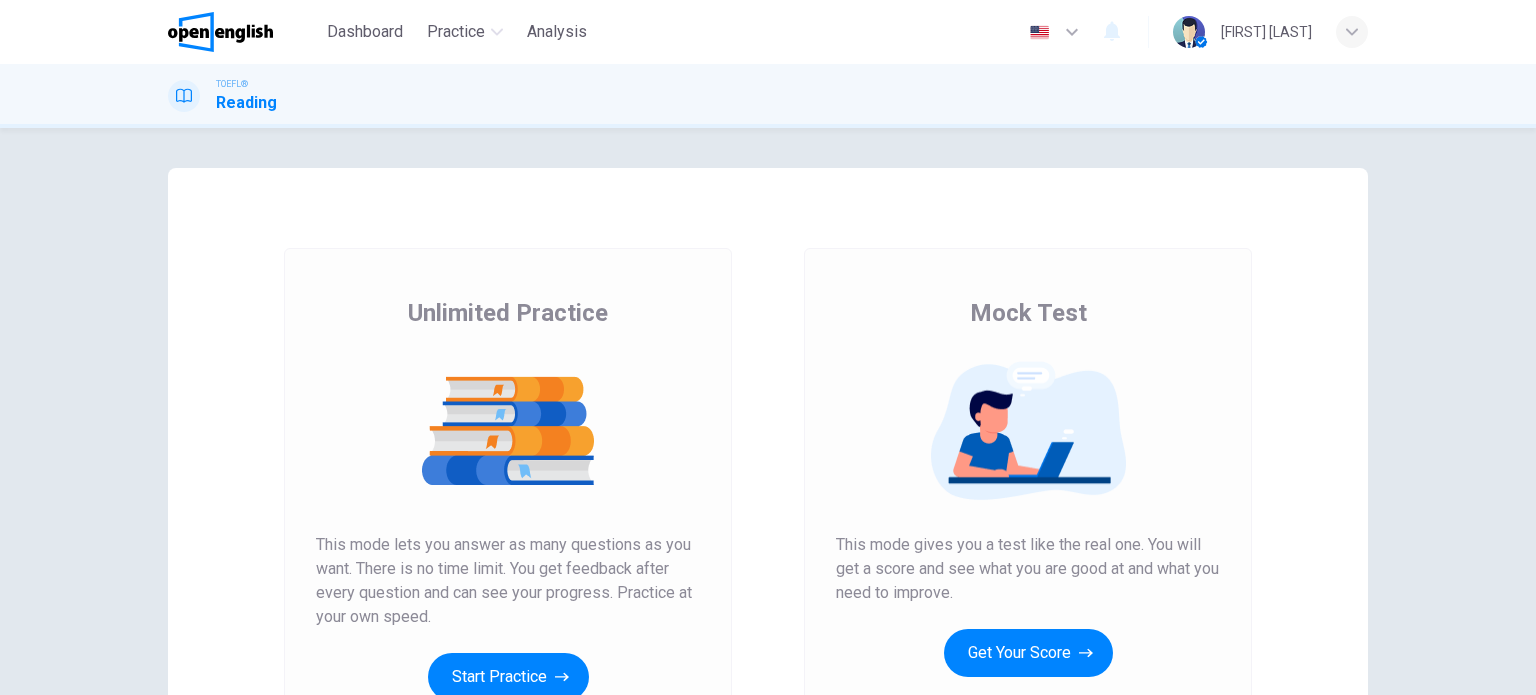 scroll, scrollTop: 0, scrollLeft: 0, axis: both 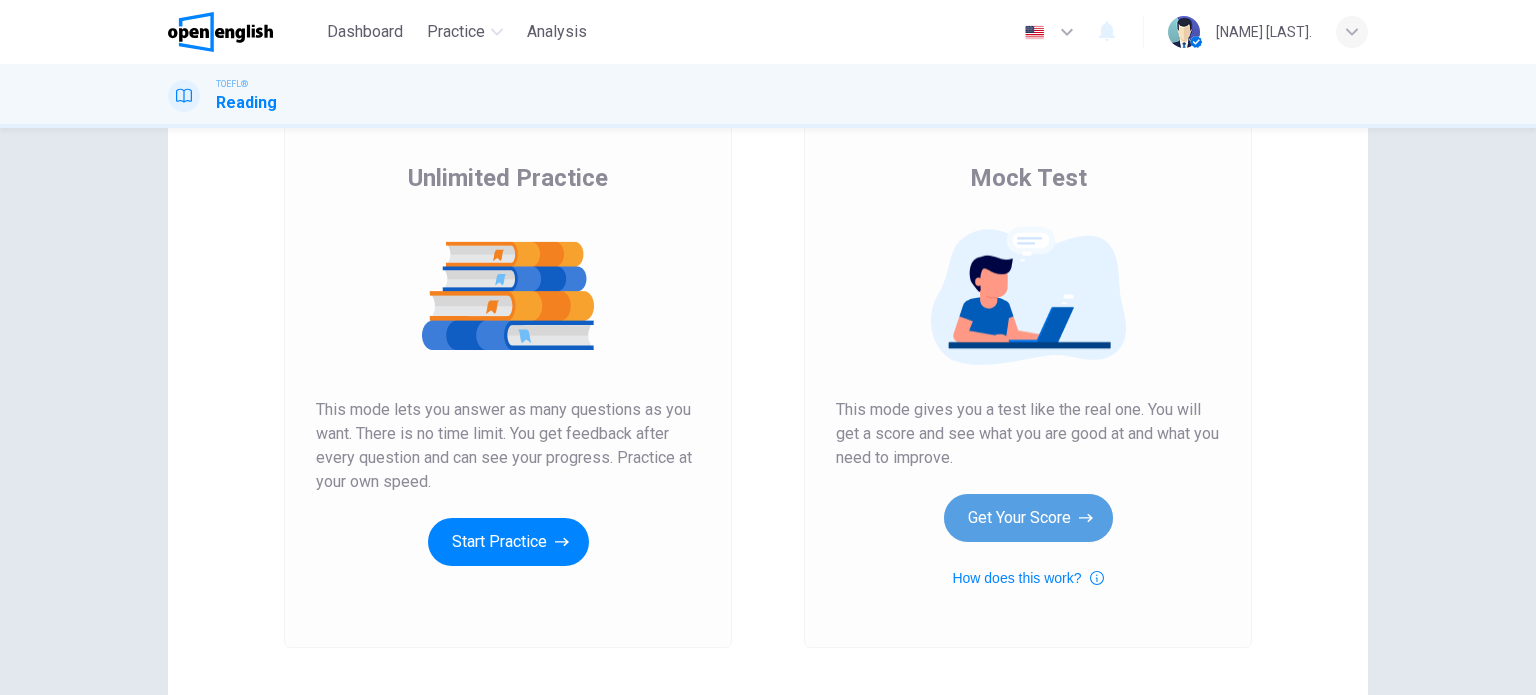 click on "Get Your Score" at bounding box center (1028, 518) 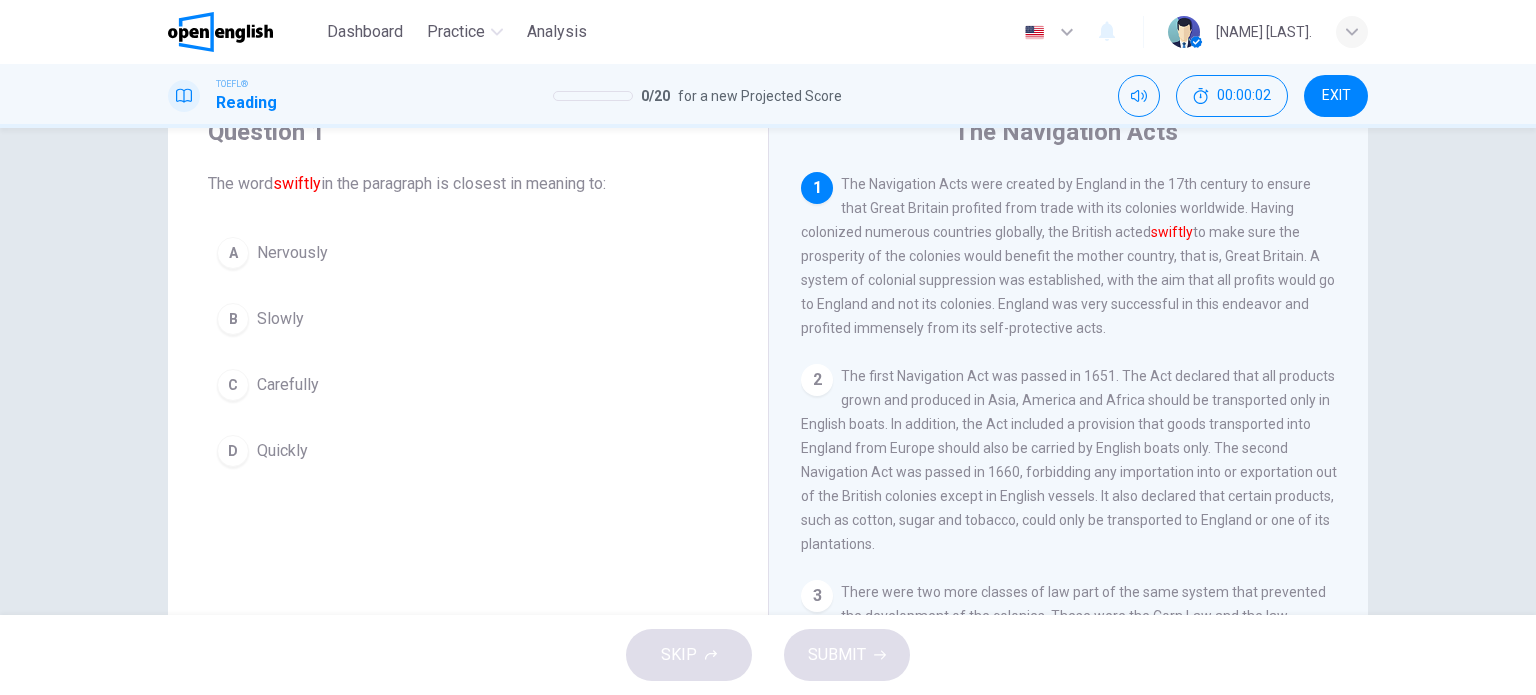 scroll, scrollTop: 91, scrollLeft: 0, axis: vertical 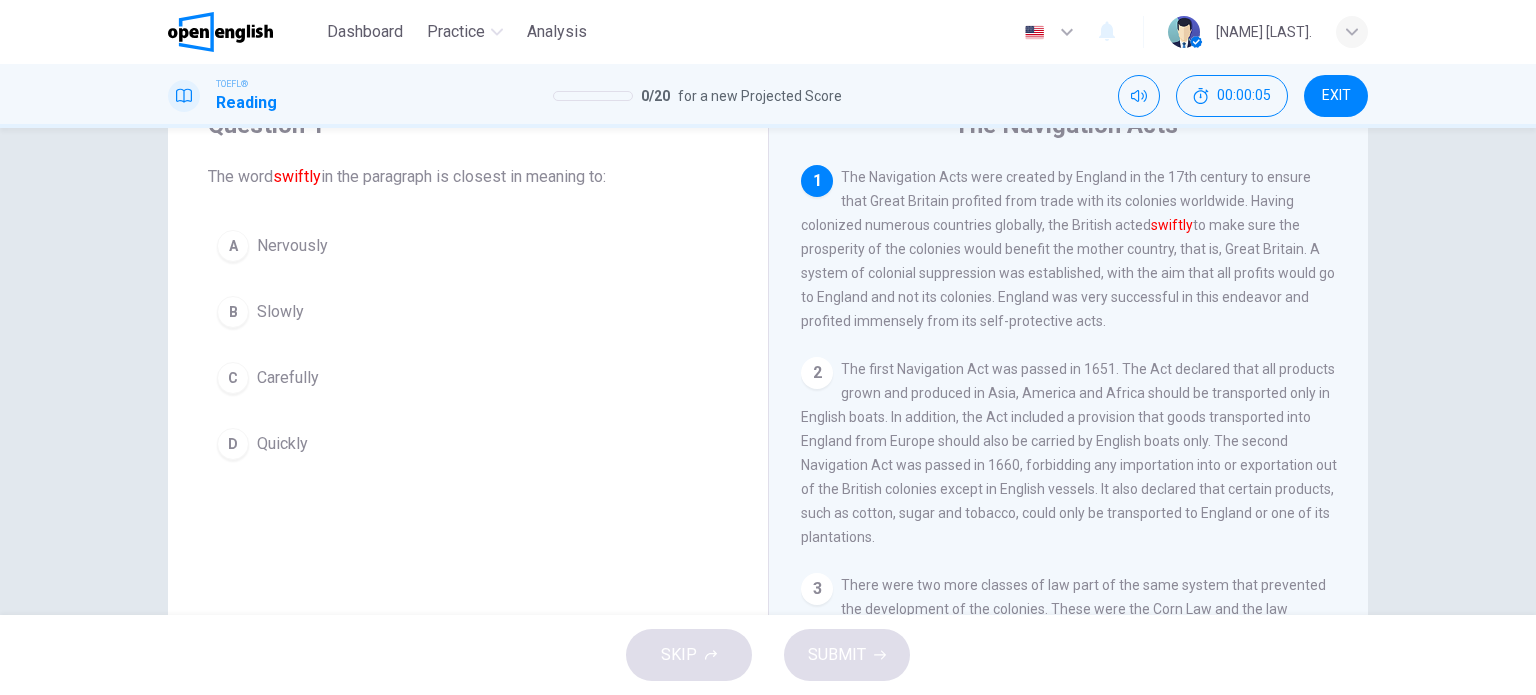 click on "D Quickly" at bounding box center (468, 444) 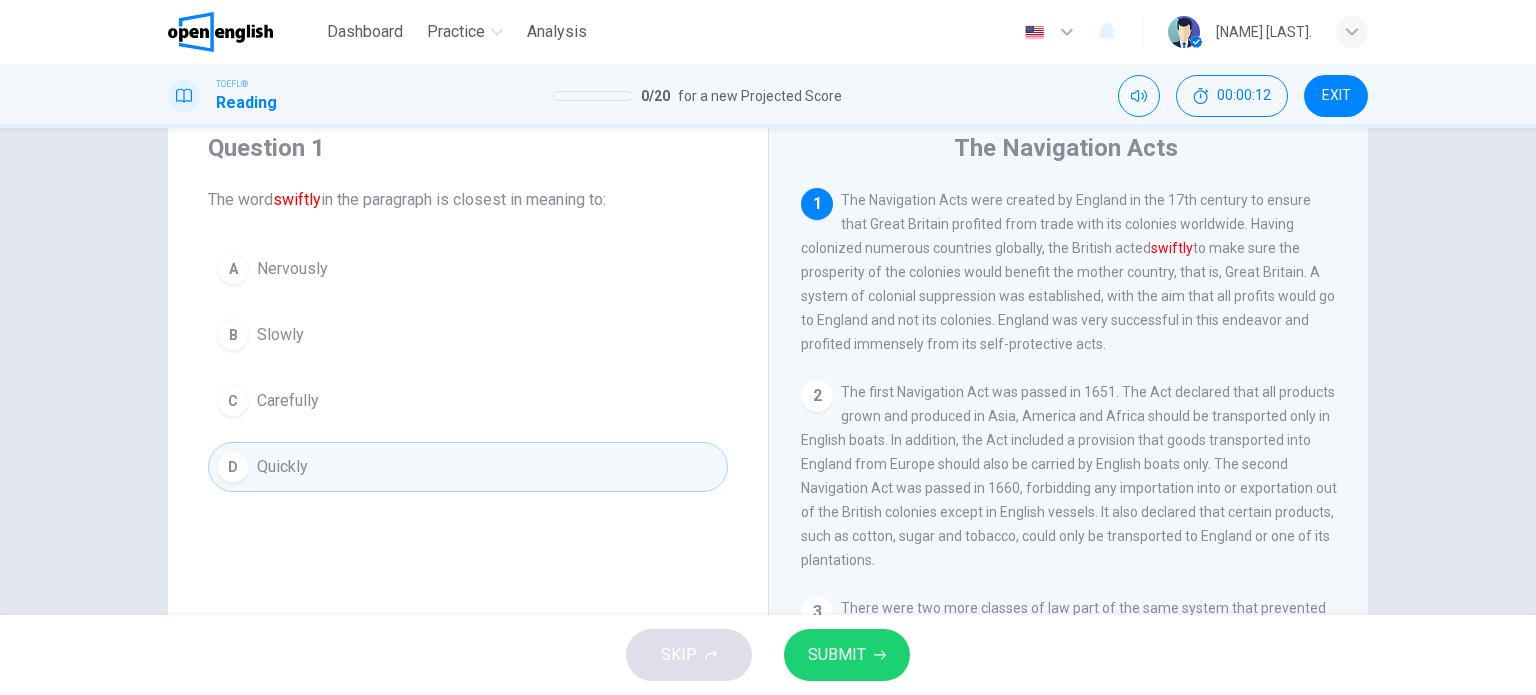 scroll, scrollTop: 70, scrollLeft: 0, axis: vertical 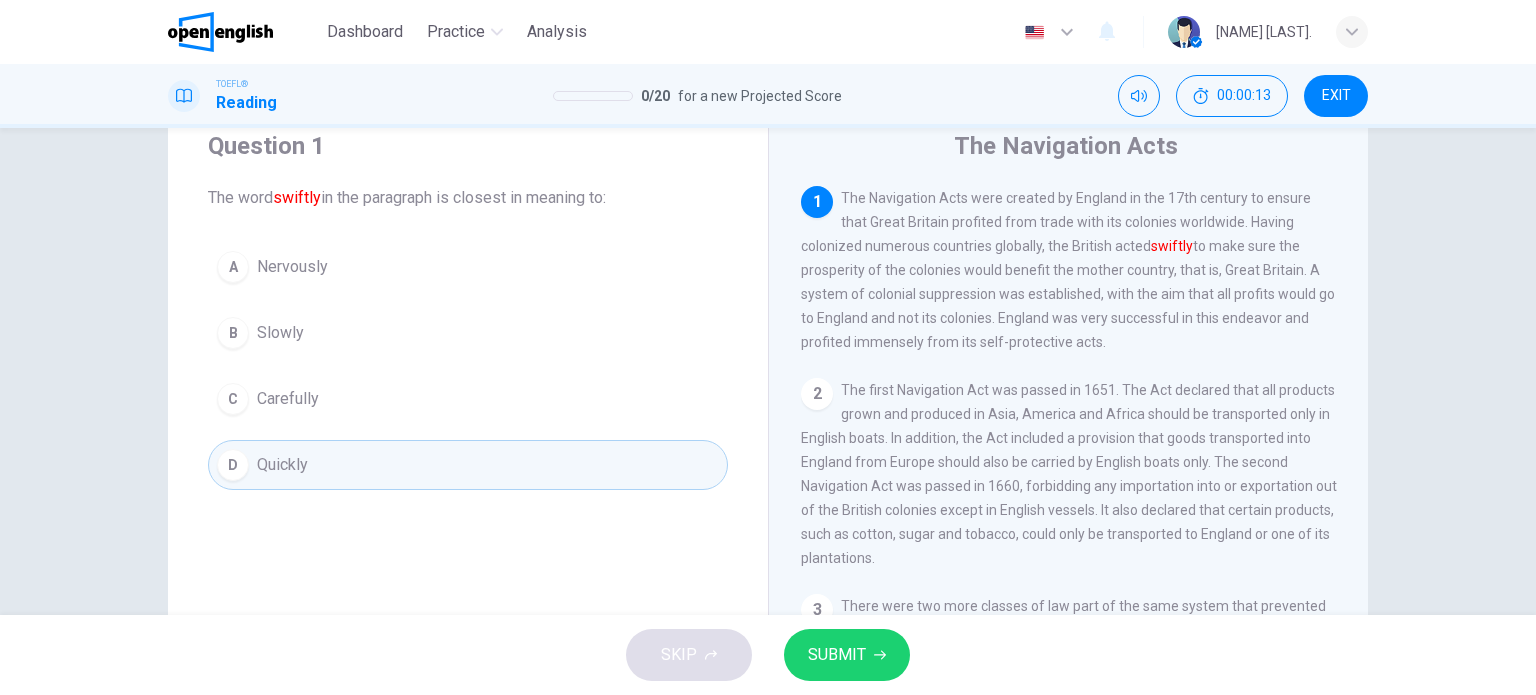 click on "SUBMIT" at bounding box center [837, 655] 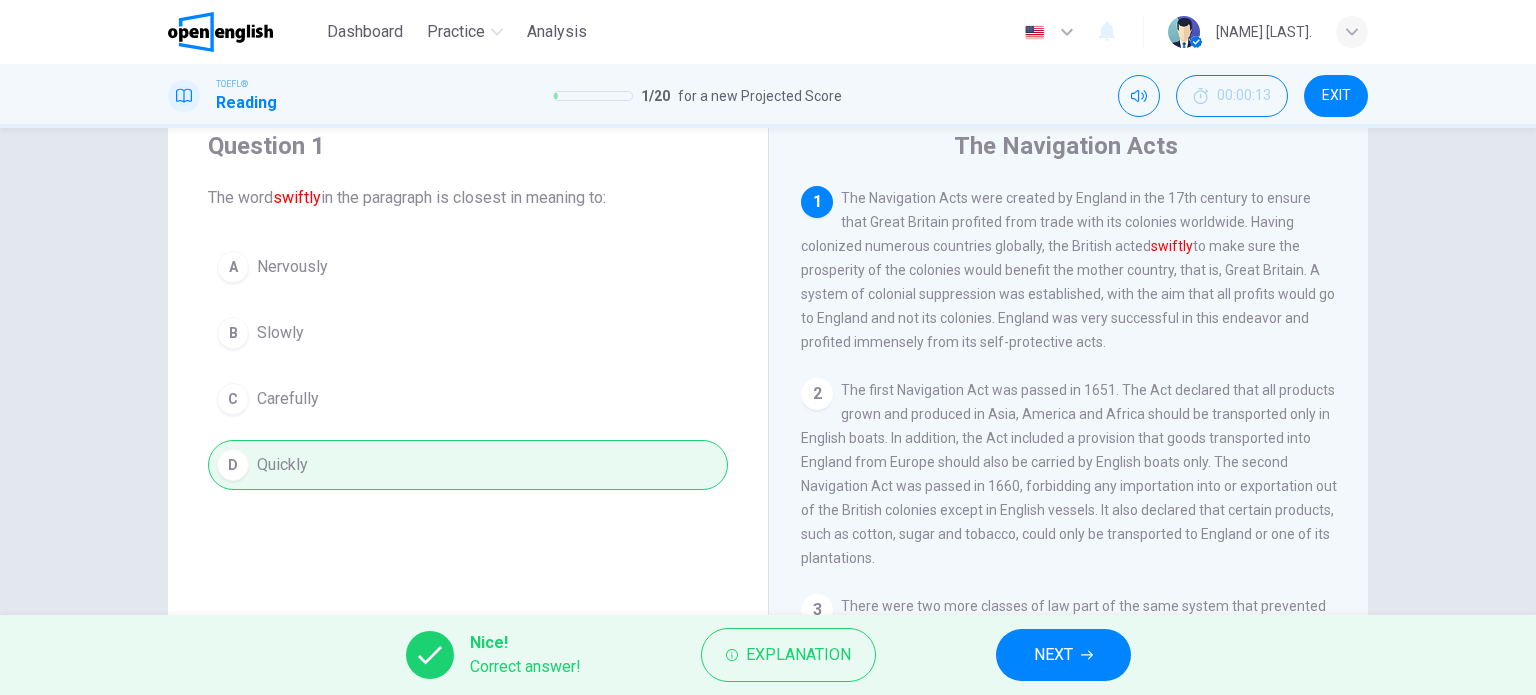 click on "Nice! Correct answer! Explanation NEXT" at bounding box center (768, 655) 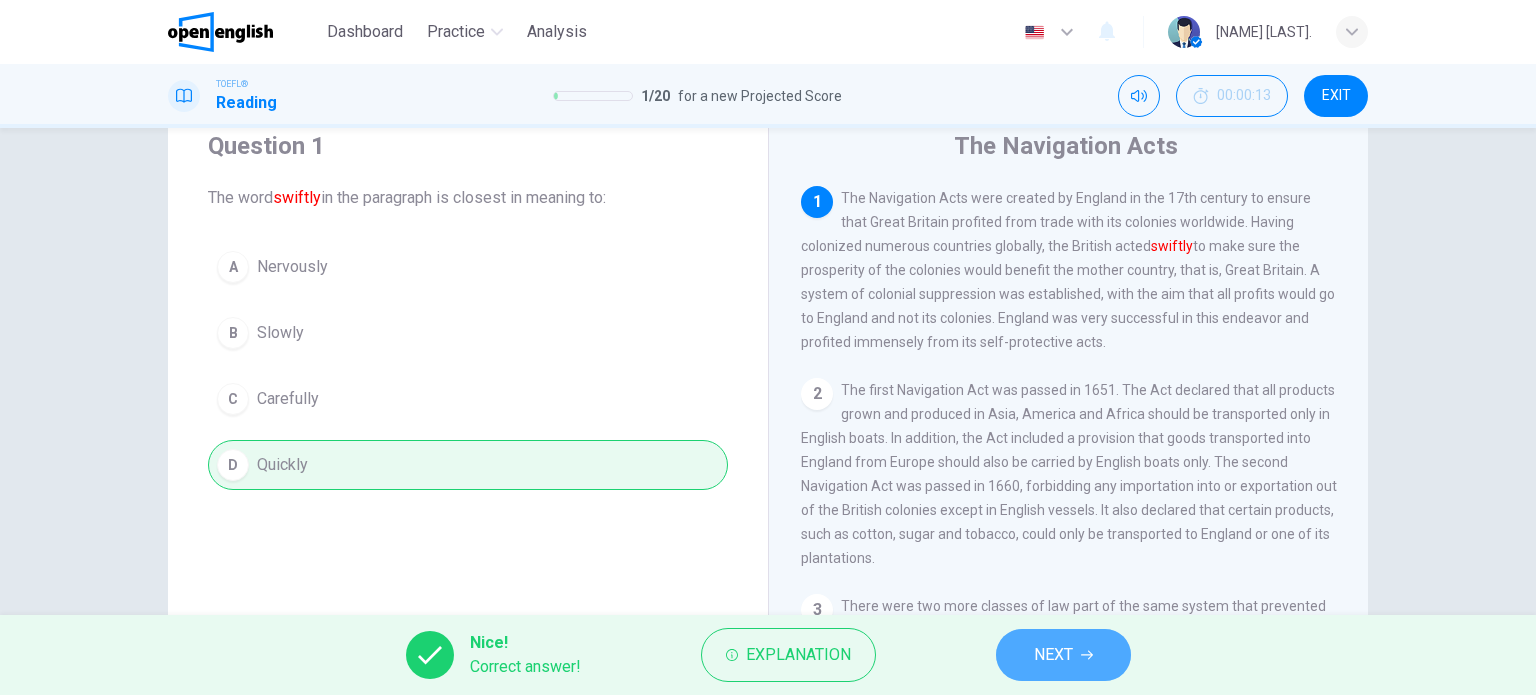 click on "NEXT" at bounding box center (1063, 655) 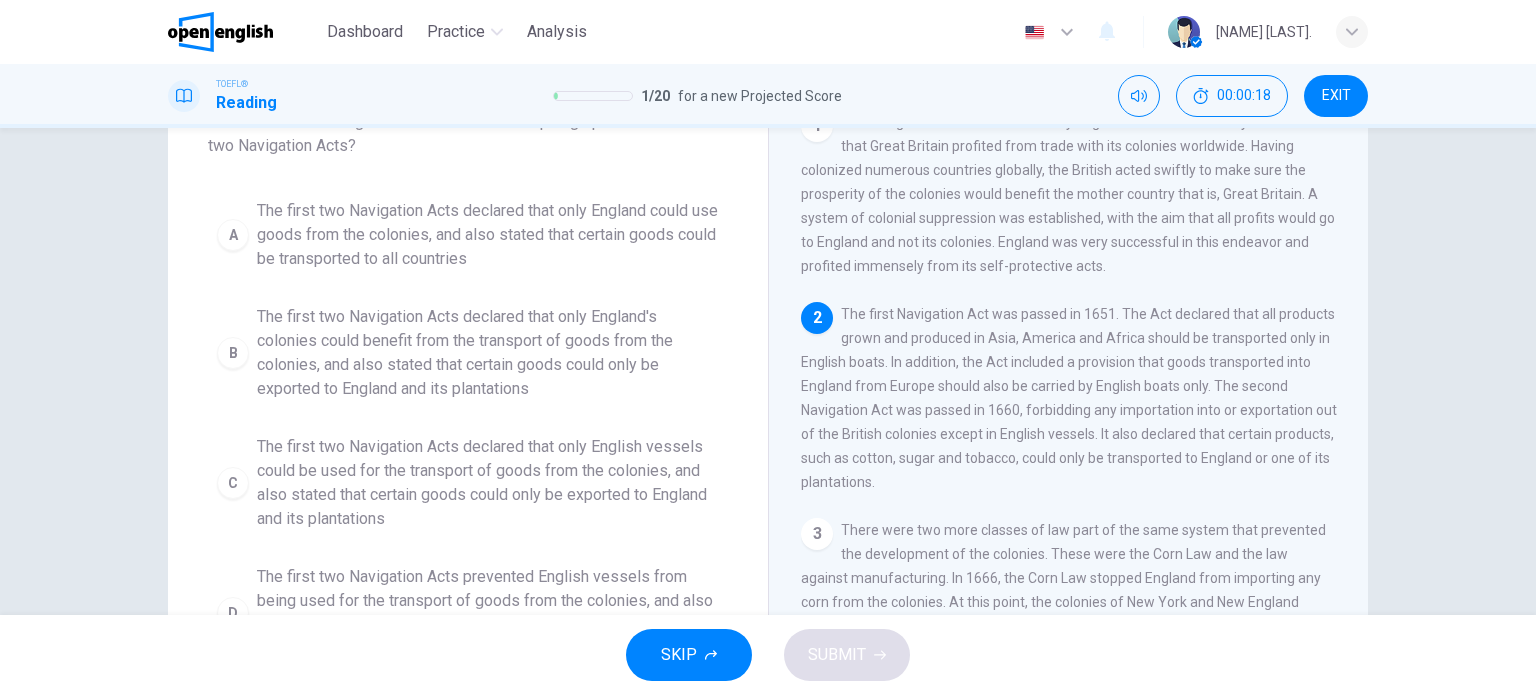 scroll, scrollTop: 147, scrollLeft: 0, axis: vertical 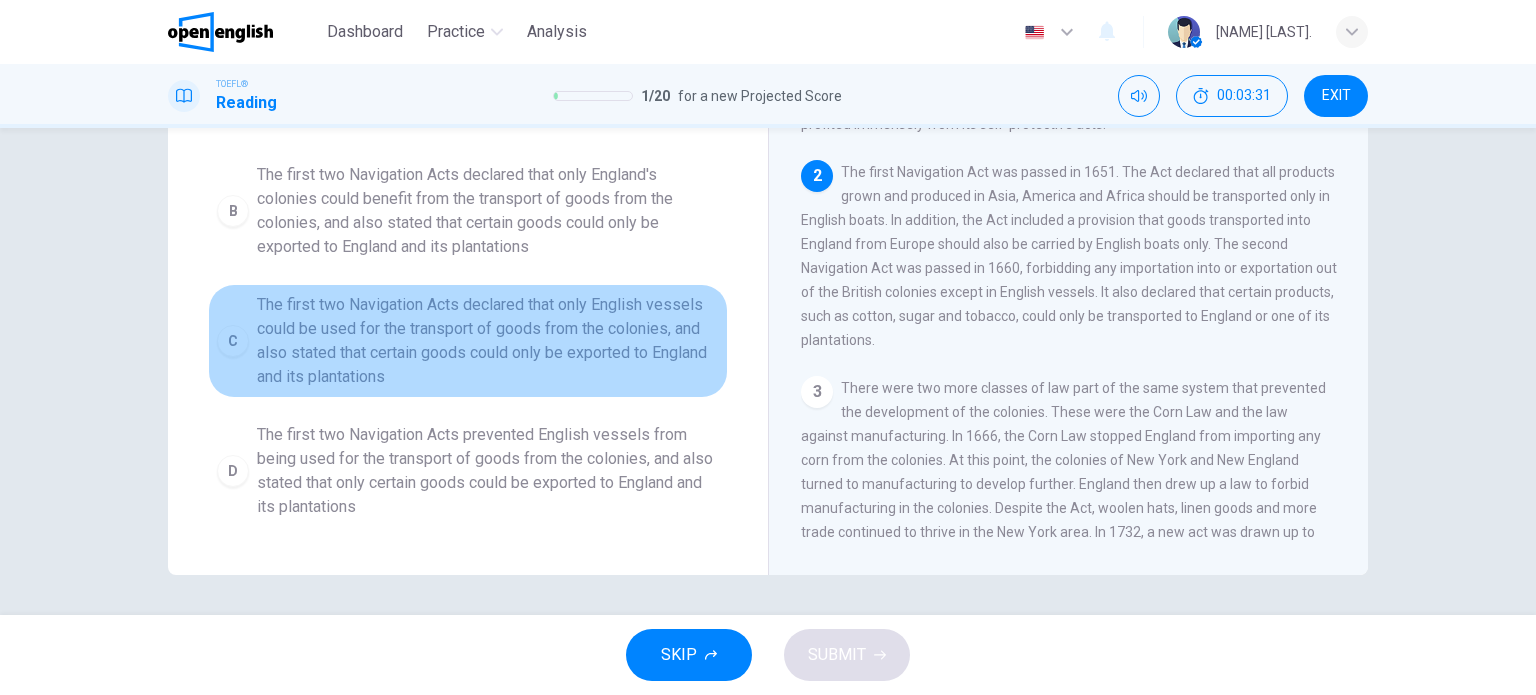 click on "The first two Navigation Acts declared that only English vessels could be used for the transport of goods from the colonies, and also stated that certain goods could only be exported to England and its plantations" at bounding box center (488, 341) 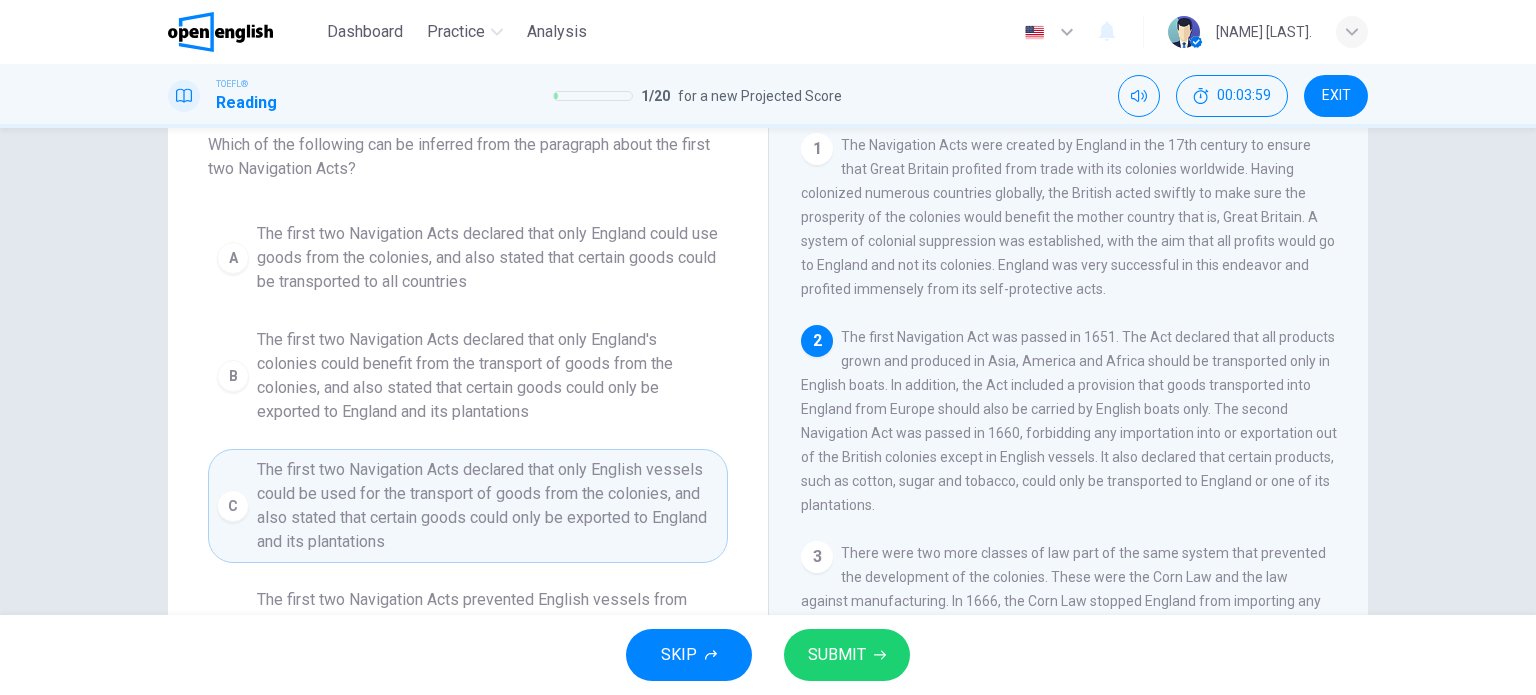 scroll, scrollTop: 123, scrollLeft: 0, axis: vertical 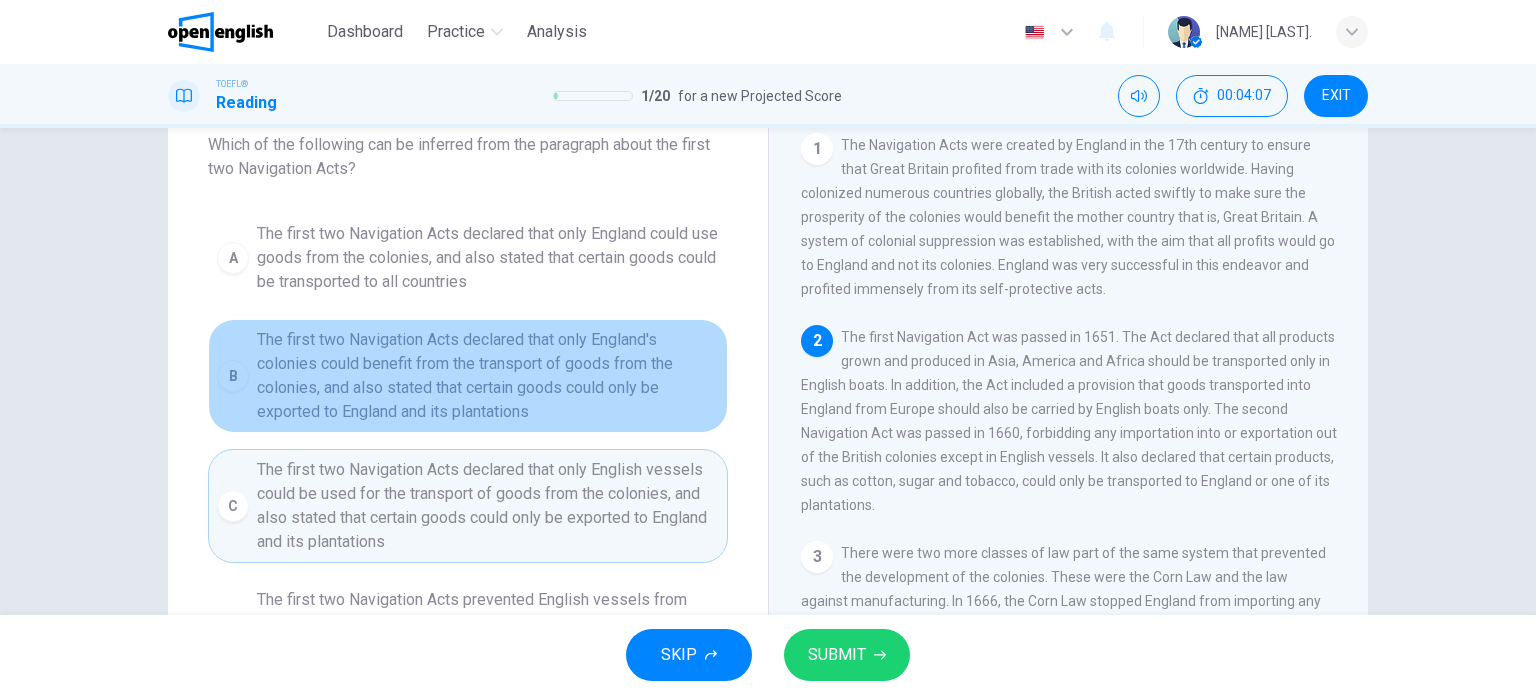 click on "The first two Navigation Acts declared that only England's colonies could benefit from the transport of goods from the colonies, and also stated that certain goods could only be exported to England and its plantations" at bounding box center (488, 376) 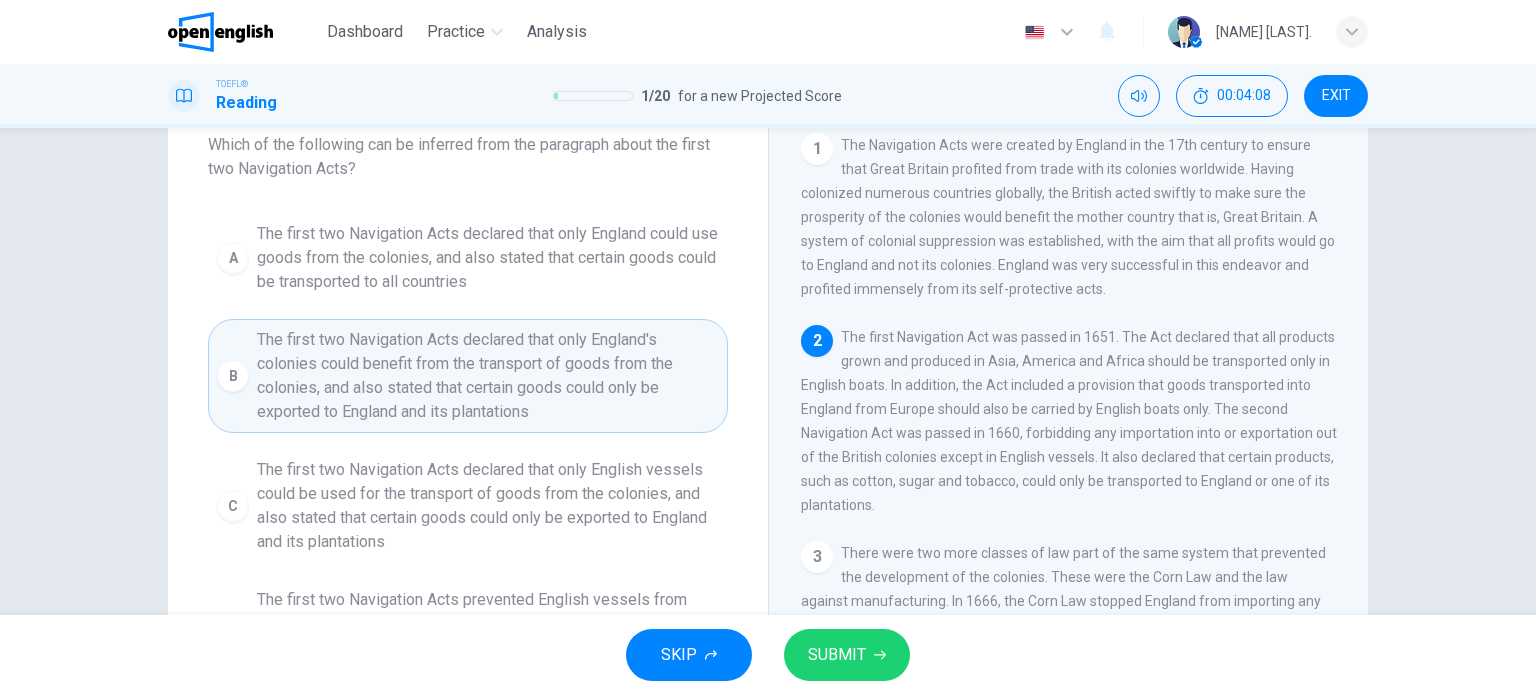 click on "SUBMIT" at bounding box center (837, 655) 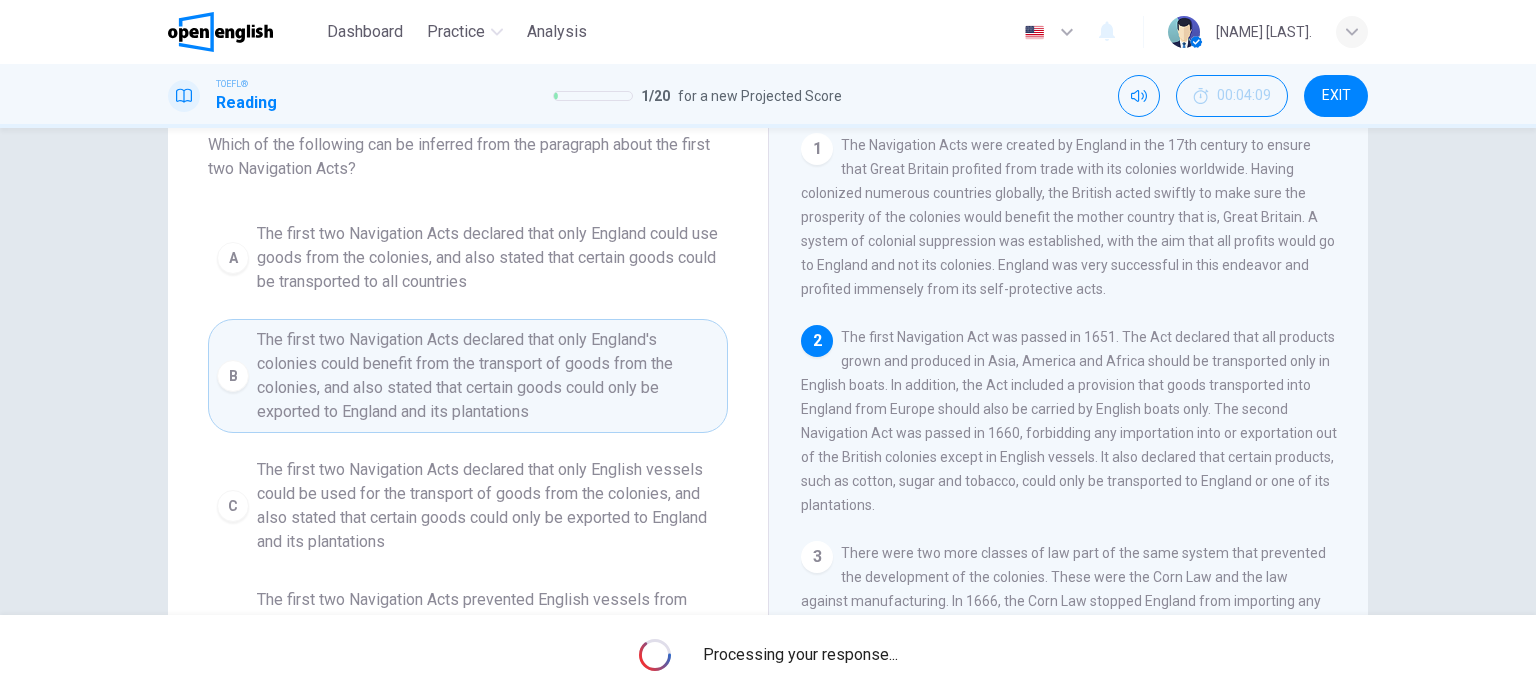 scroll, scrollTop: 152, scrollLeft: 0, axis: vertical 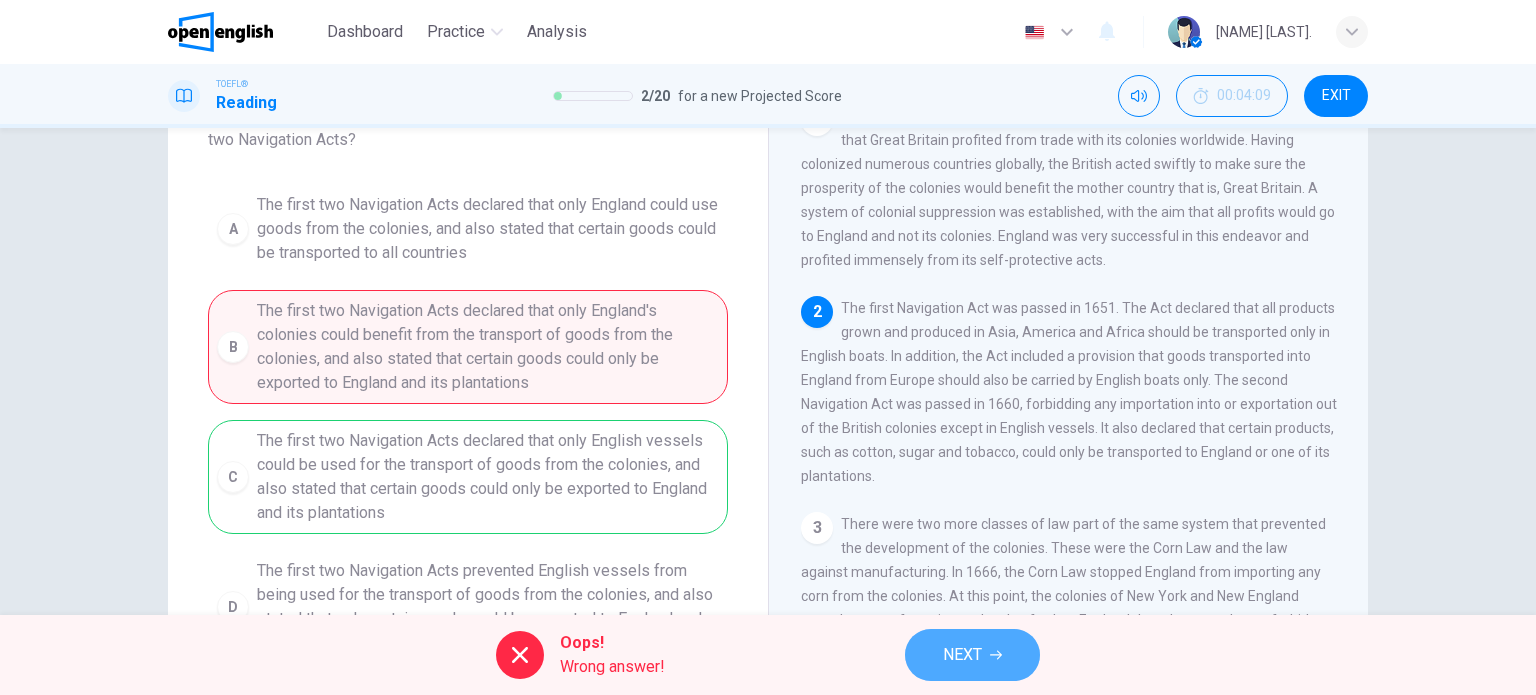 click on "NEXT" at bounding box center (972, 655) 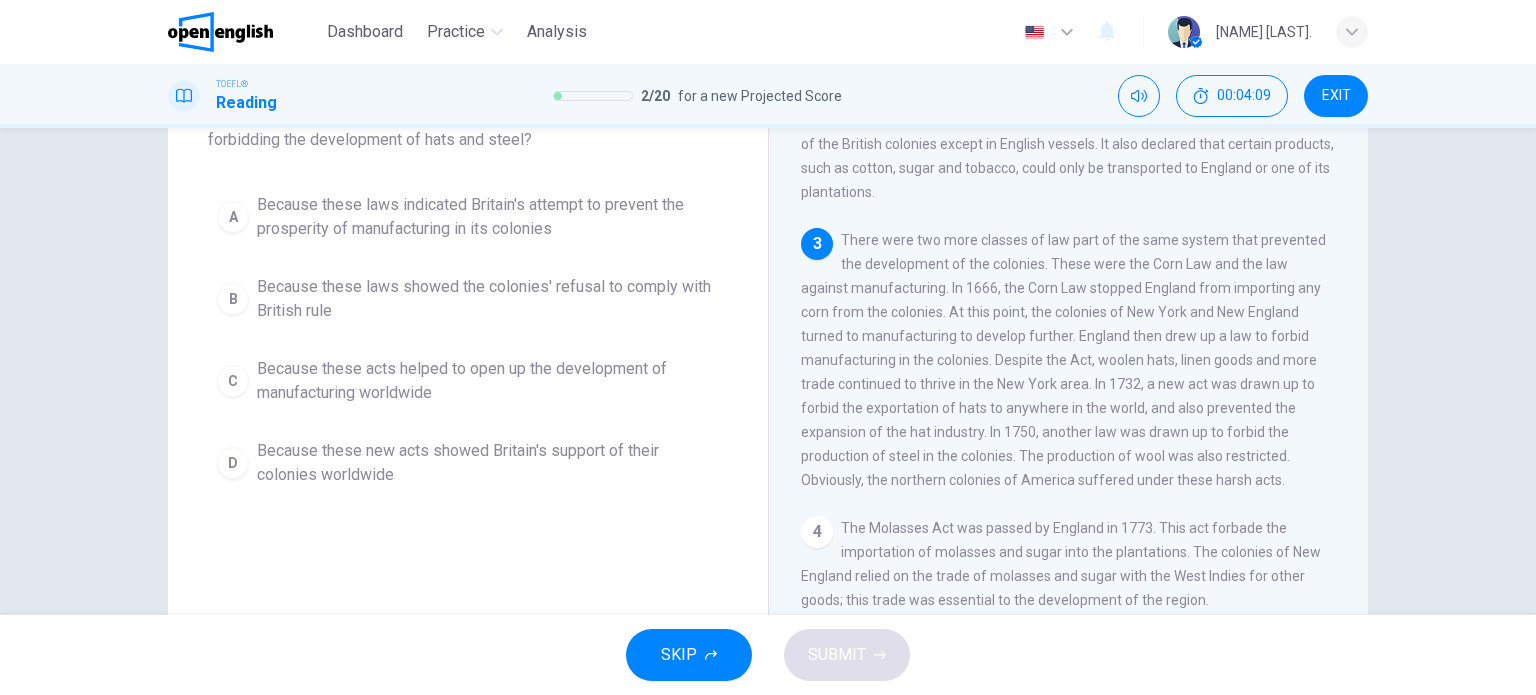 scroll, scrollTop: 317, scrollLeft: 0, axis: vertical 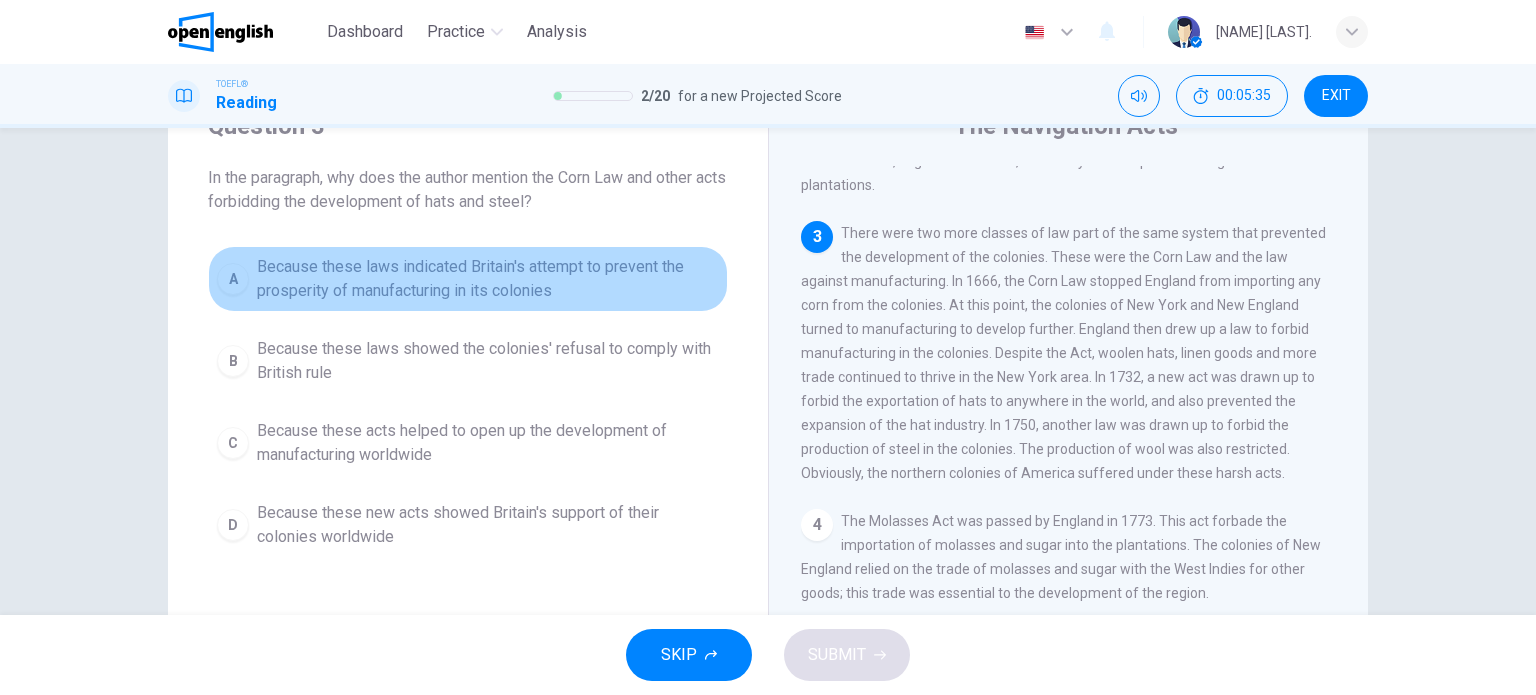 click on "Because these laws indicated Britain's attempt to prevent the prosperity of manufacturing in its colonies" at bounding box center (488, 279) 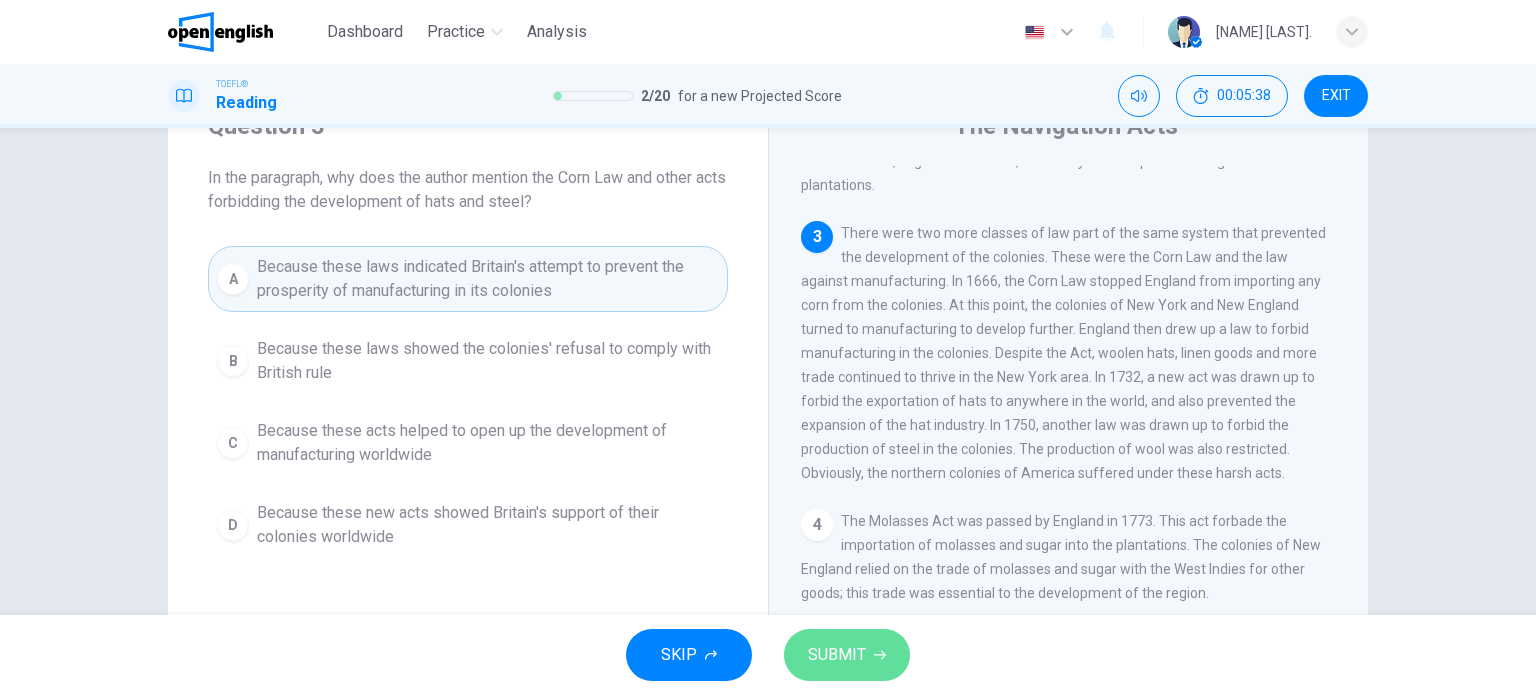 click on "SUBMIT" at bounding box center [837, 655] 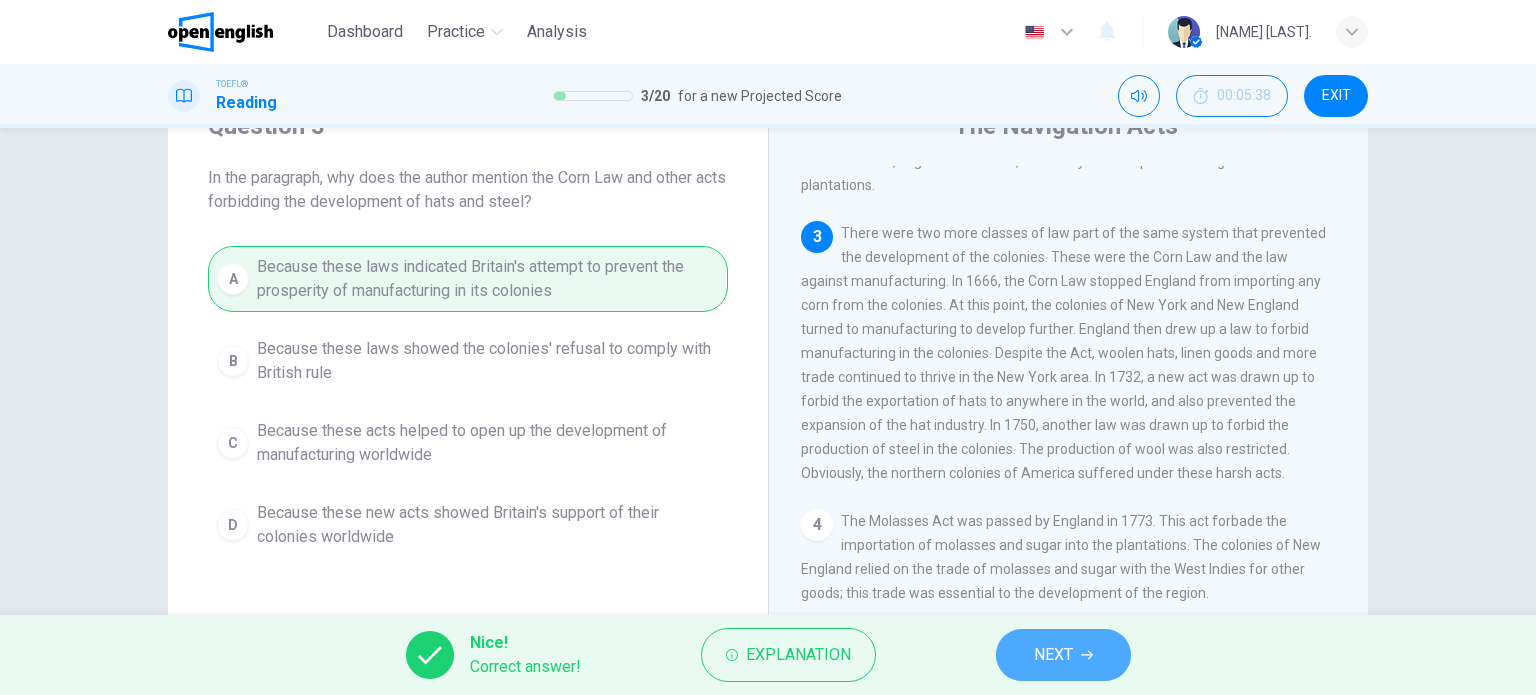 click on "NEXT" at bounding box center (1063, 655) 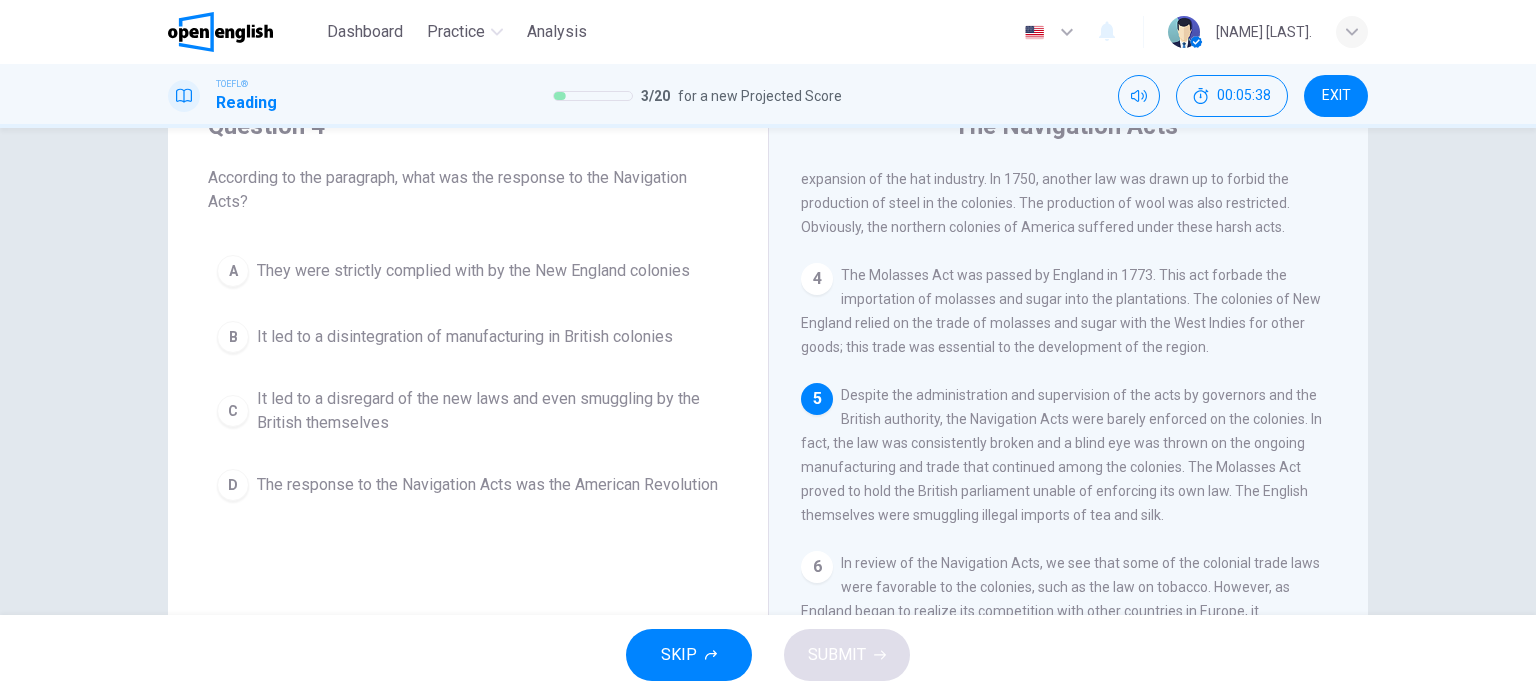 scroll, scrollTop: 613, scrollLeft: 0, axis: vertical 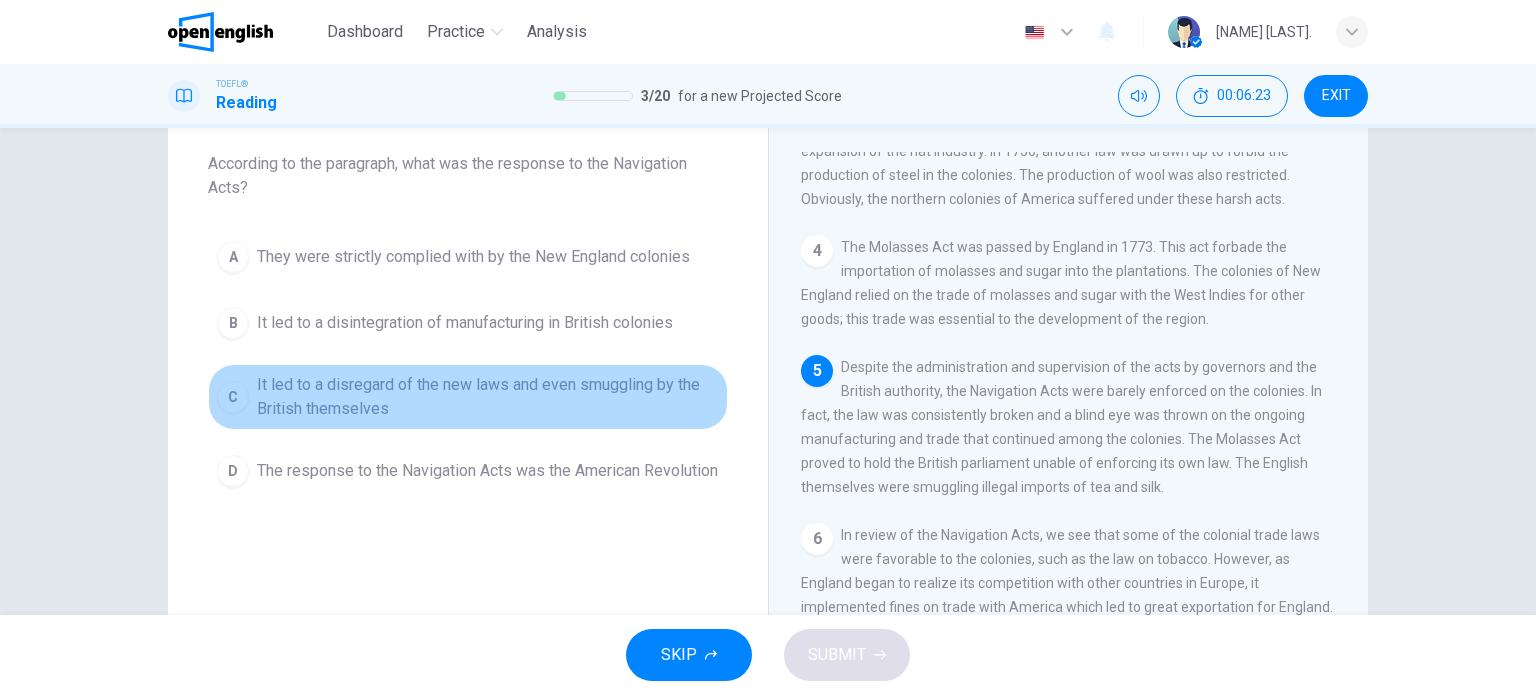 click on "It led to a disregard of the new laws and even smuggling by the British themselves" at bounding box center [488, 397] 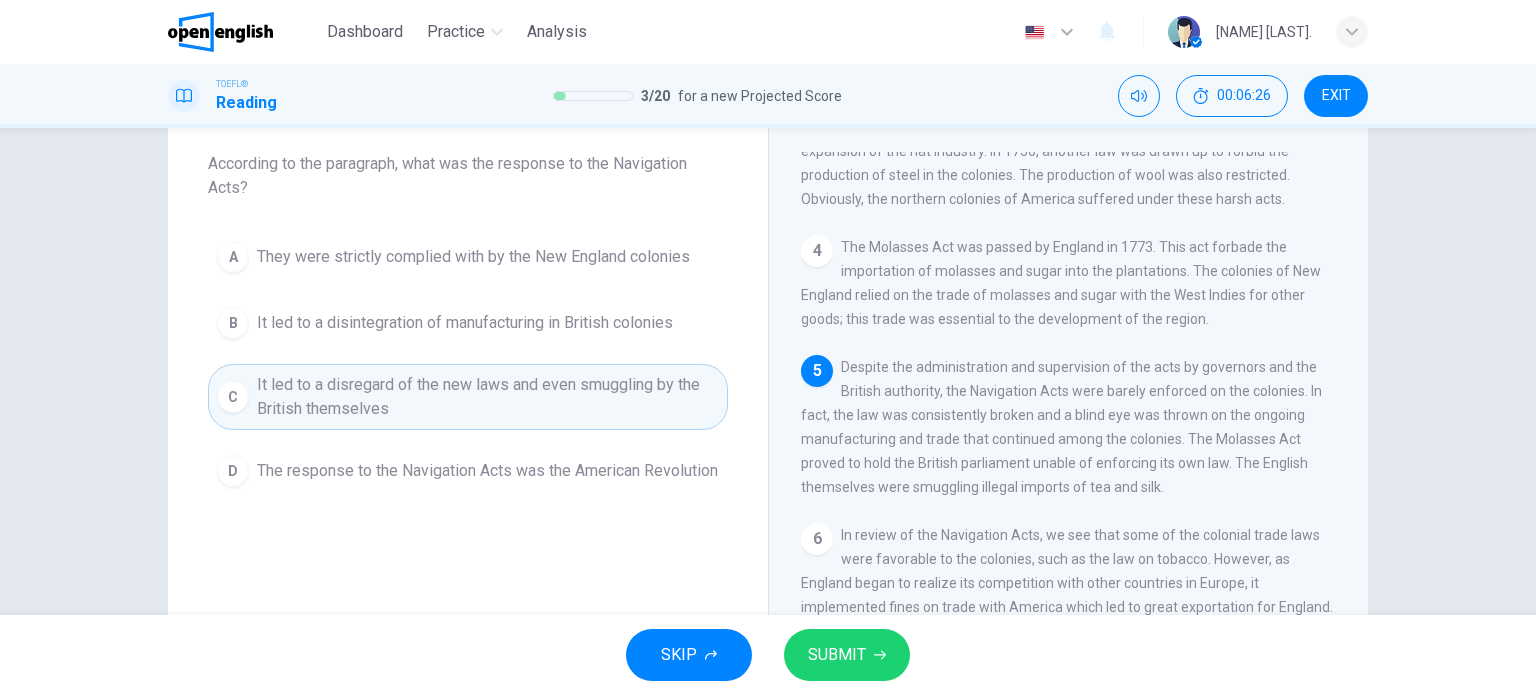 click on "SUBMIT" at bounding box center (837, 655) 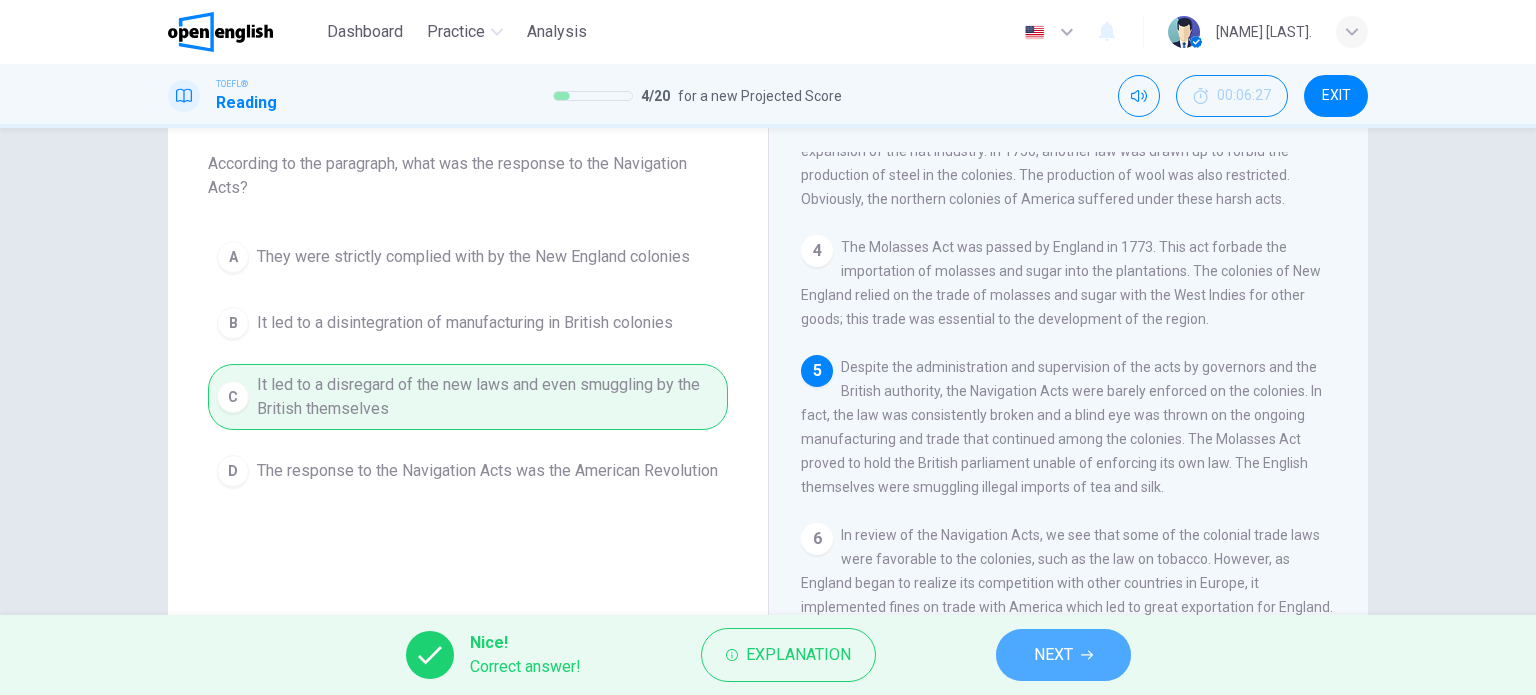 click on "NEXT" at bounding box center [1053, 655] 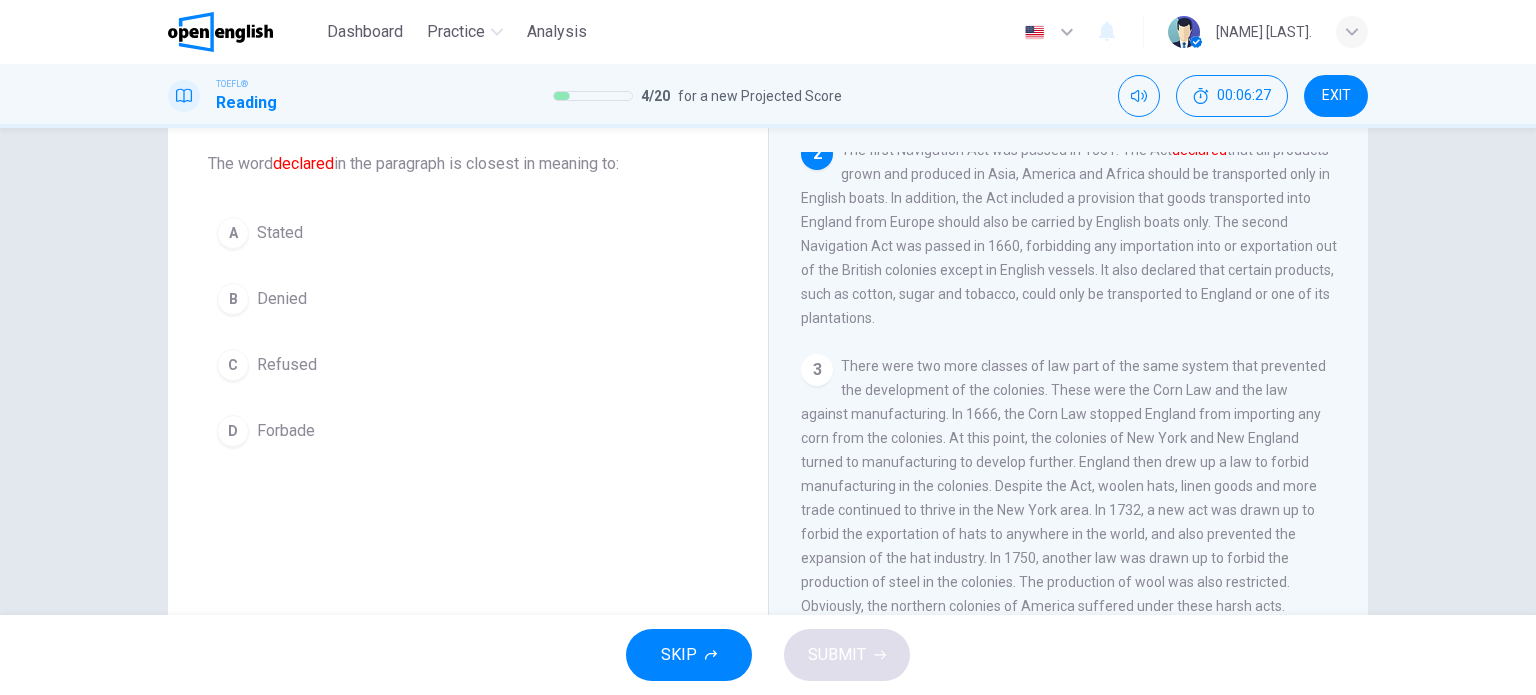 scroll, scrollTop: 197, scrollLeft: 0, axis: vertical 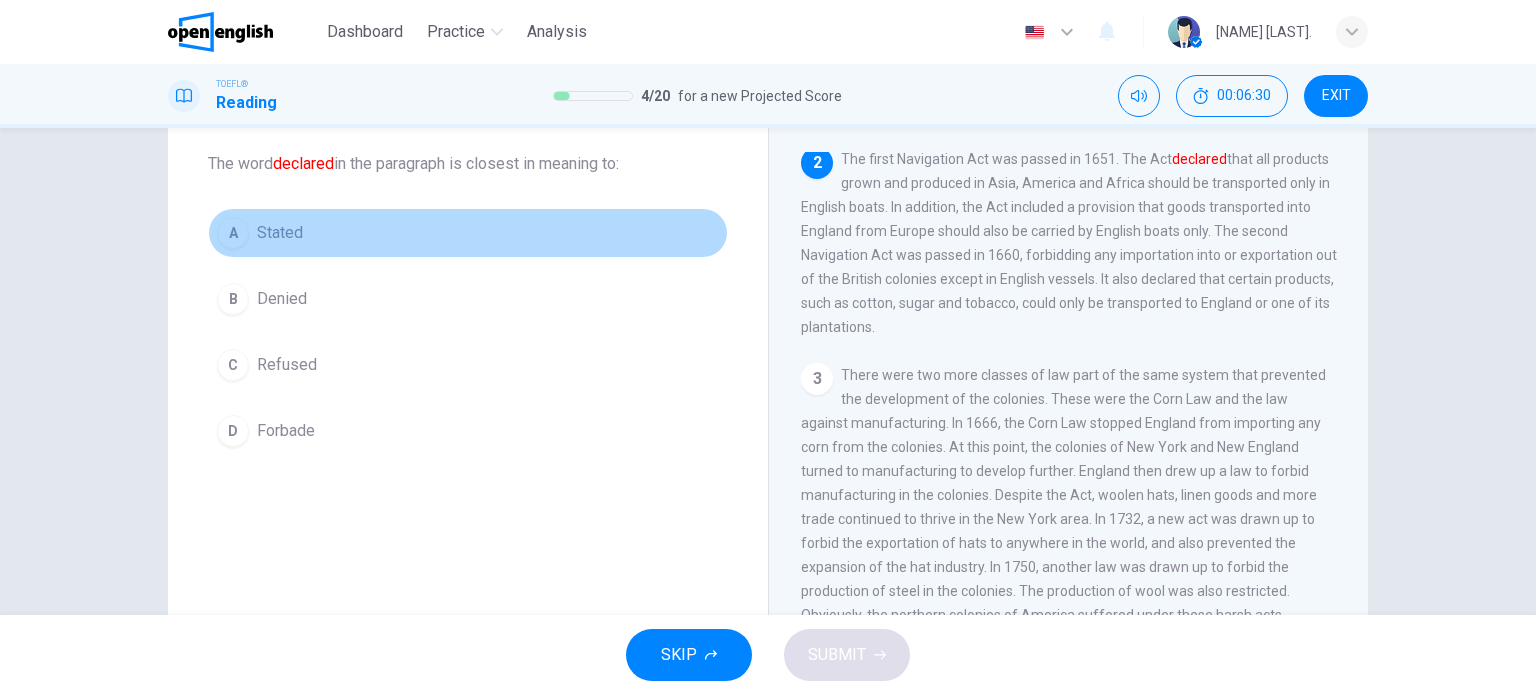click on "A Stated" at bounding box center (468, 233) 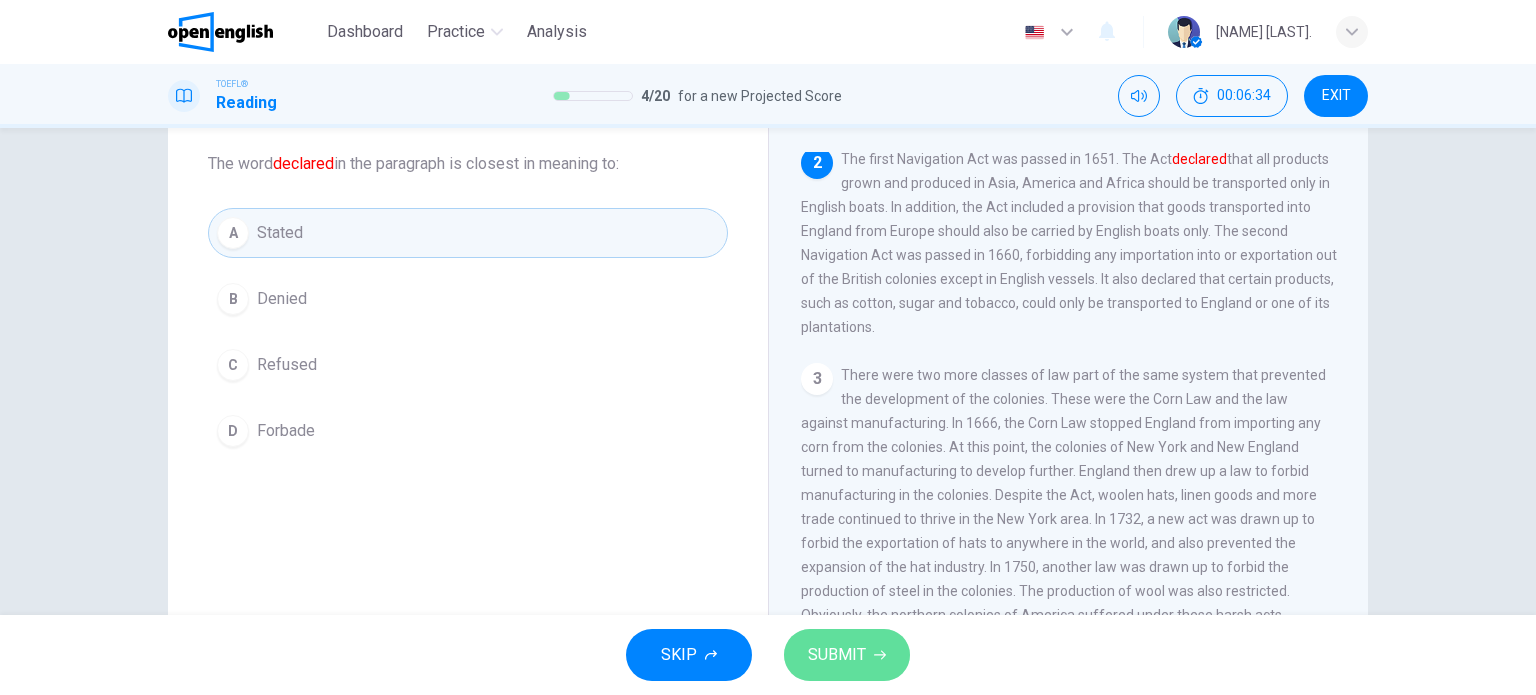 click on "SUBMIT" at bounding box center [847, 655] 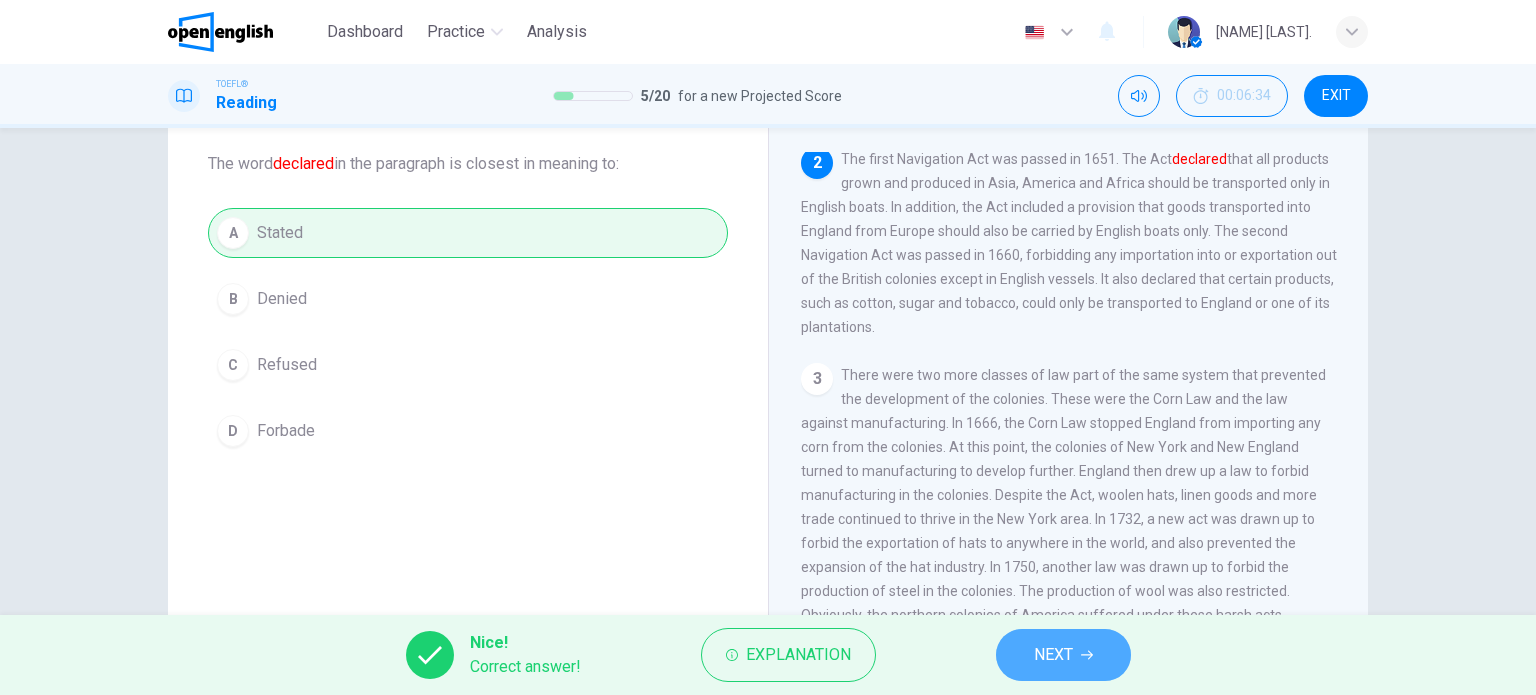 click on "NEXT" at bounding box center [1053, 655] 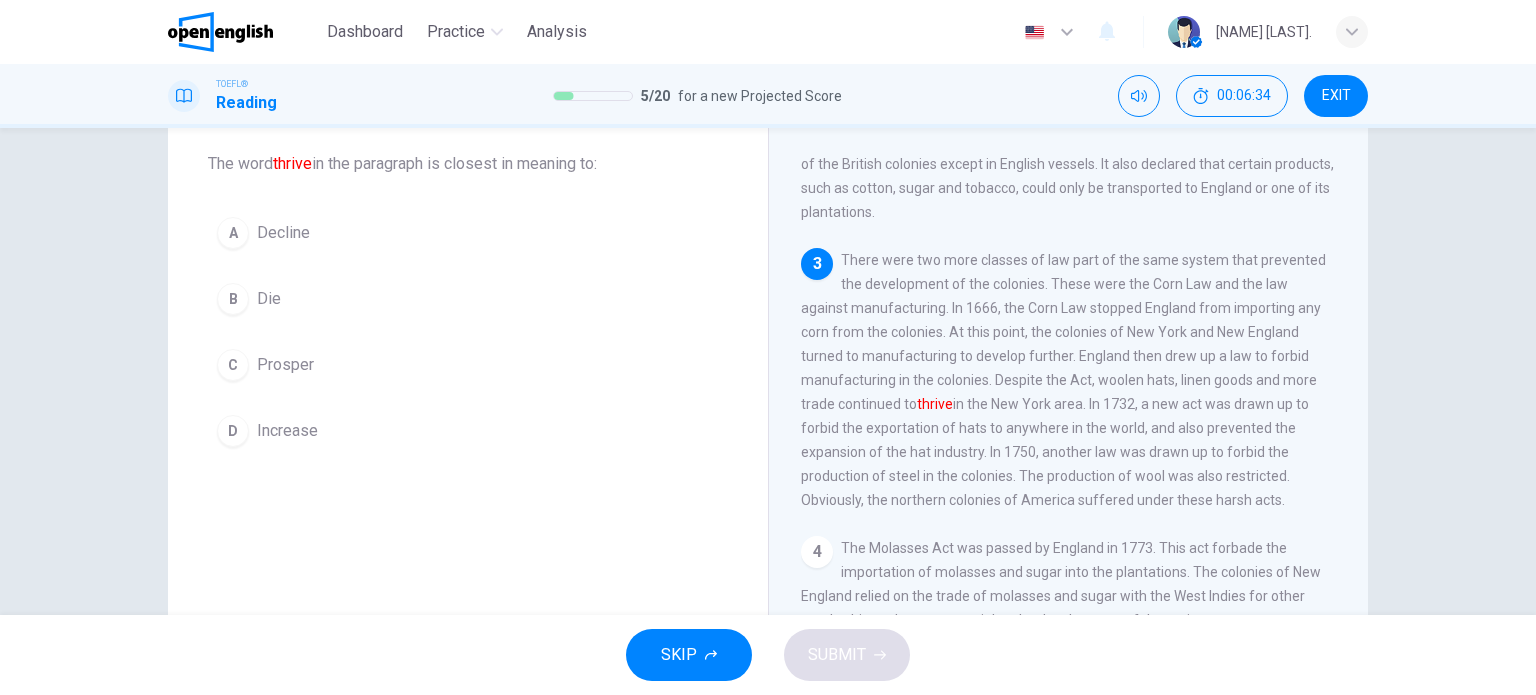 scroll, scrollTop: 317, scrollLeft: 0, axis: vertical 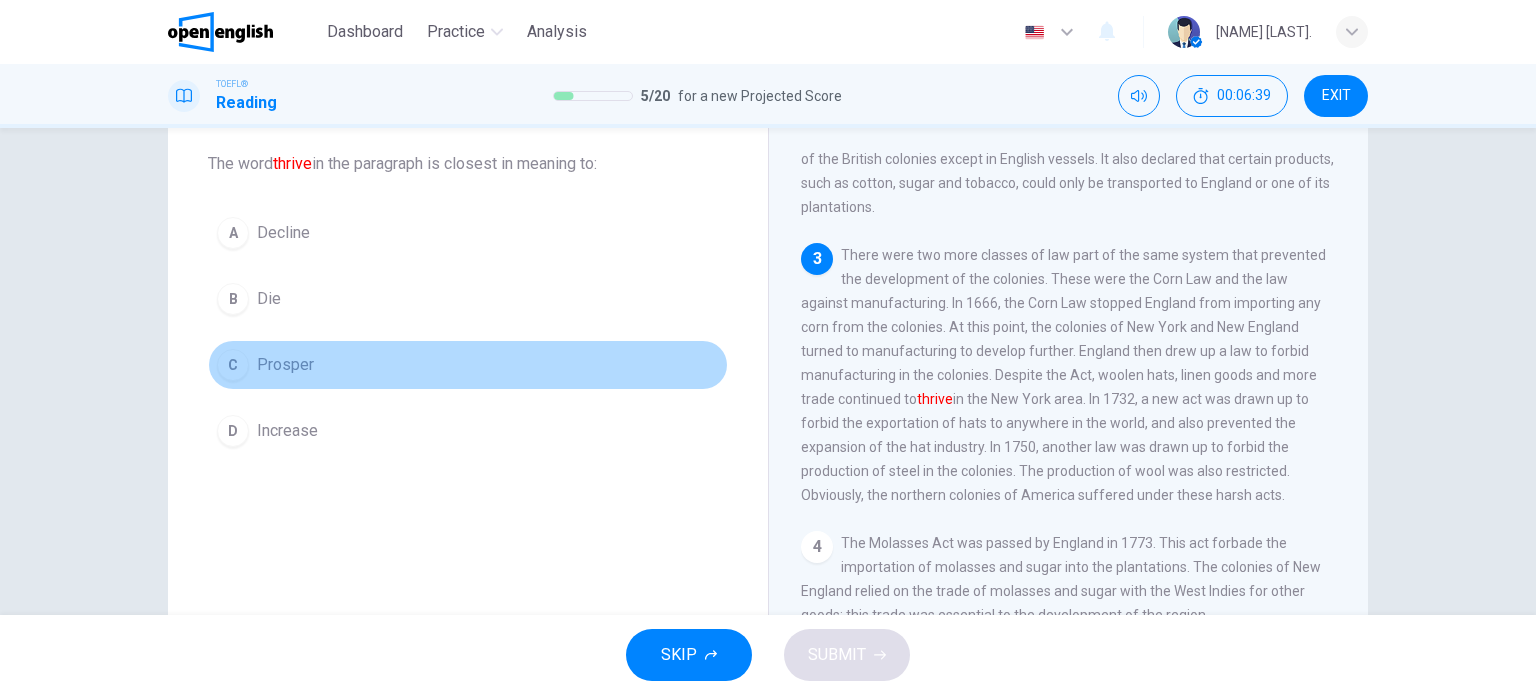 click on "C Prosper" at bounding box center [468, 365] 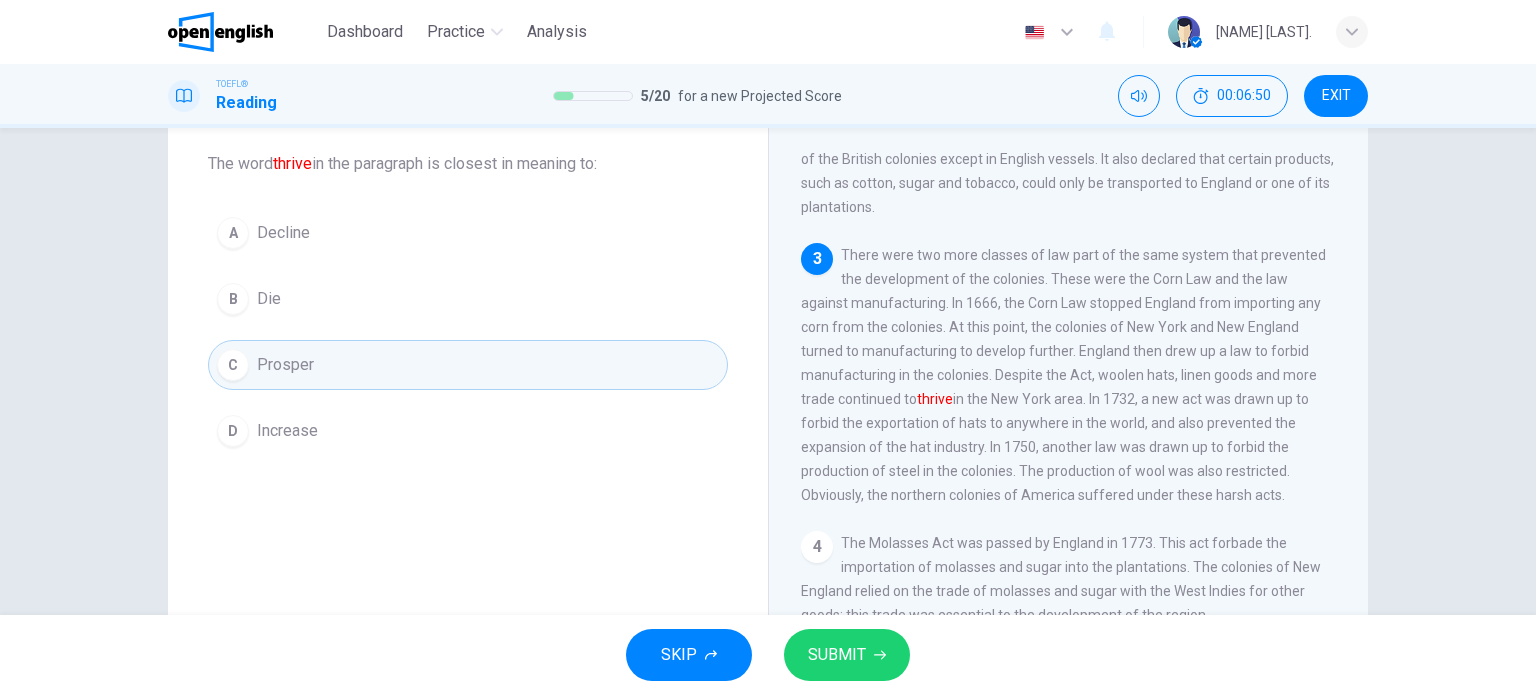 click on "SUBMIT" at bounding box center (847, 655) 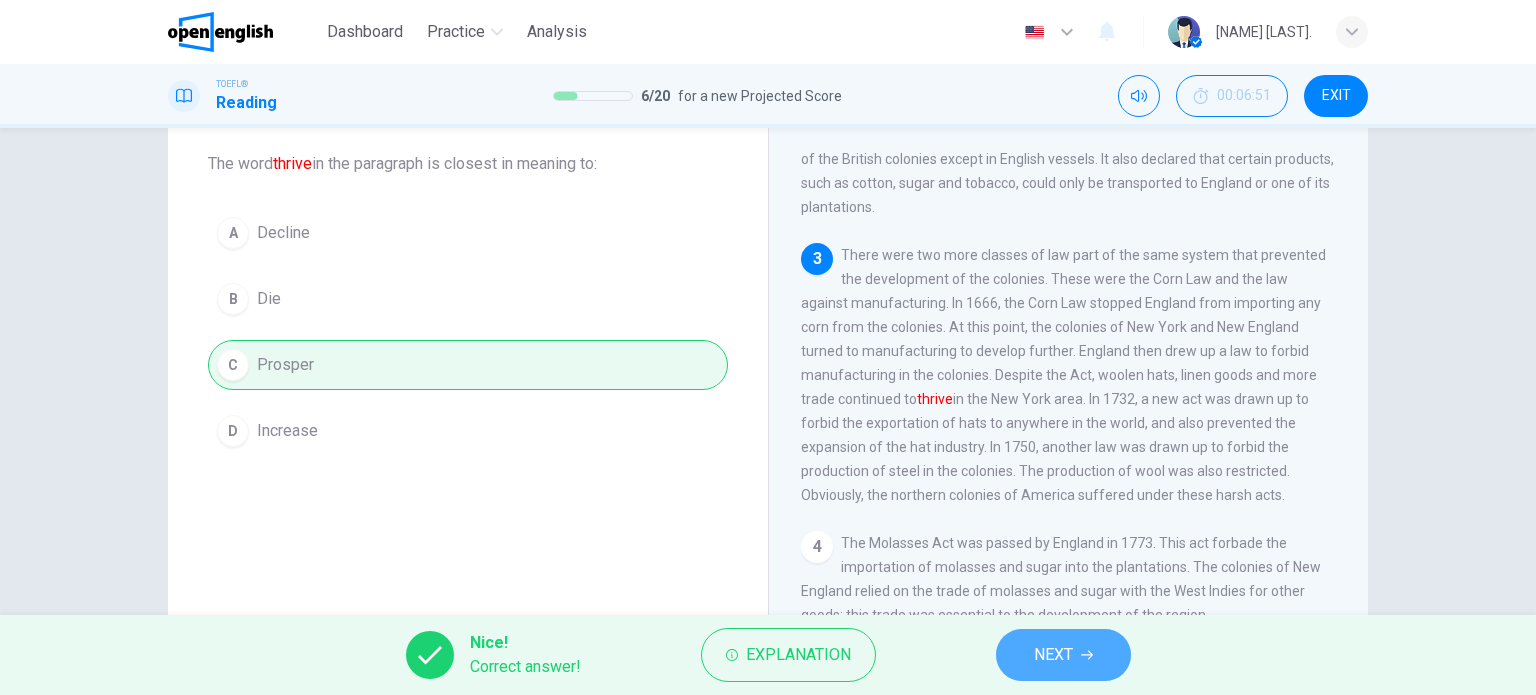 click on "NEXT" at bounding box center (1063, 655) 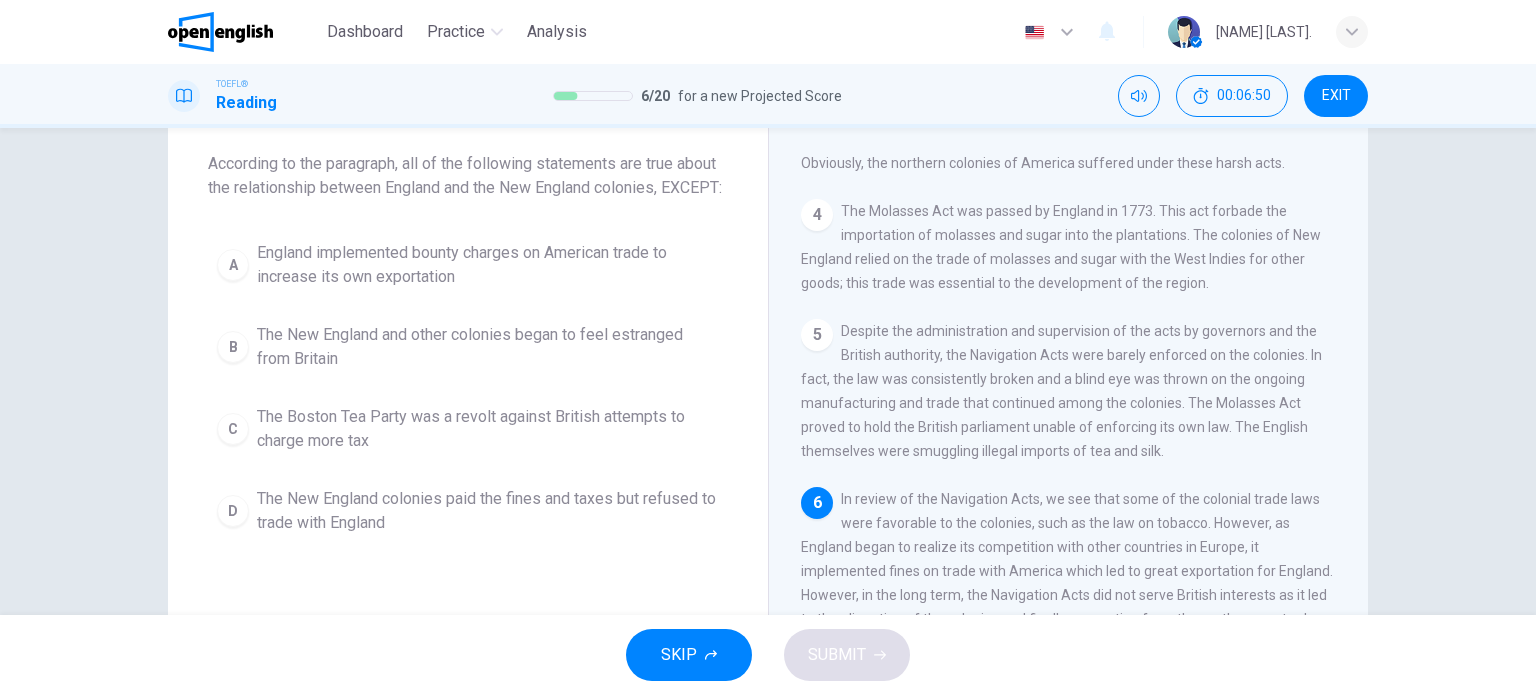 scroll, scrollTop: 684, scrollLeft: 0, axis: vertical 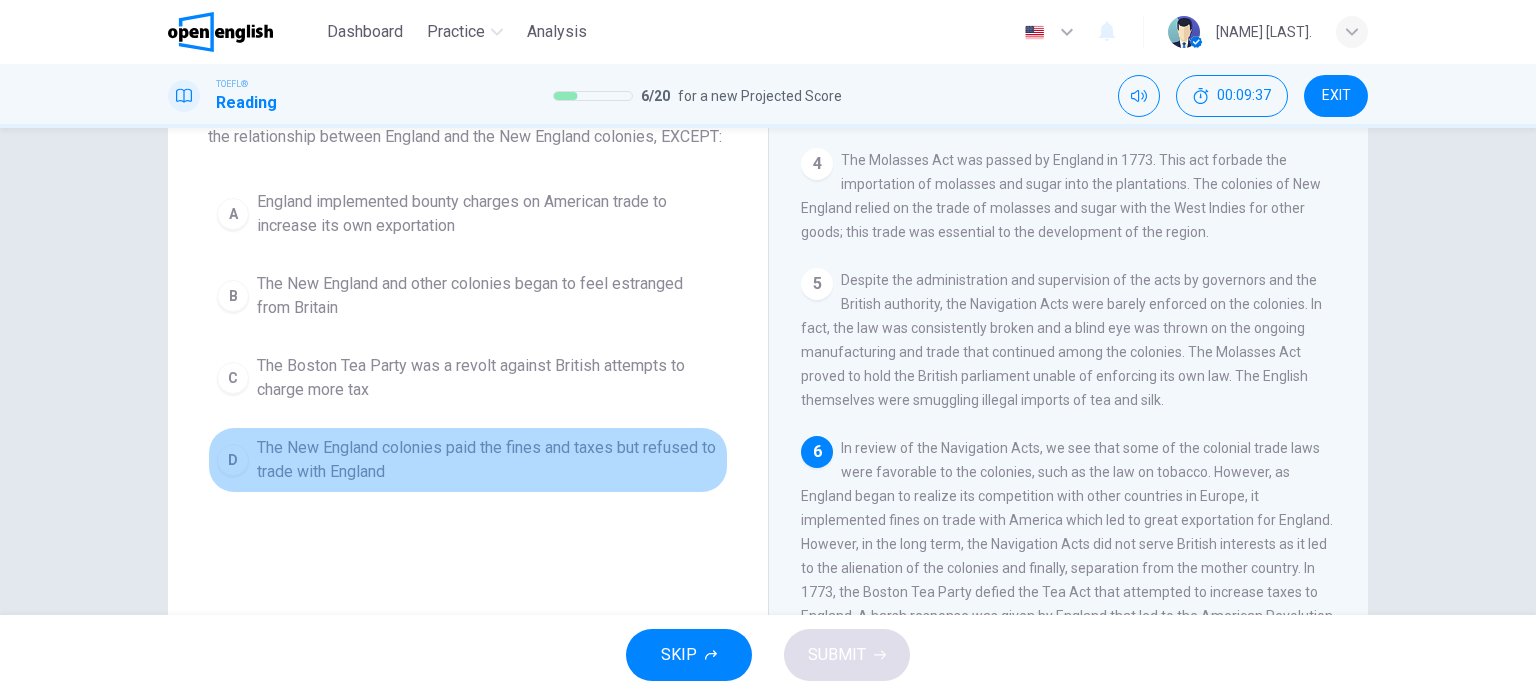 click on "The New England colonies paid the fines and taxes but refused to trade with England" at bounding box center (488, 460) 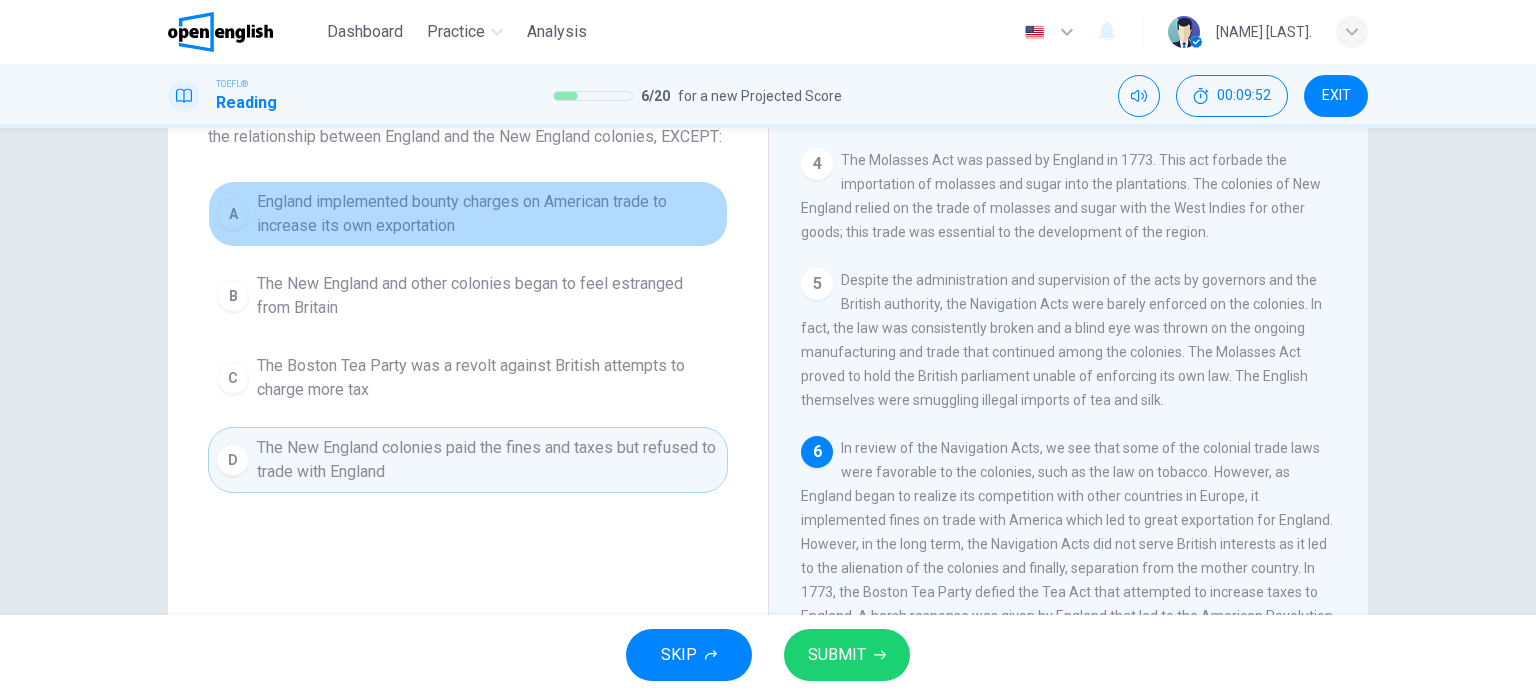click on "England implemented bounty charges on American trade to increase its own exportation" at bounding box center (488, 214) 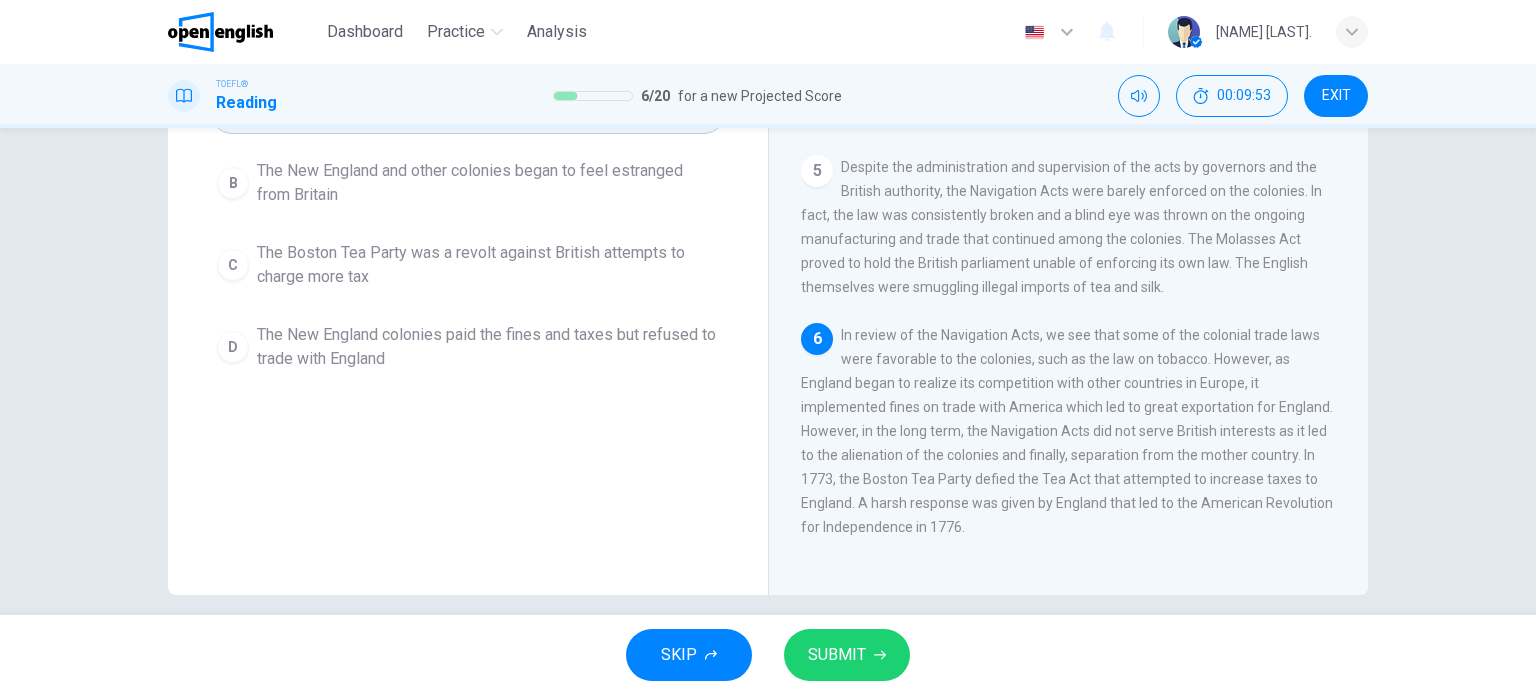 scroll, scrollTop: 270, scrollLeft: 0, axis: vertical 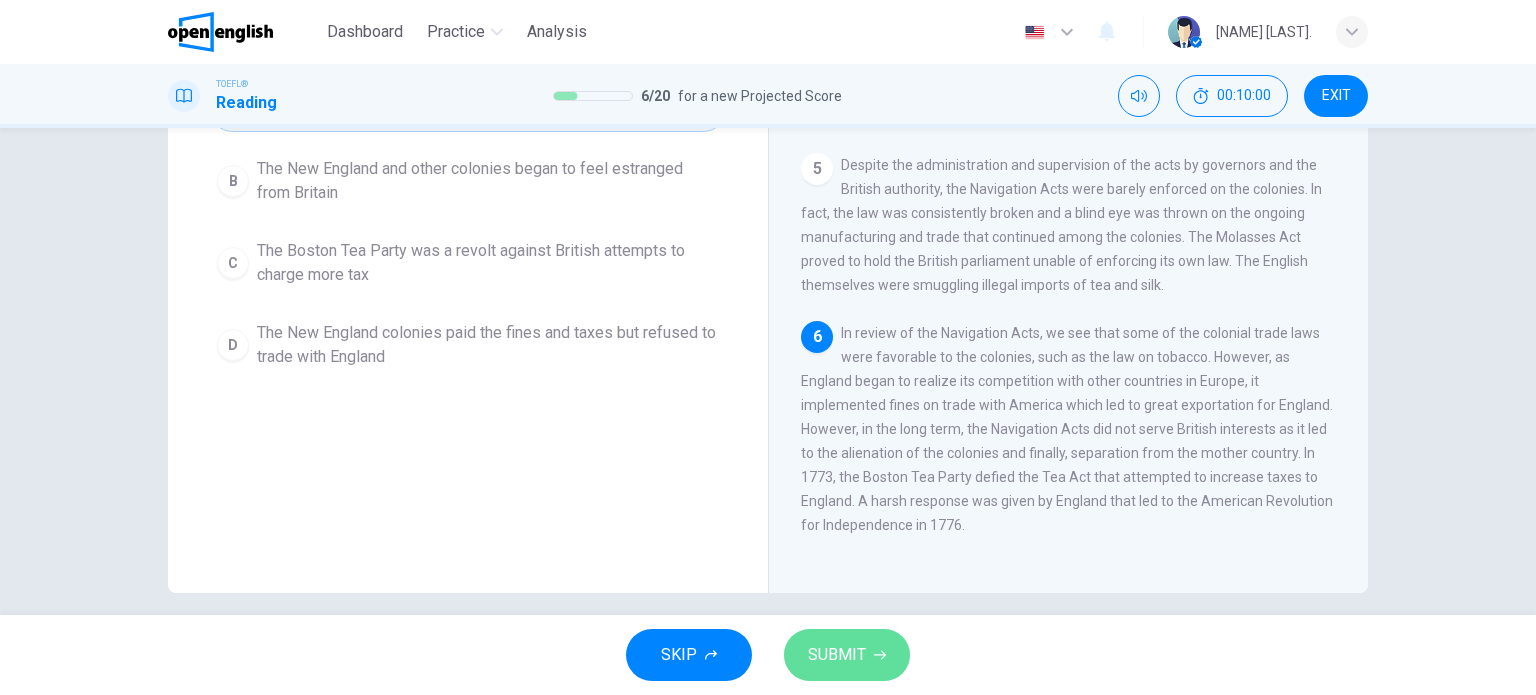 click on "SUBMIT" at bounding box center (847, 655) 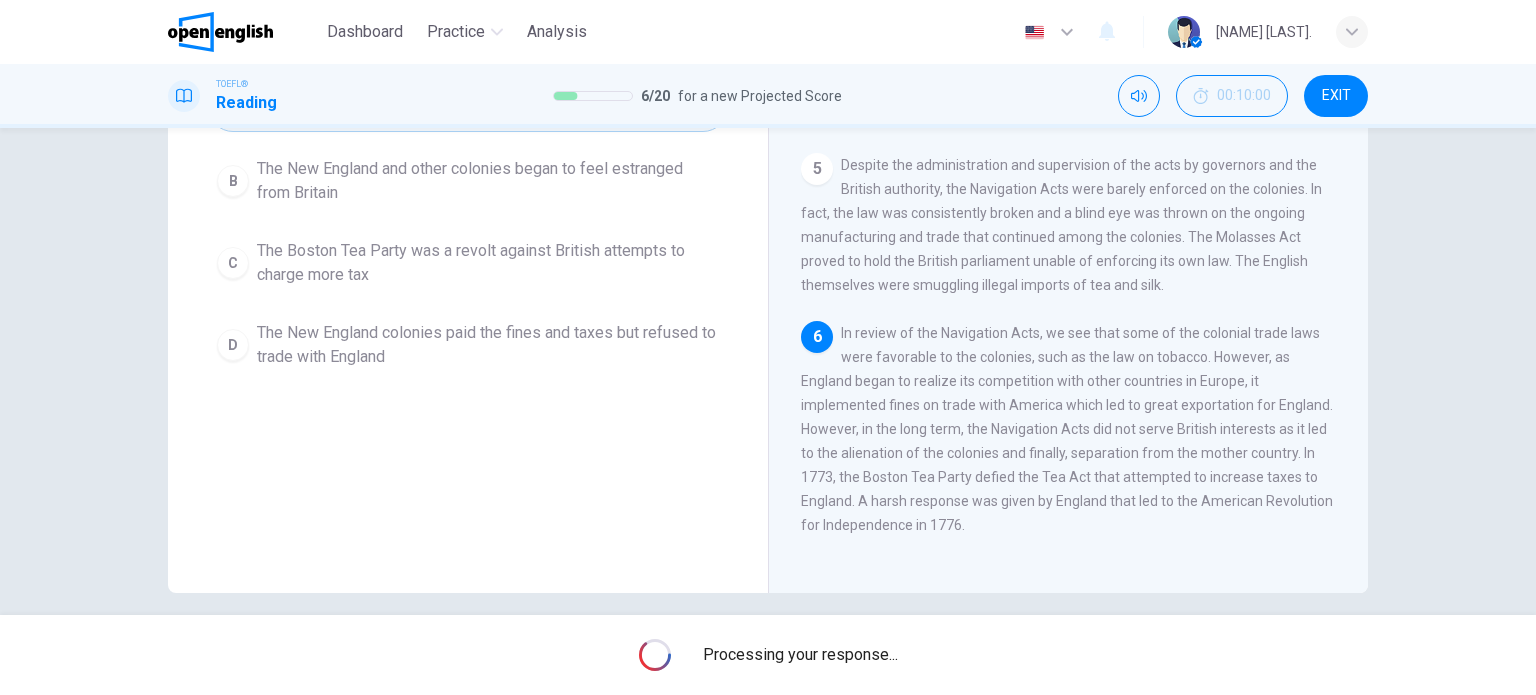 scroll, scrollTop: 168, scrollLeft: 0, axis: vertical 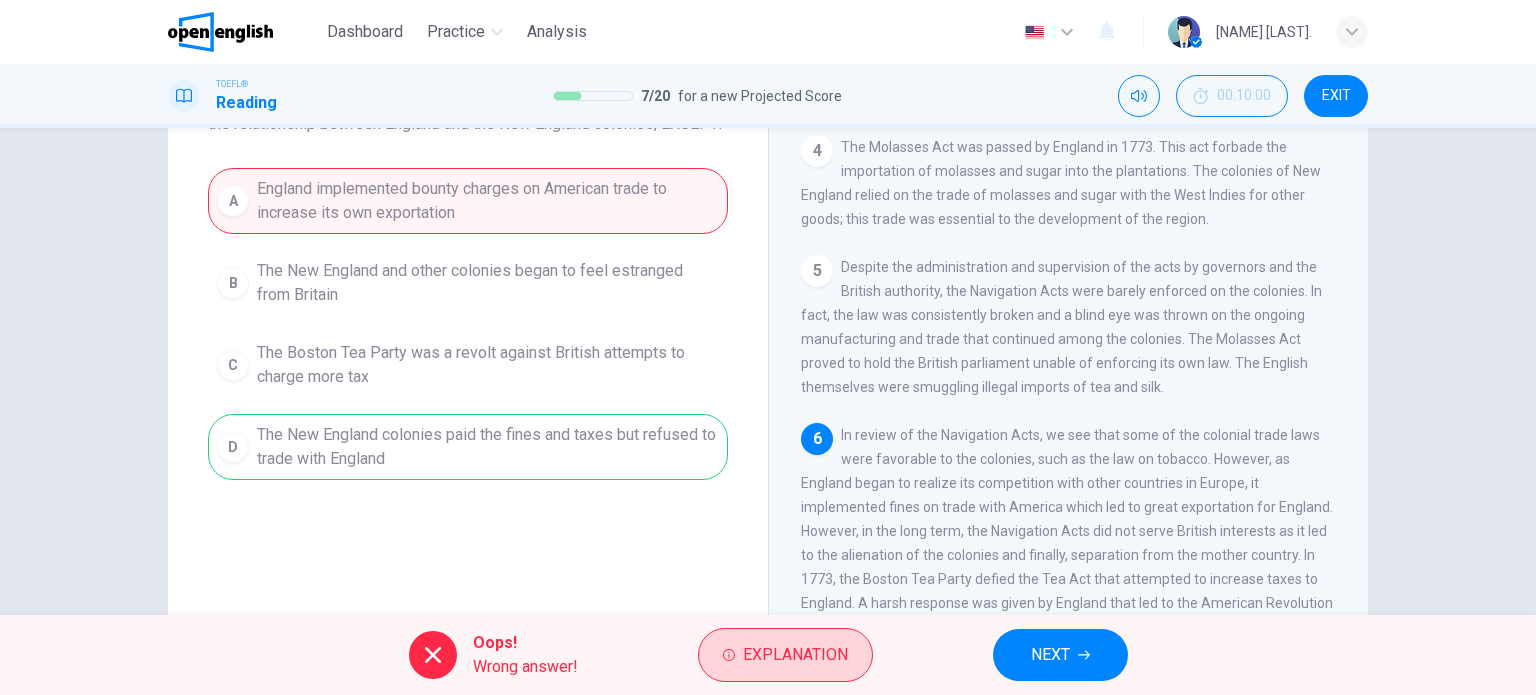 drag, startPoint x: 760, startPoint y: 684, endPoint x: 777, endPoint y: 649, distance: 38.910152 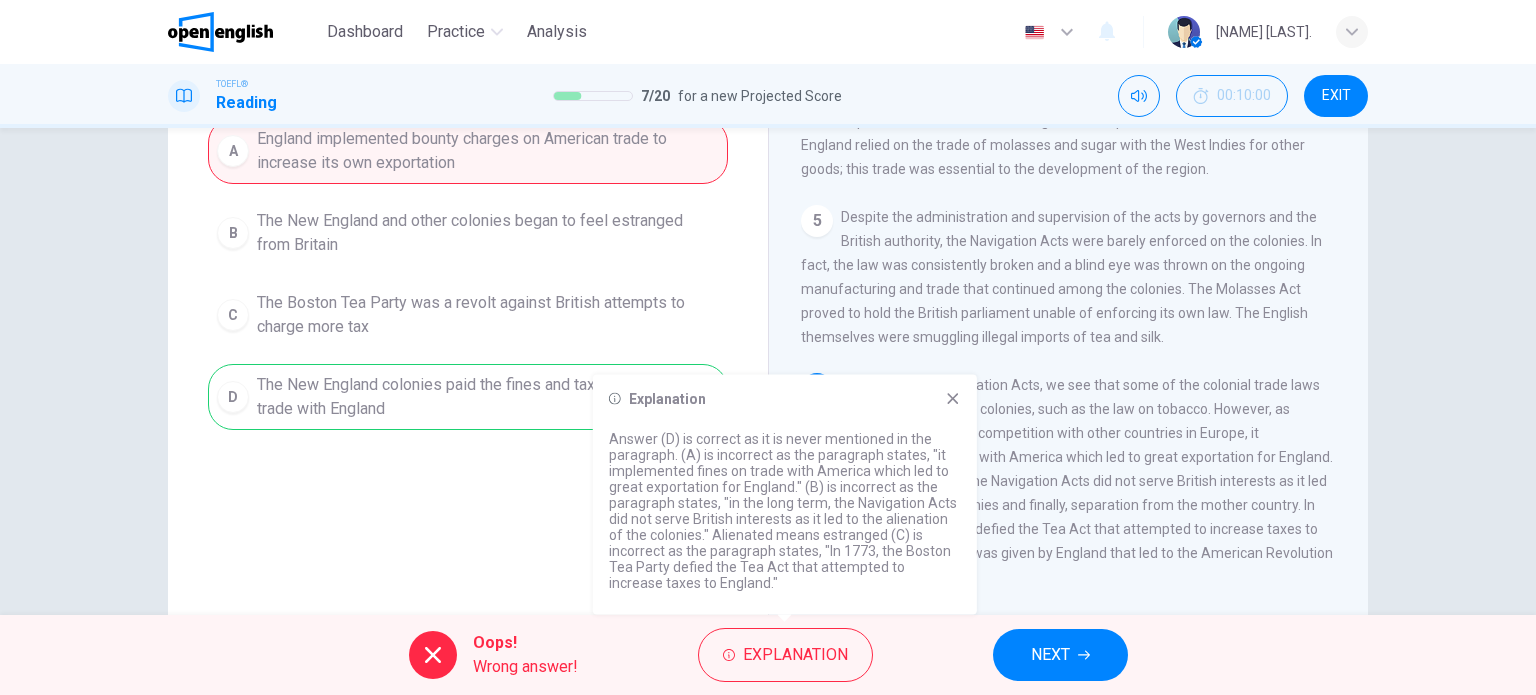 scroll, scrollTop: 288, scrollLeft: 0, axis: vertical 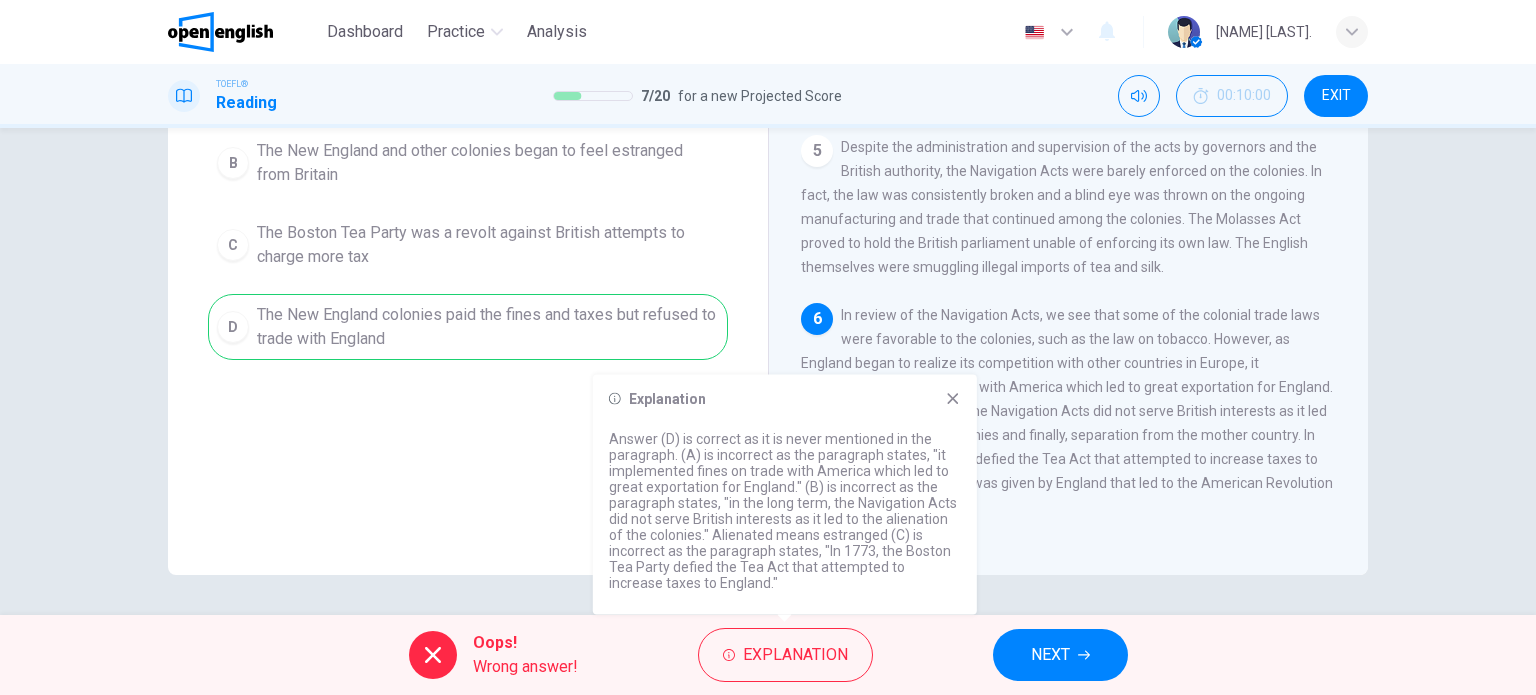 click 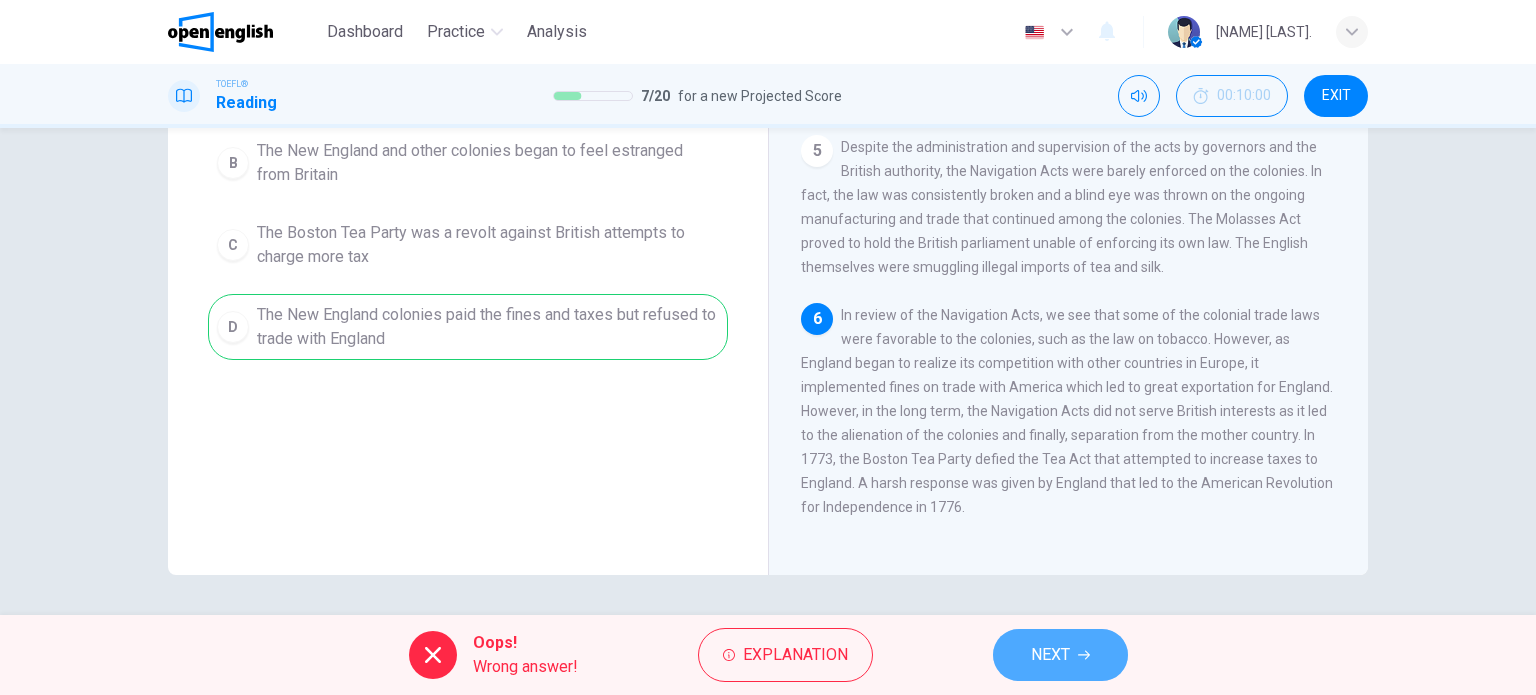 click on "NEXT" at bounding box center [1060, 655] 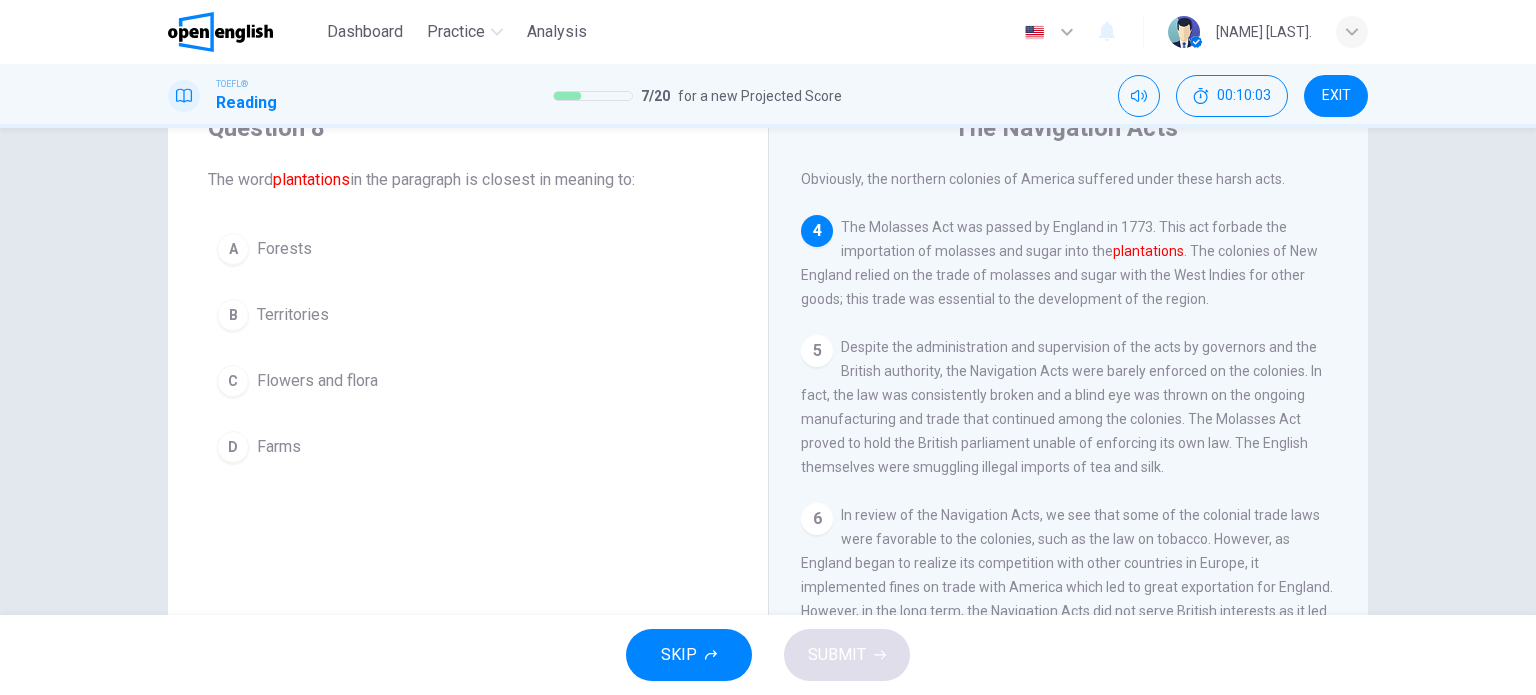 scroll, scrollTop: 88, scrollLeft: 0, axis: vertical 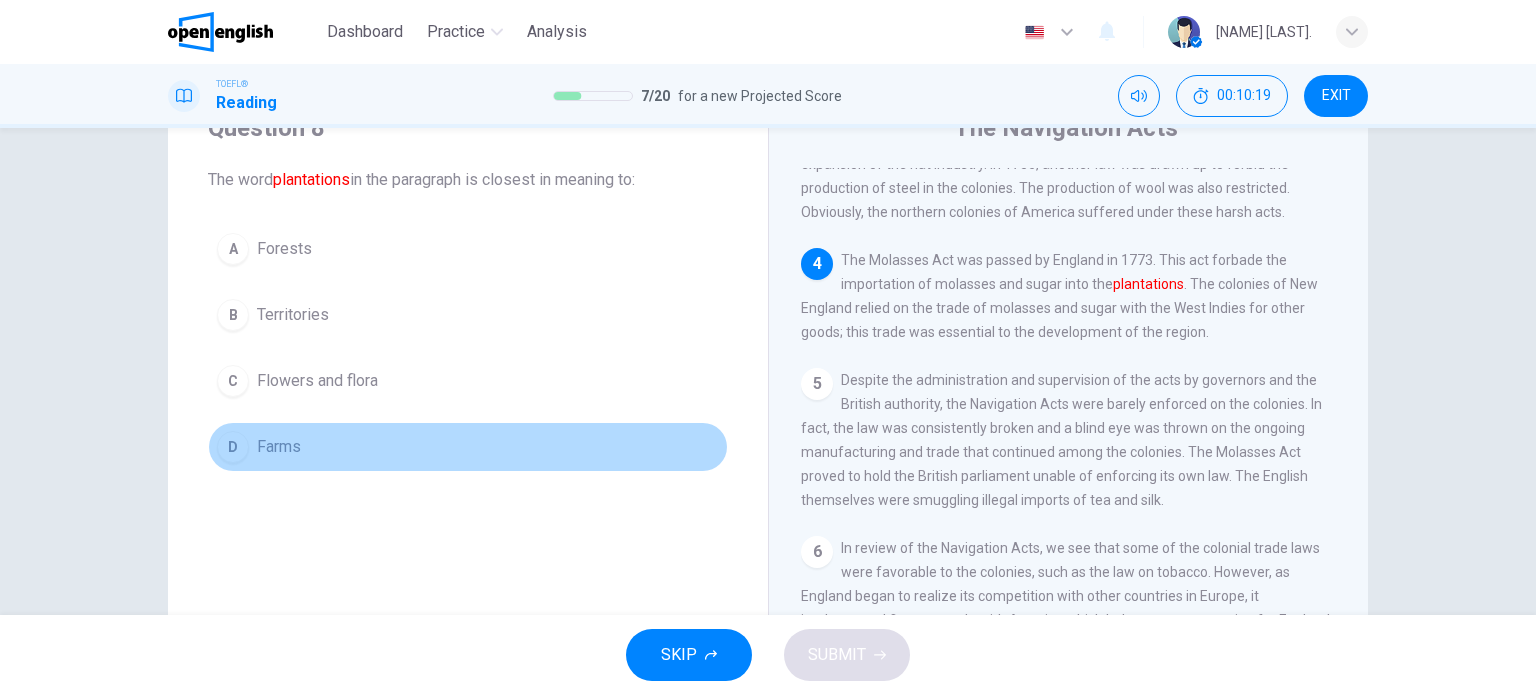 click on "D Farms" at bounding box center [468, 447] 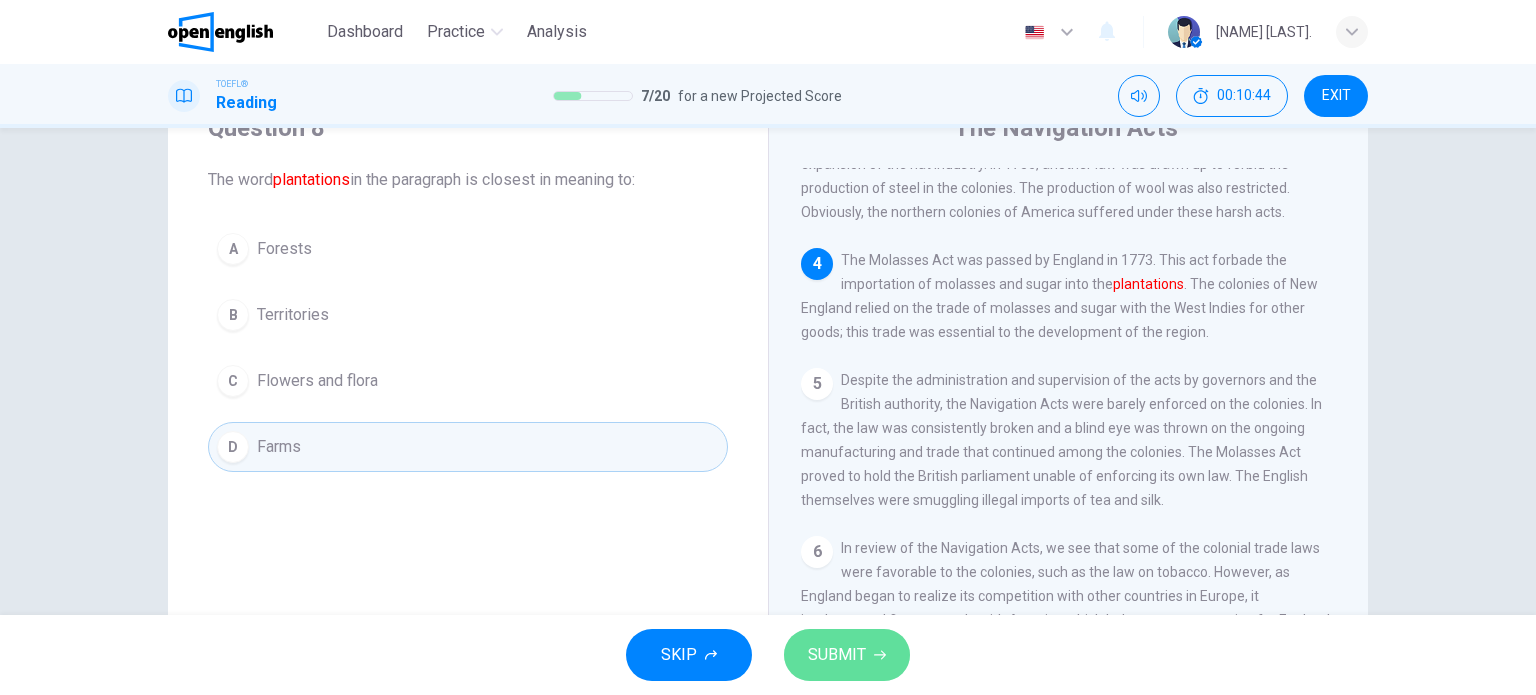 click on "SUBMIT" at bounding box center [847, 655] 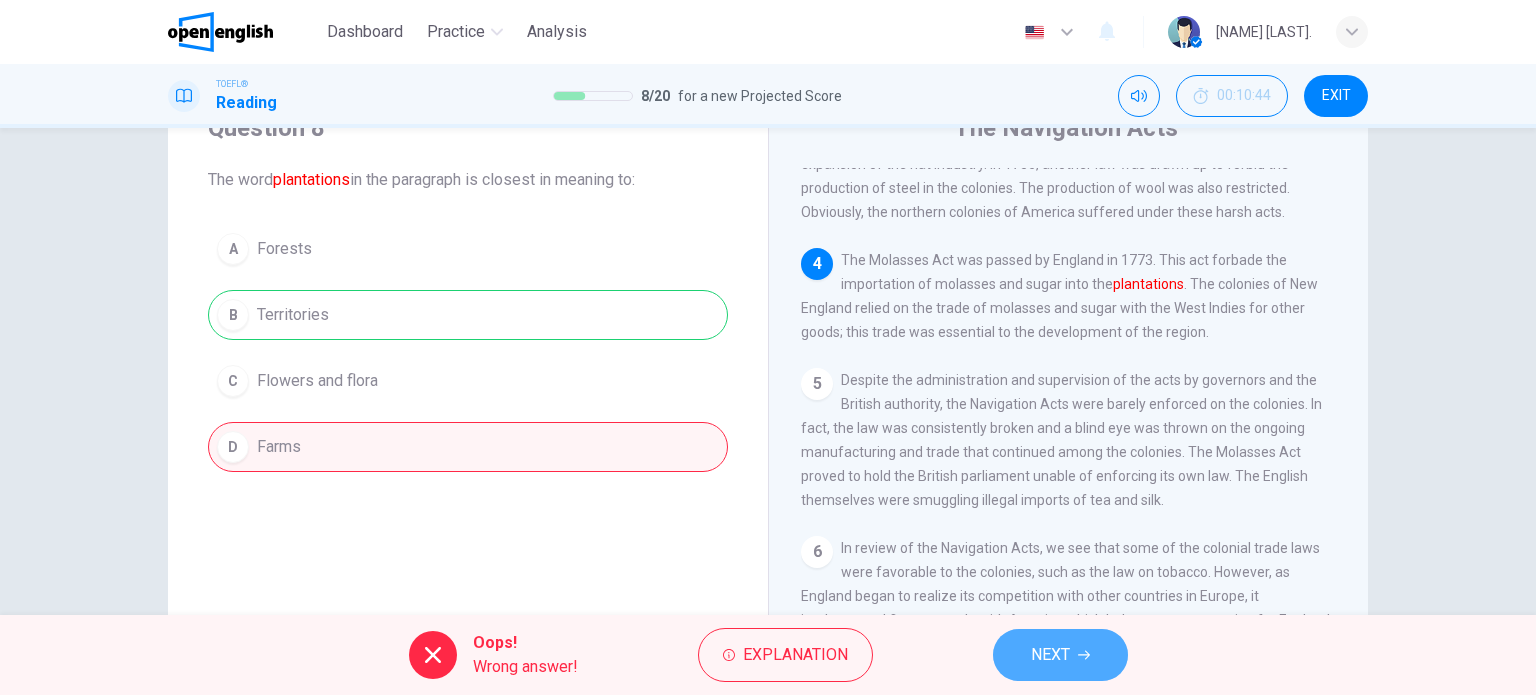 click on "NEXT" at bounding box center [1050, 655] 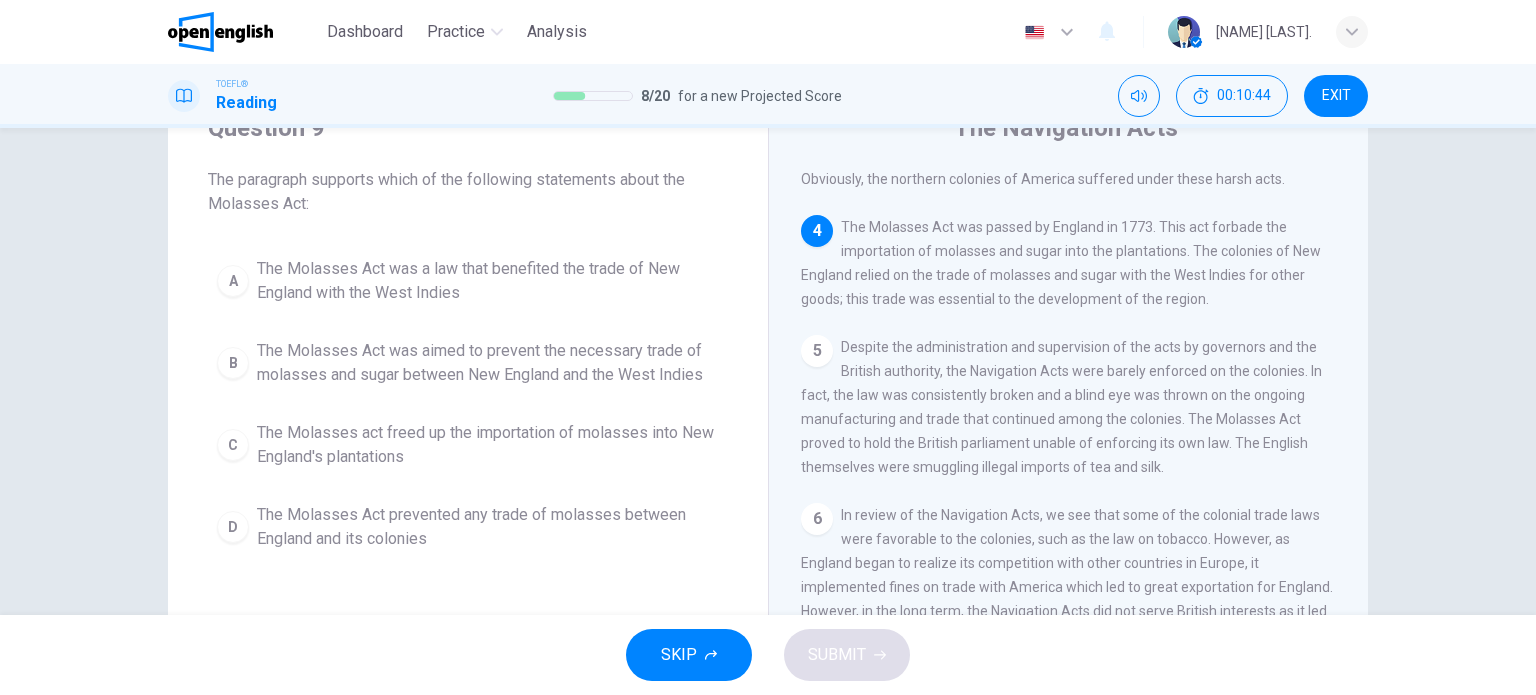 scroll, scrollTop: 684, scrollLeft: 0, axis: vertical 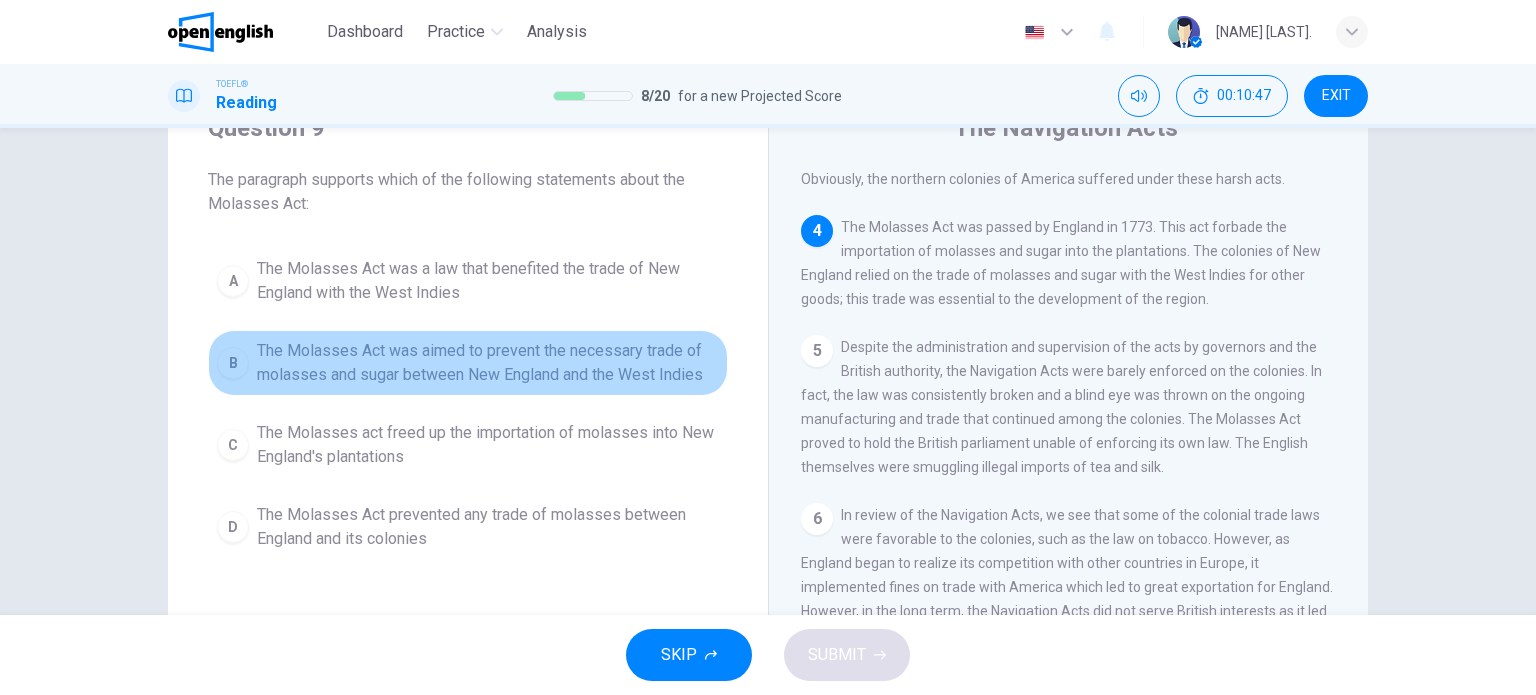 click on "The Molasses Act was aimed to prevent the necessary trade of molasses and sugar between New England and the West Indies" at bounding box center (488, 363) 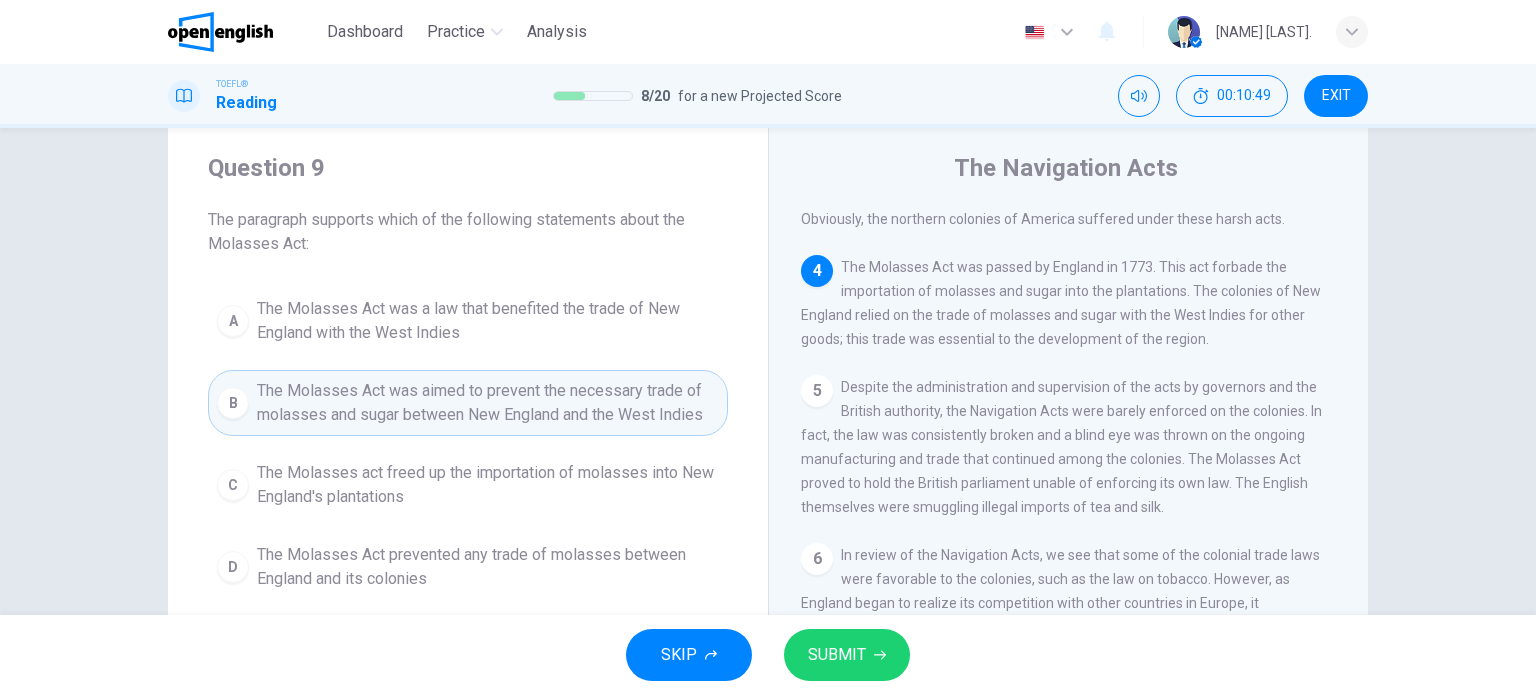scroll, scrollTop: 67, scrollLeft: 0, axis: vertical 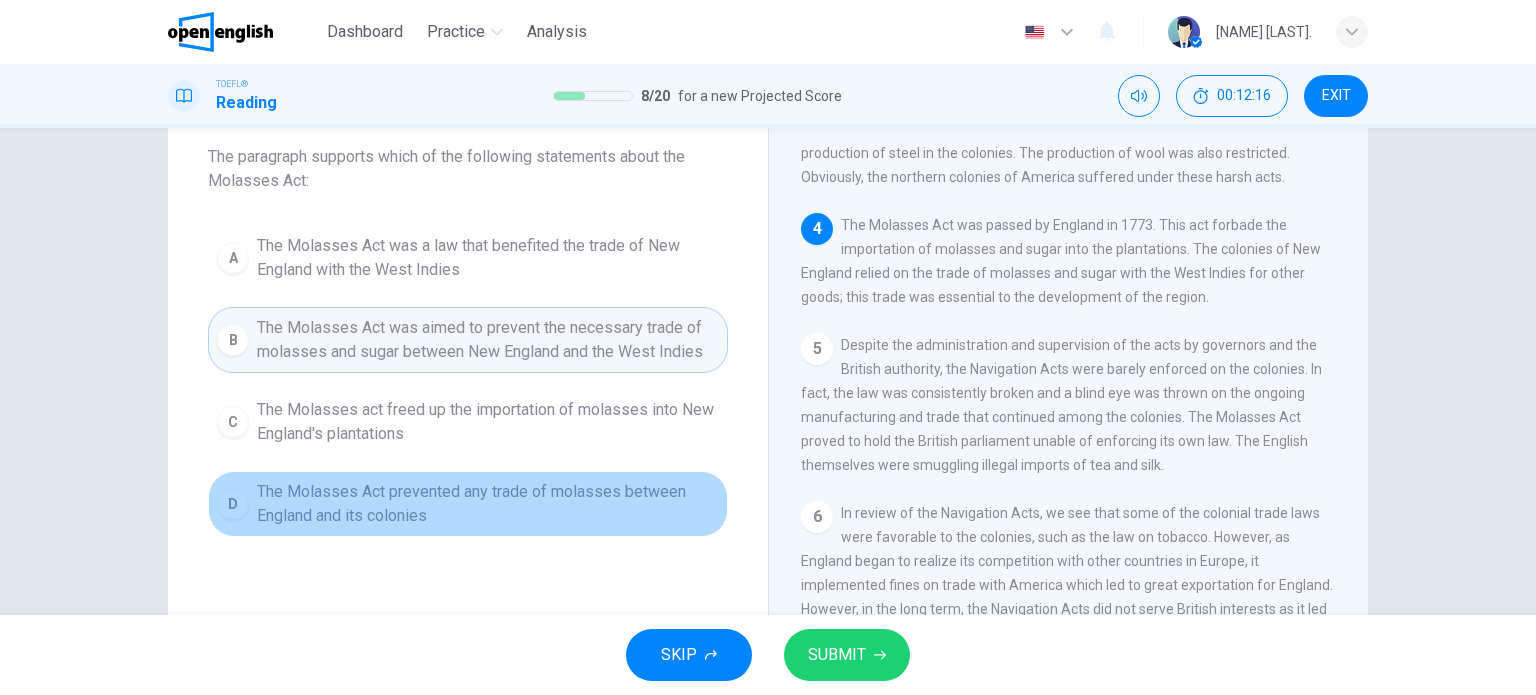 click on "The Molasses Act prevented any trade of molasses between England and its colonies" at bounding box center [488, 504] 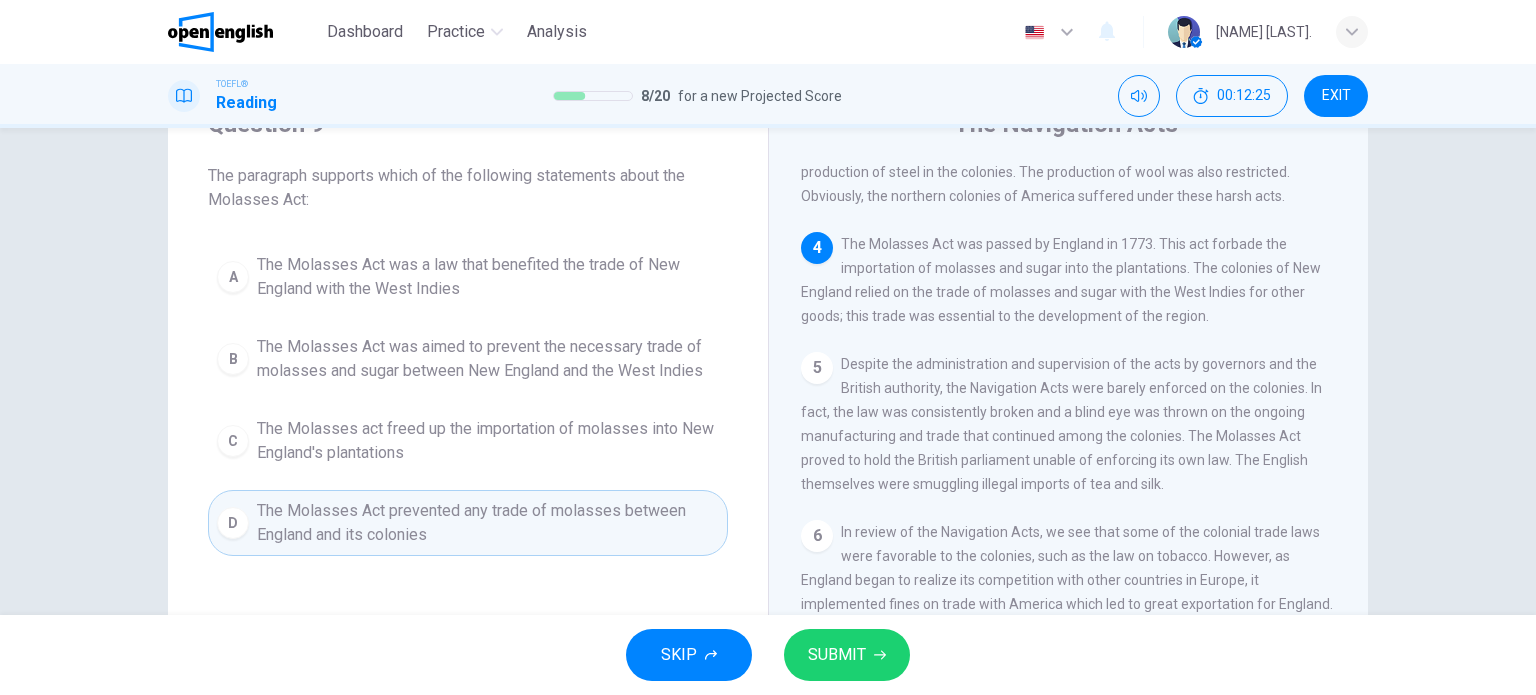 scroll, scrollTop: 91, scrollLeft: 0, axis: vertical 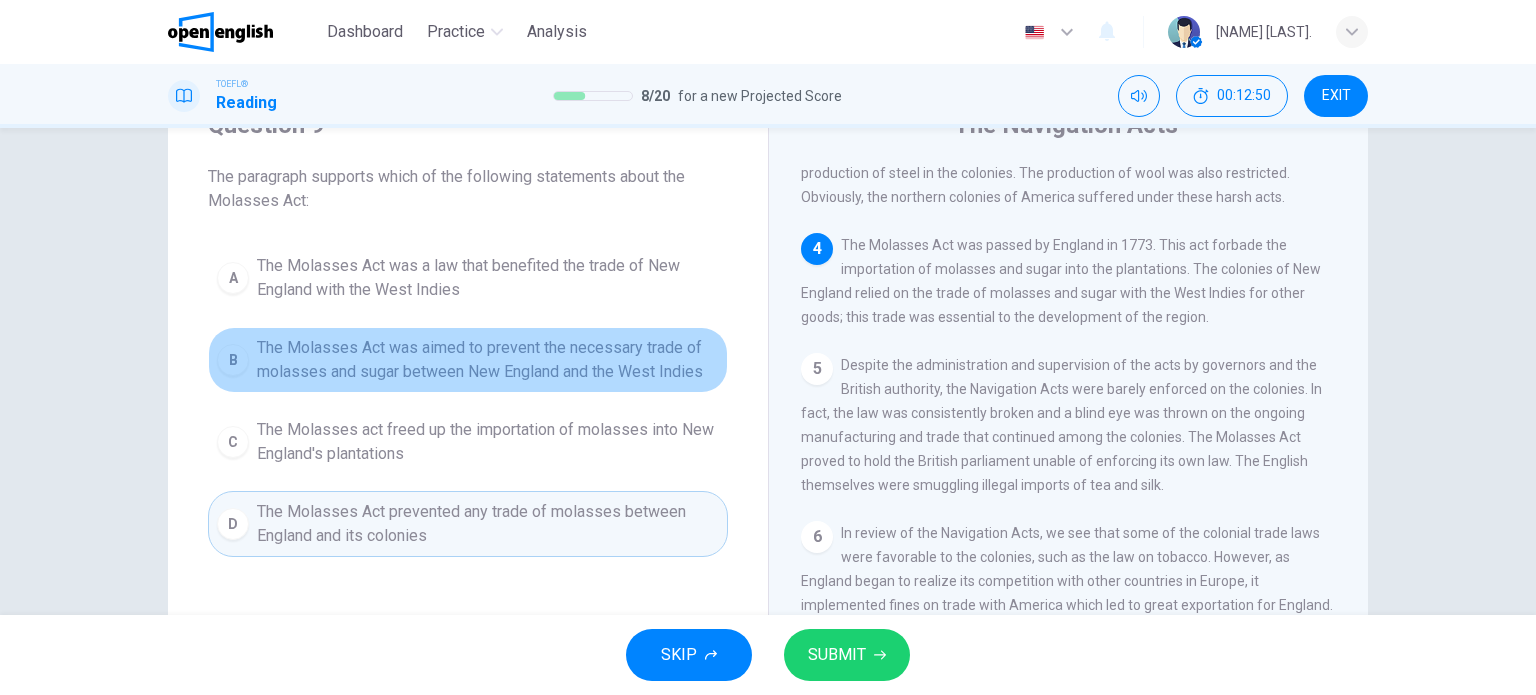 click on "The Molasses Act was aimed to prevent the necessary trade of molasses and sugar between New England and the West Indies" at bounding box center (488, 360) 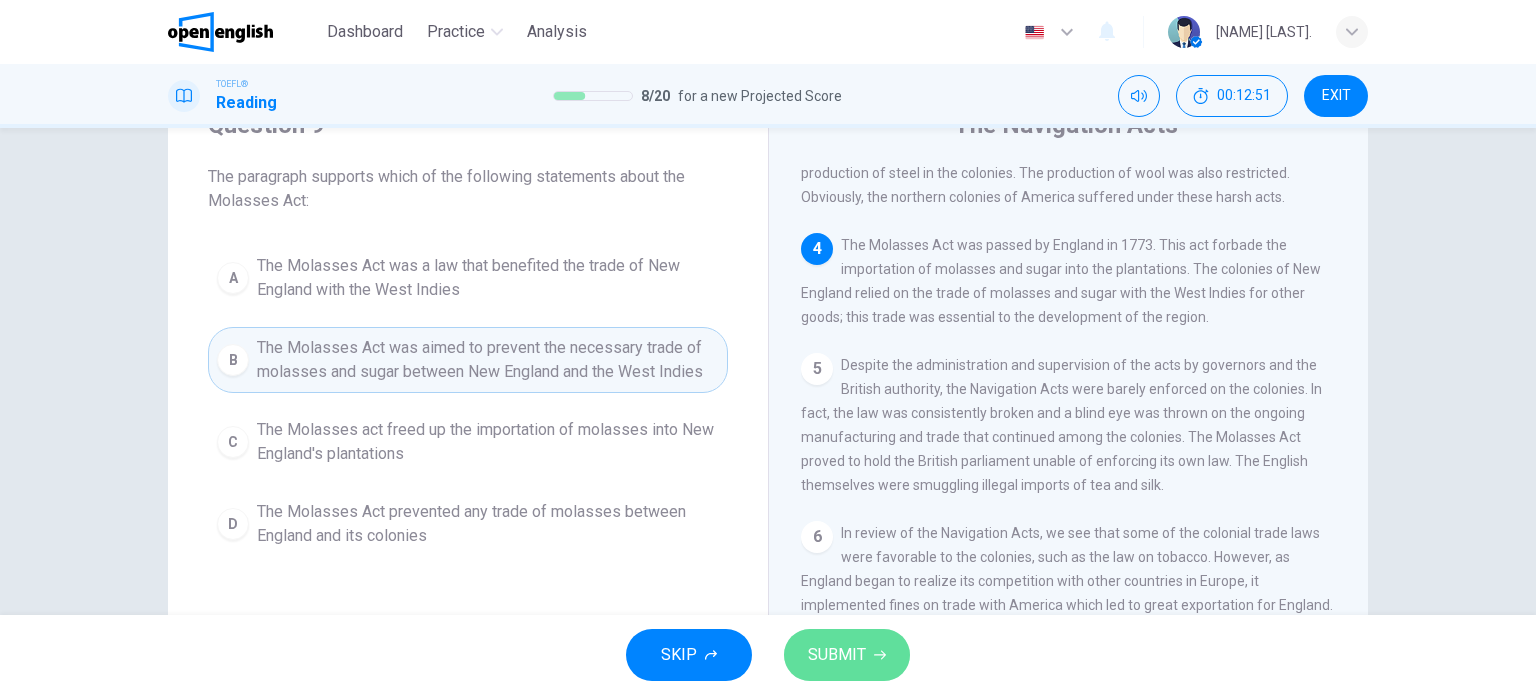 click on "SUBMIT" at bounding box center [847, 655] 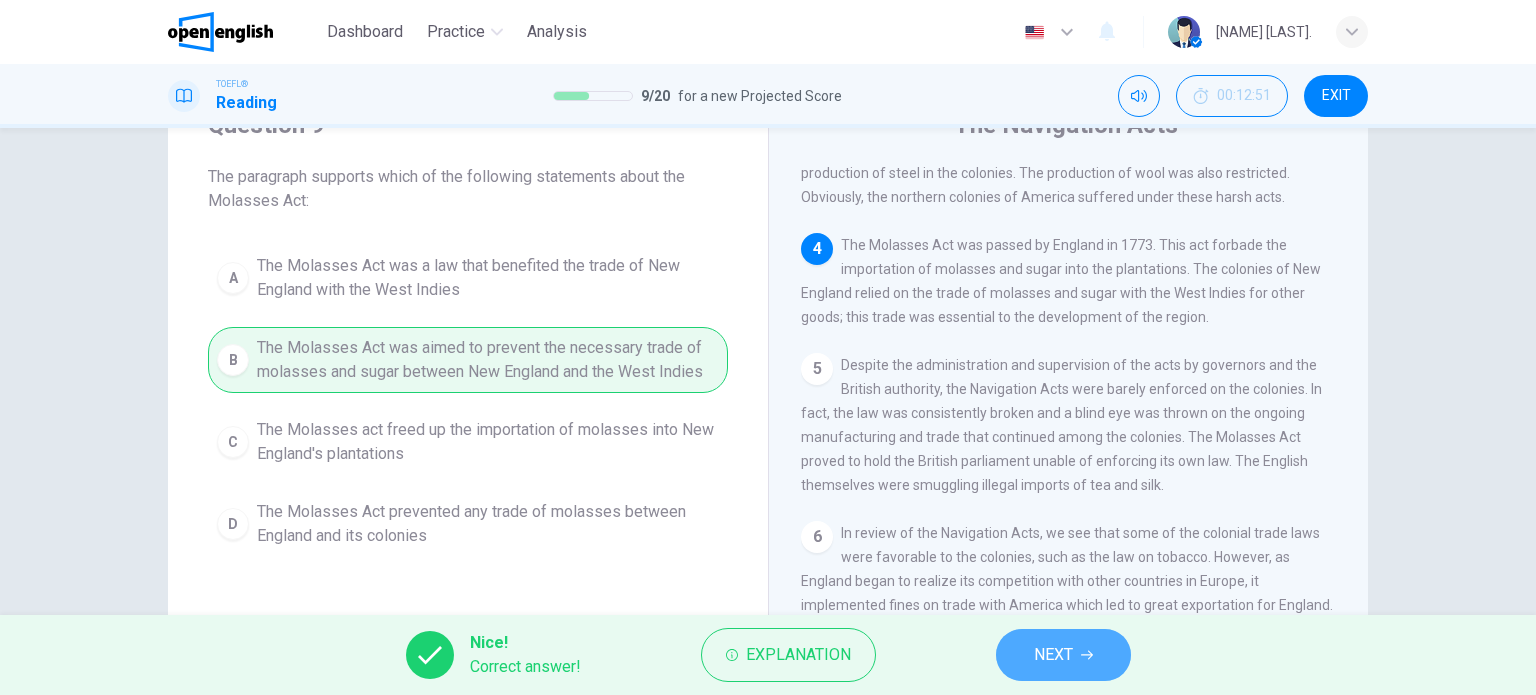 click on "NEXT" at bounding box center [1053, 655] 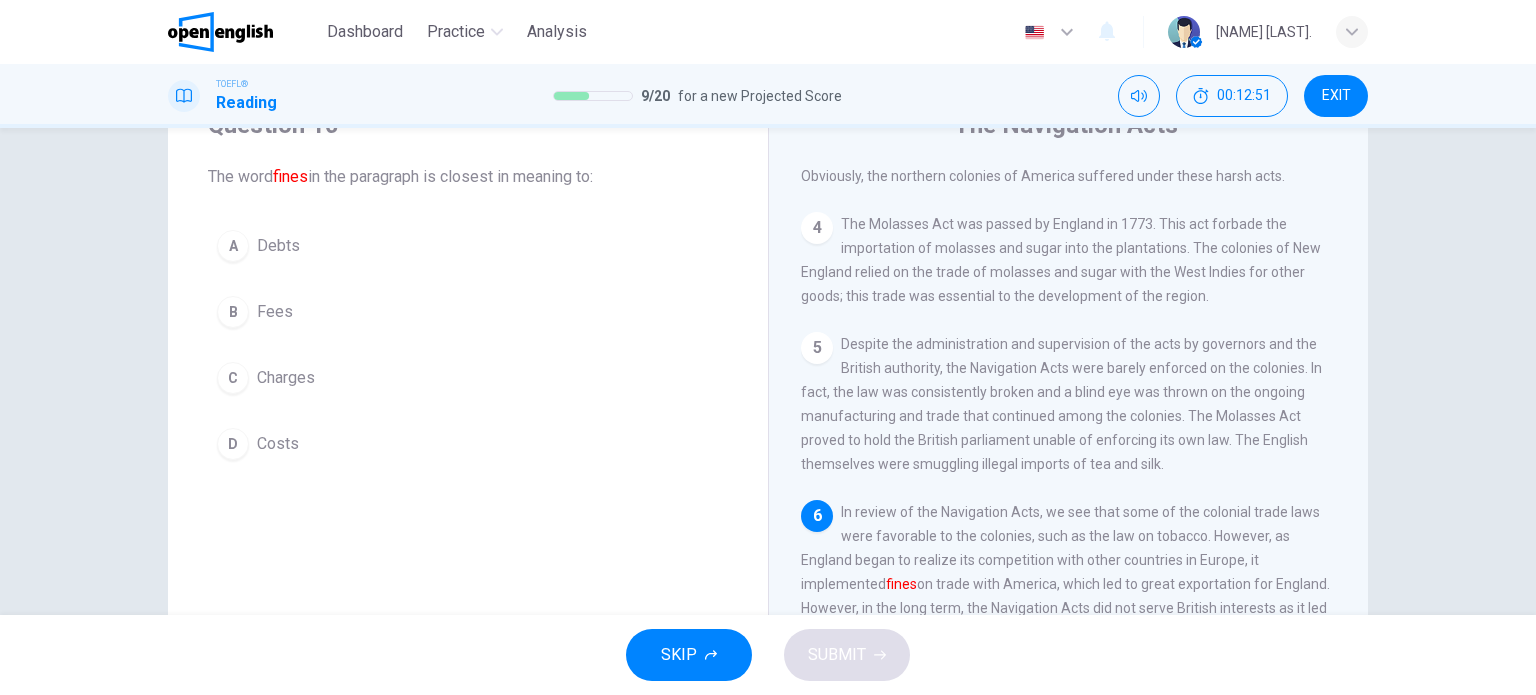 scroll, scrollTop: 684, scrollLeft: 0, axis: vertical 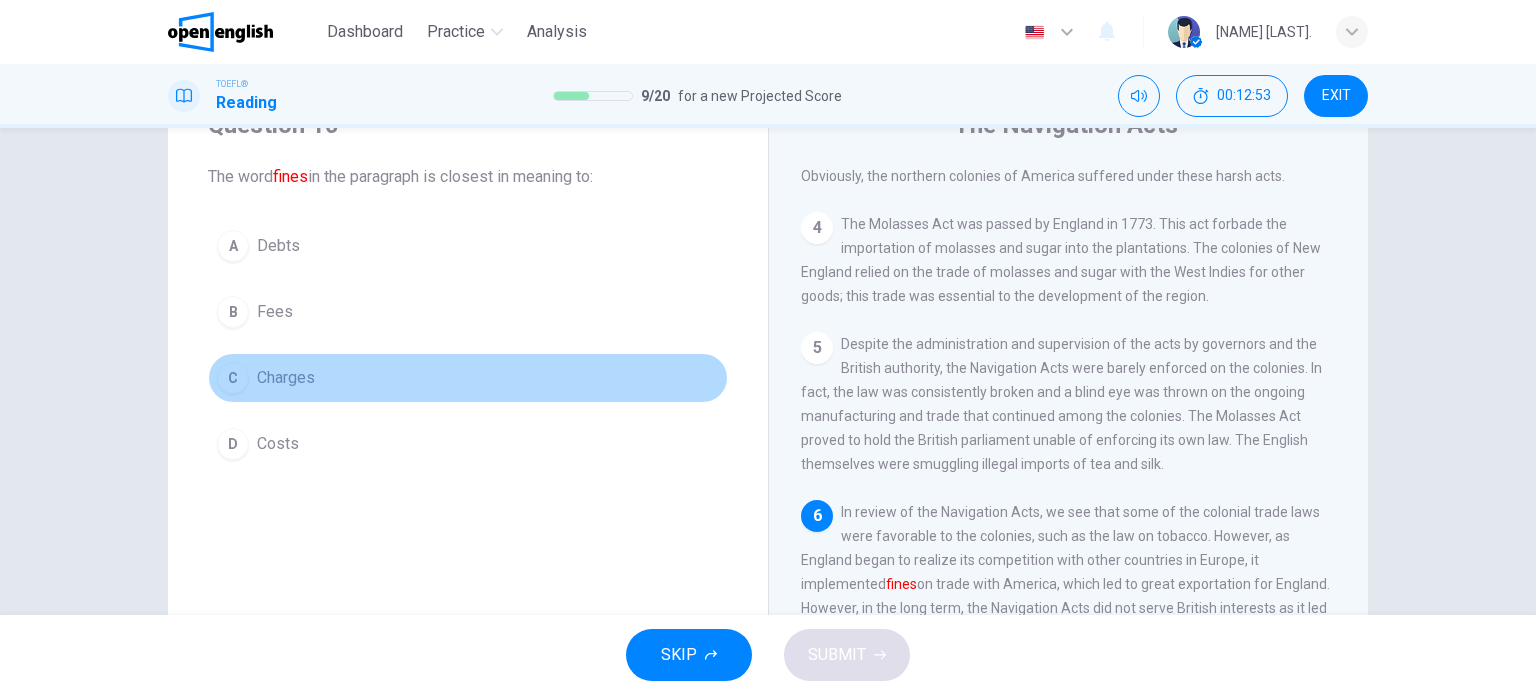 click on "C Charges" at bounding box center (468, 378) 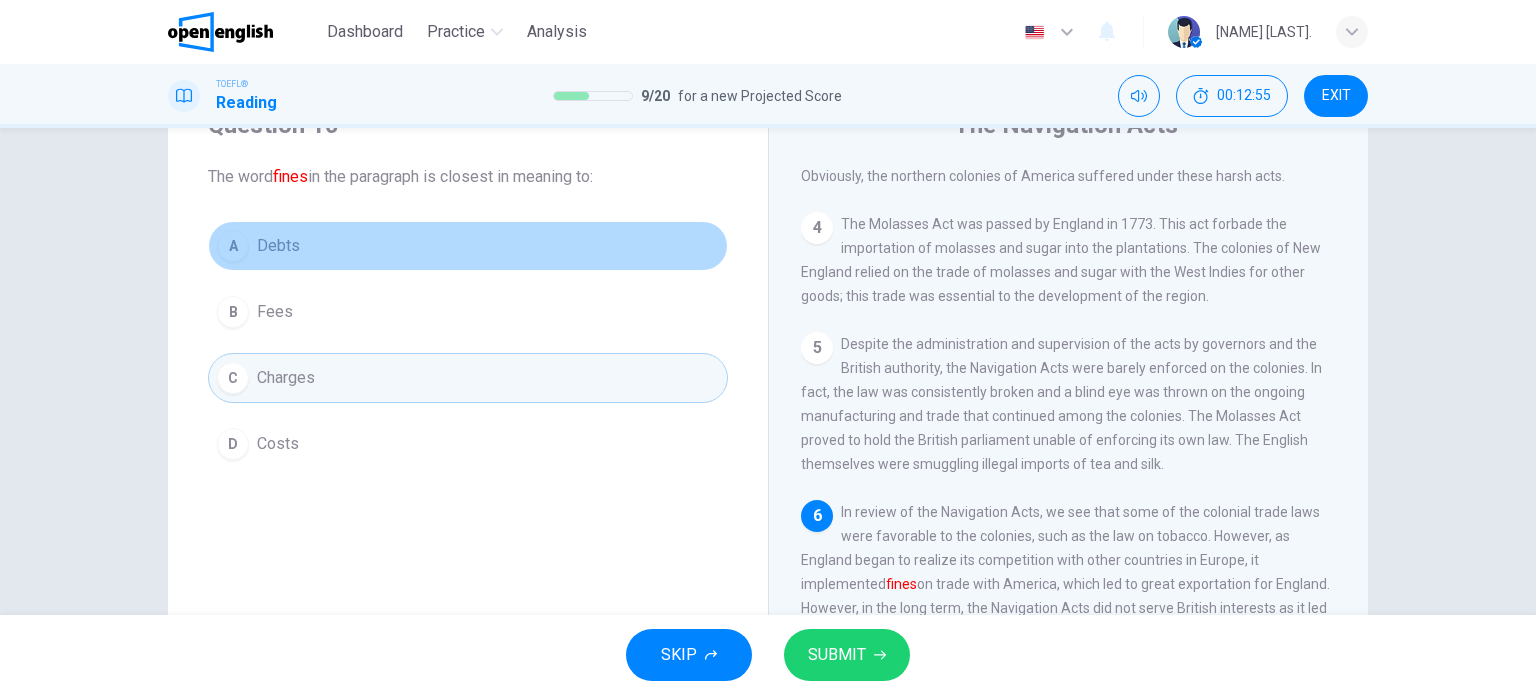 click on "A Debts" at bounding box center [468, 246] 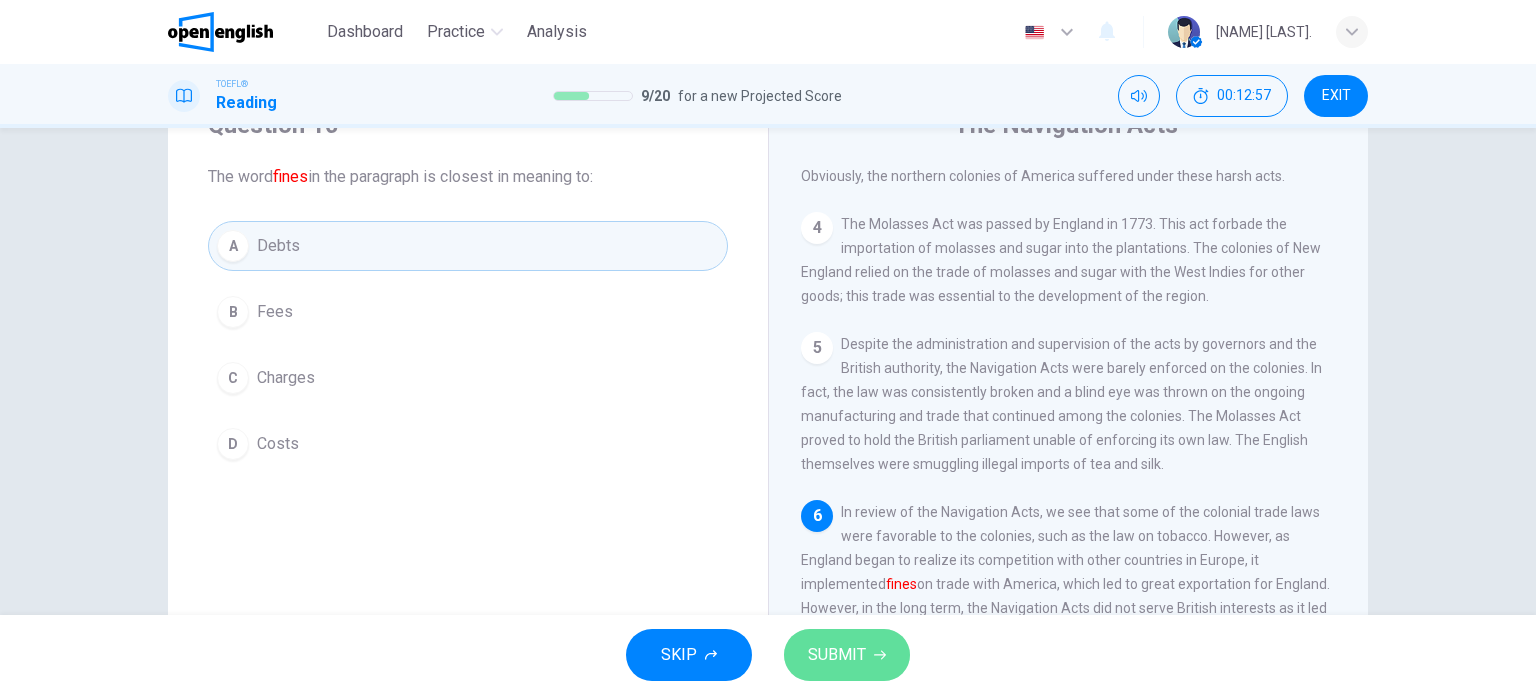 click on "SUBMIT" at bounding box center (847, 655) 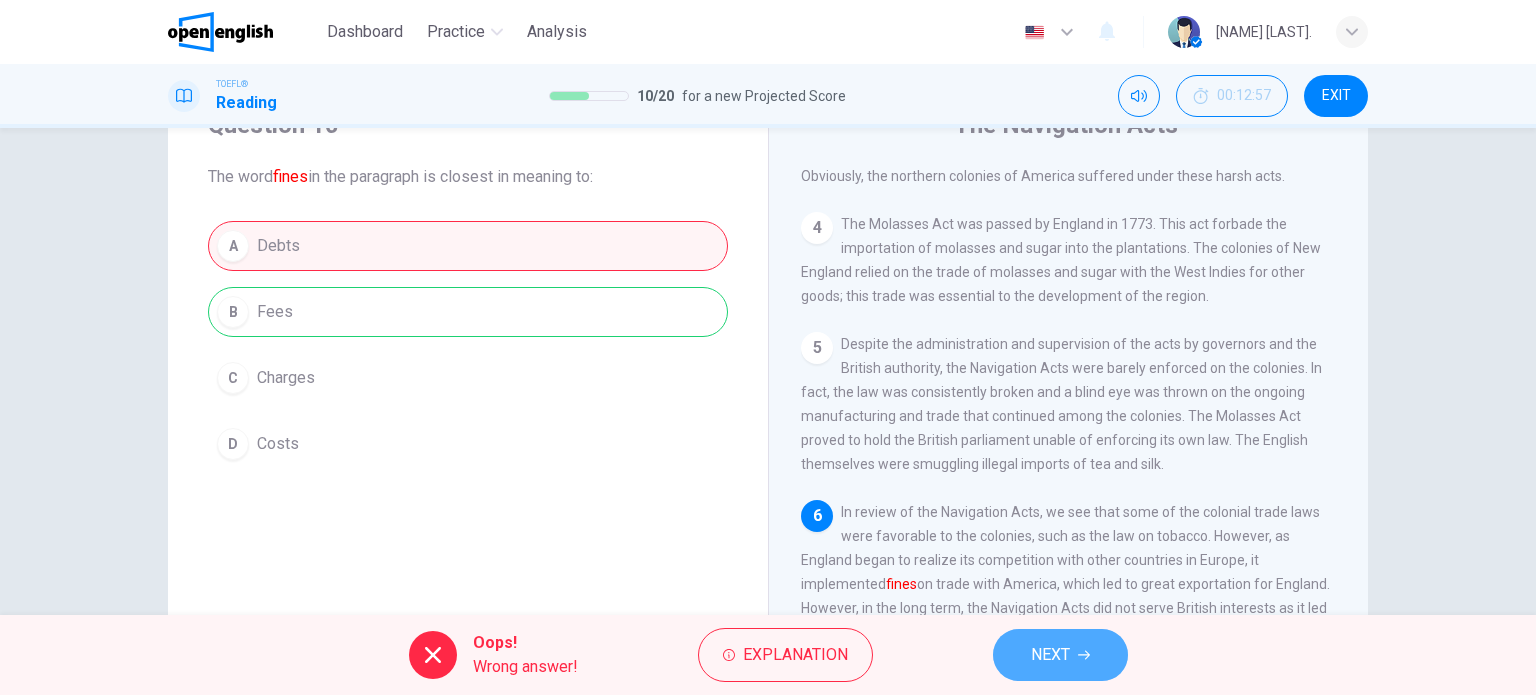 click on "NEXT" at bounding box center (1050, 655) 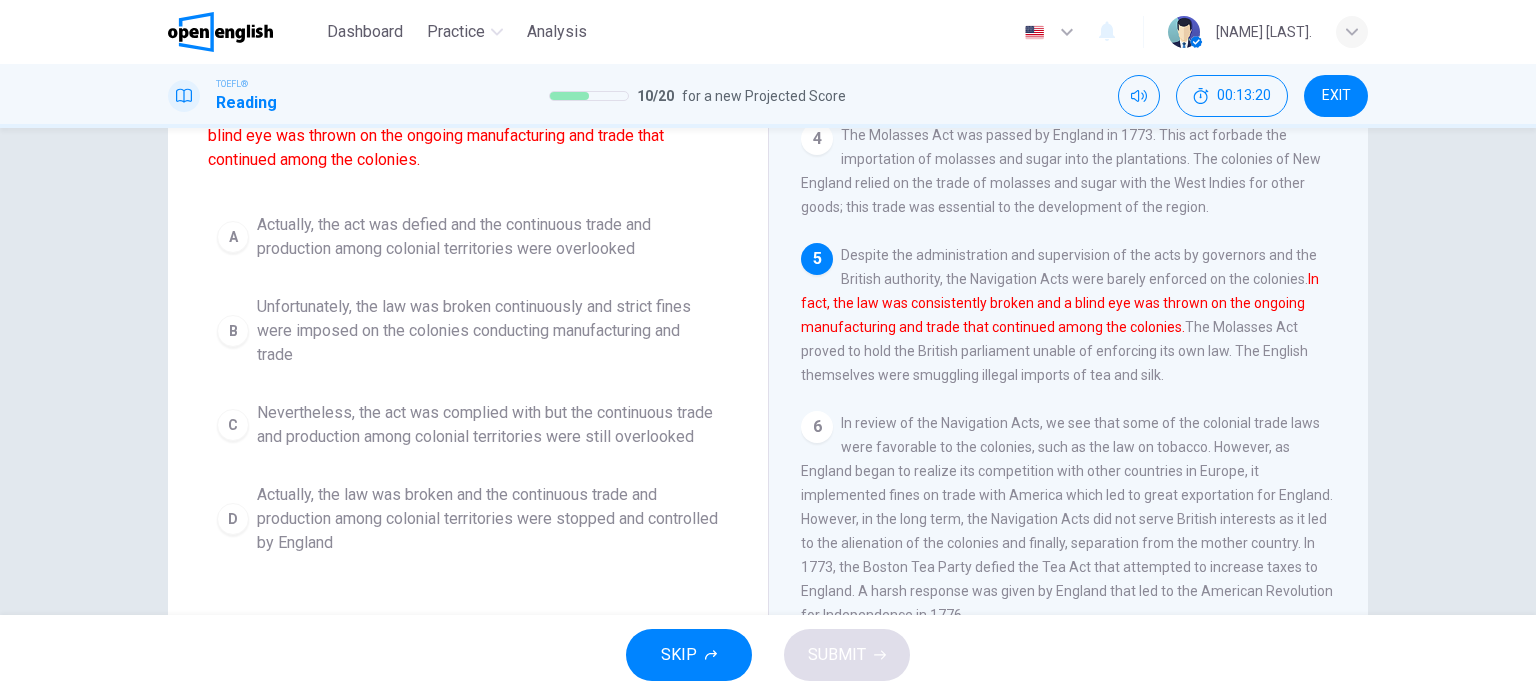 scroll, scrollTop: 190, scrollLeft: 0, axis: vertical 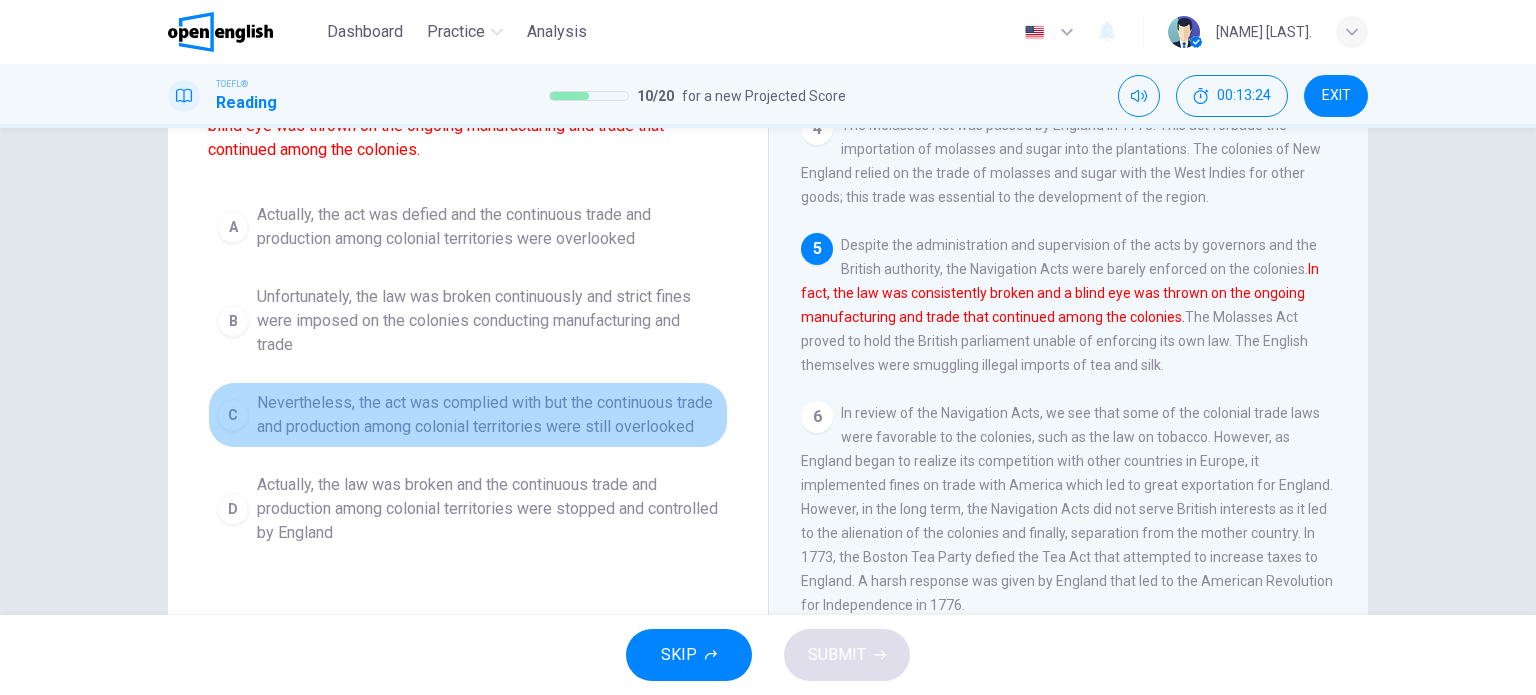 click on "Nevertheless, the act was complied with but the continuous trade and production among colonial territories were still overlooked" at bounding box center (488, 415) 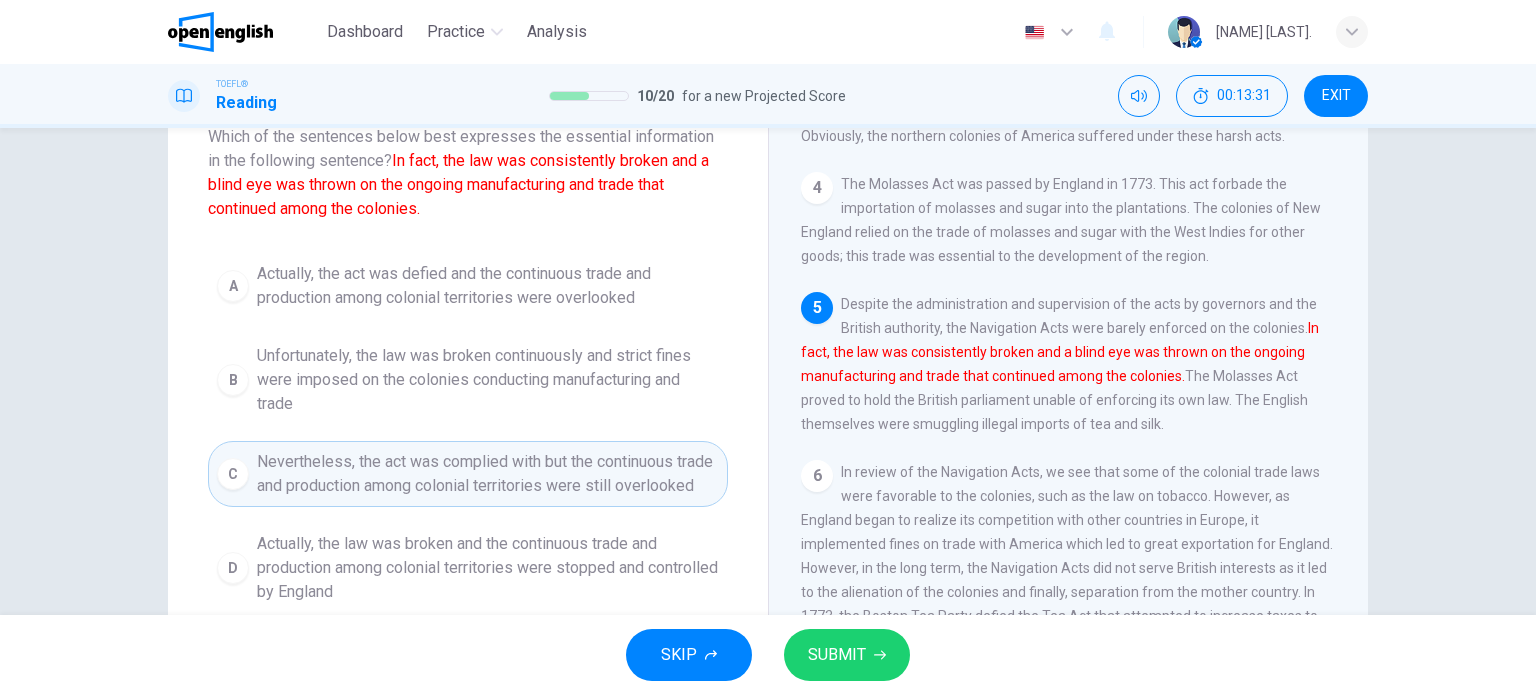 scroll, scrollTop: 132, scrollLeft: 0, axis: vertical 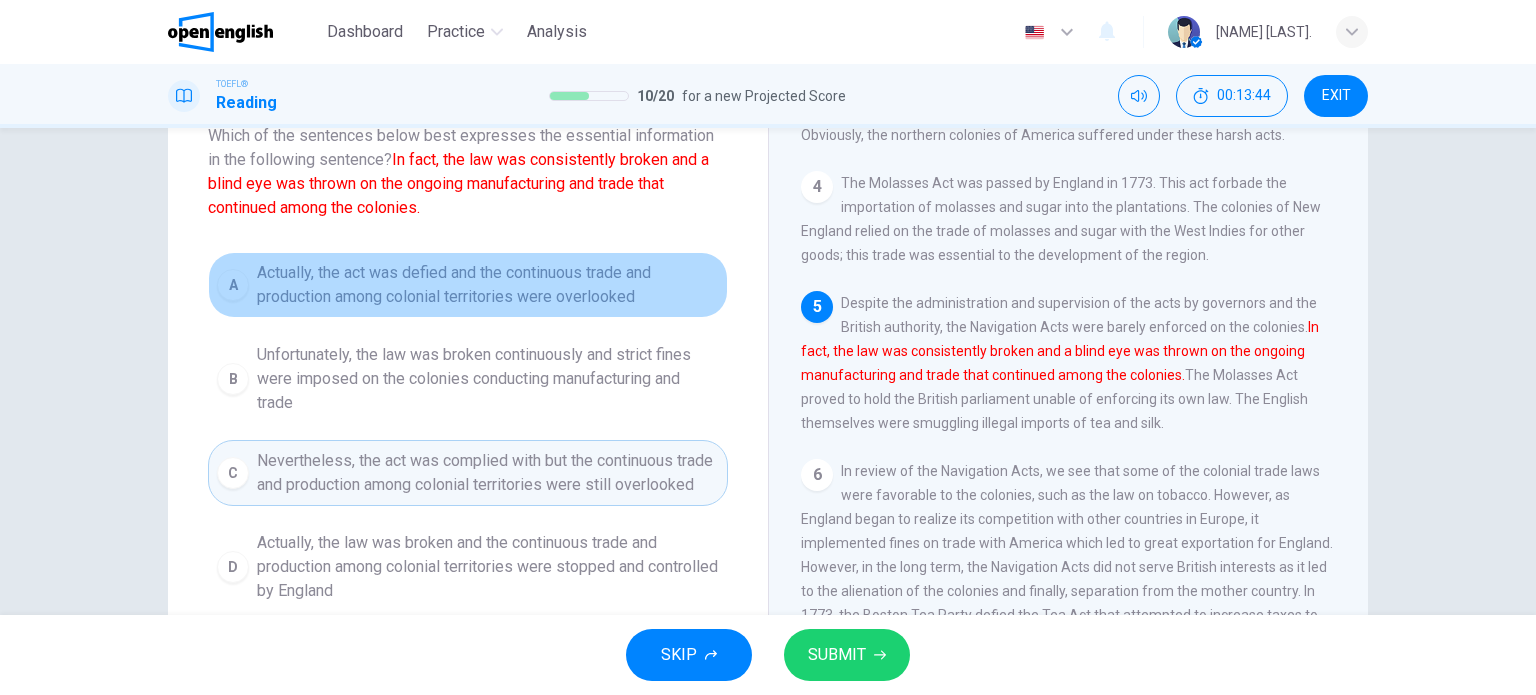 click on "Actually, the act was defied and the continuous trade and production among colonial territories were overlooked" at bounding box center [488, 285] 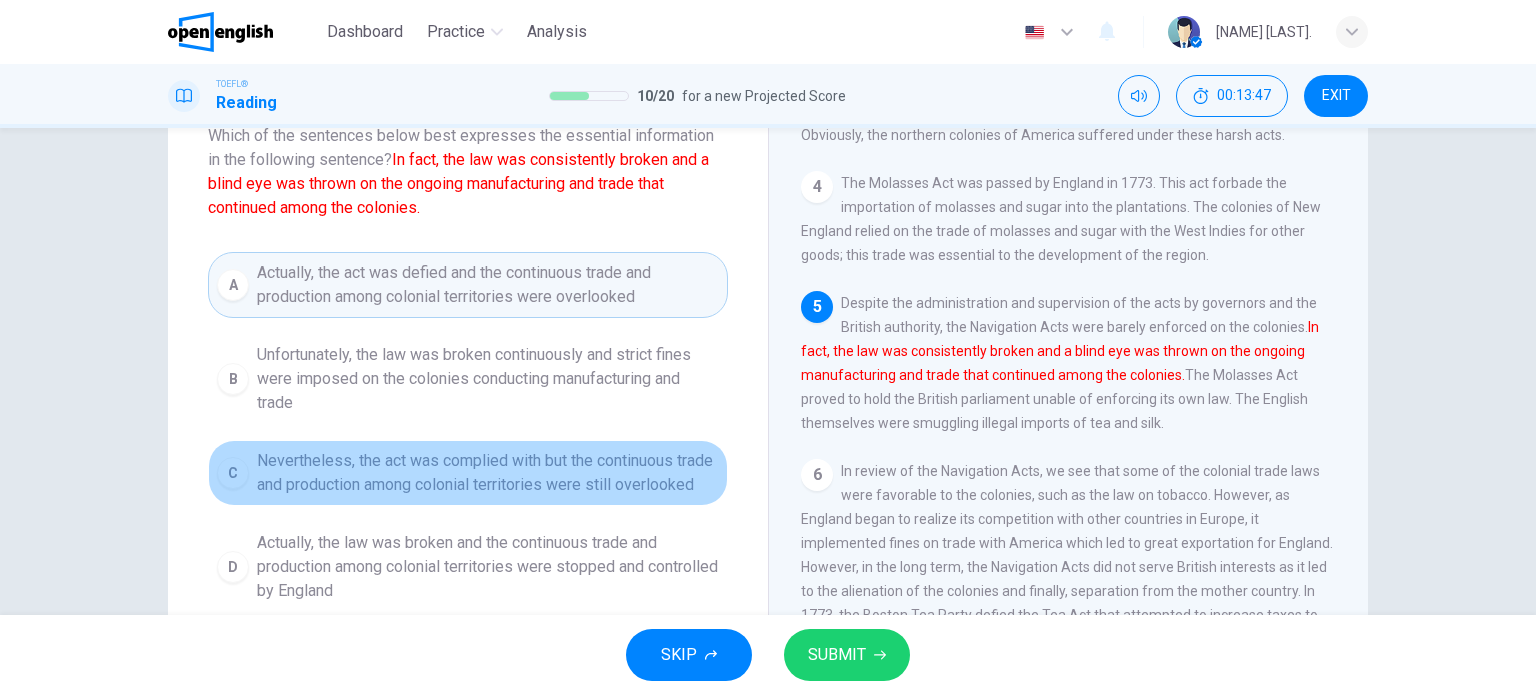 click on "Nevertheless, the act was complied with but the continuous trade and production among colonial territories were still overlooked" at bounding box center (488, 473) 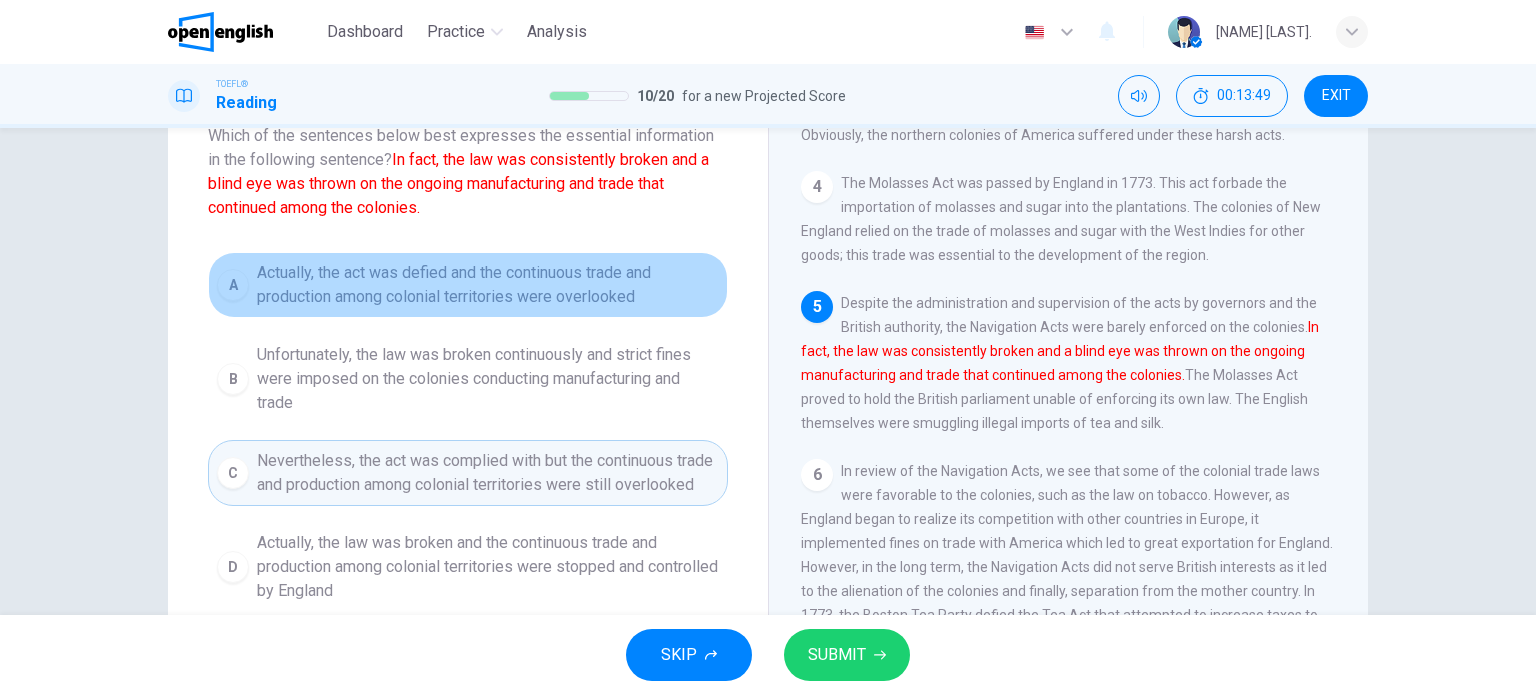click on "Actually, the act was defied and the continuous trade and production among colonial territories were overlooked" at bounding box center [488, 285] 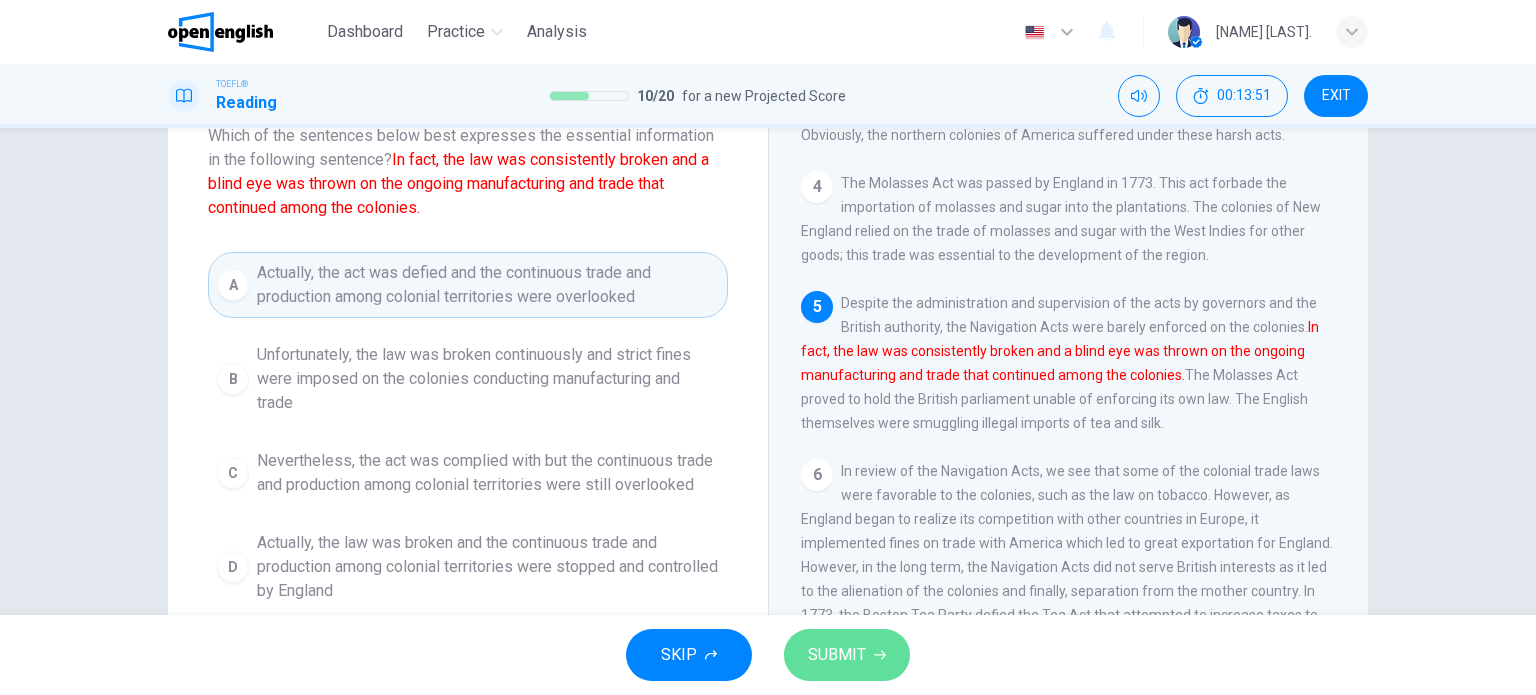 click on "SUBMIT" at bounding box center (847, 655) 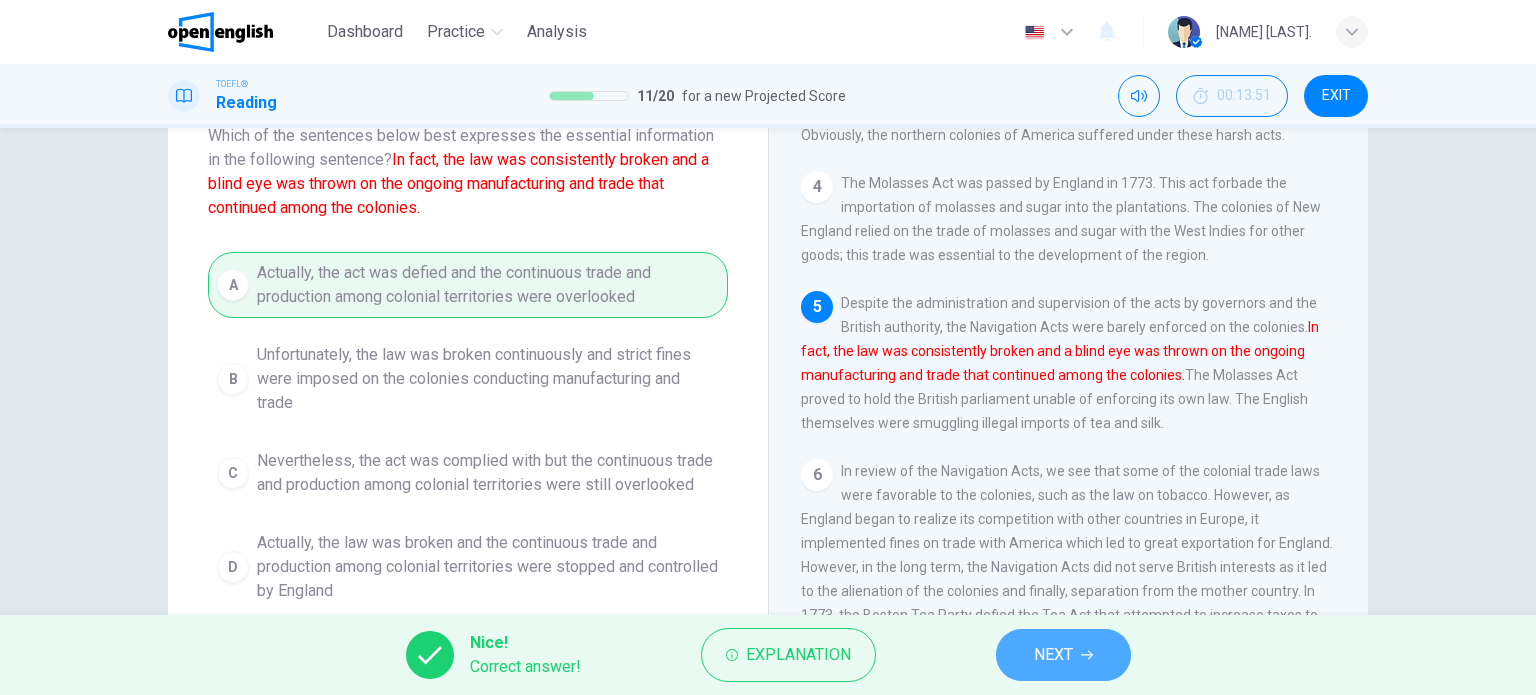 click on "NEXT" at bounding box center (1063, 655) 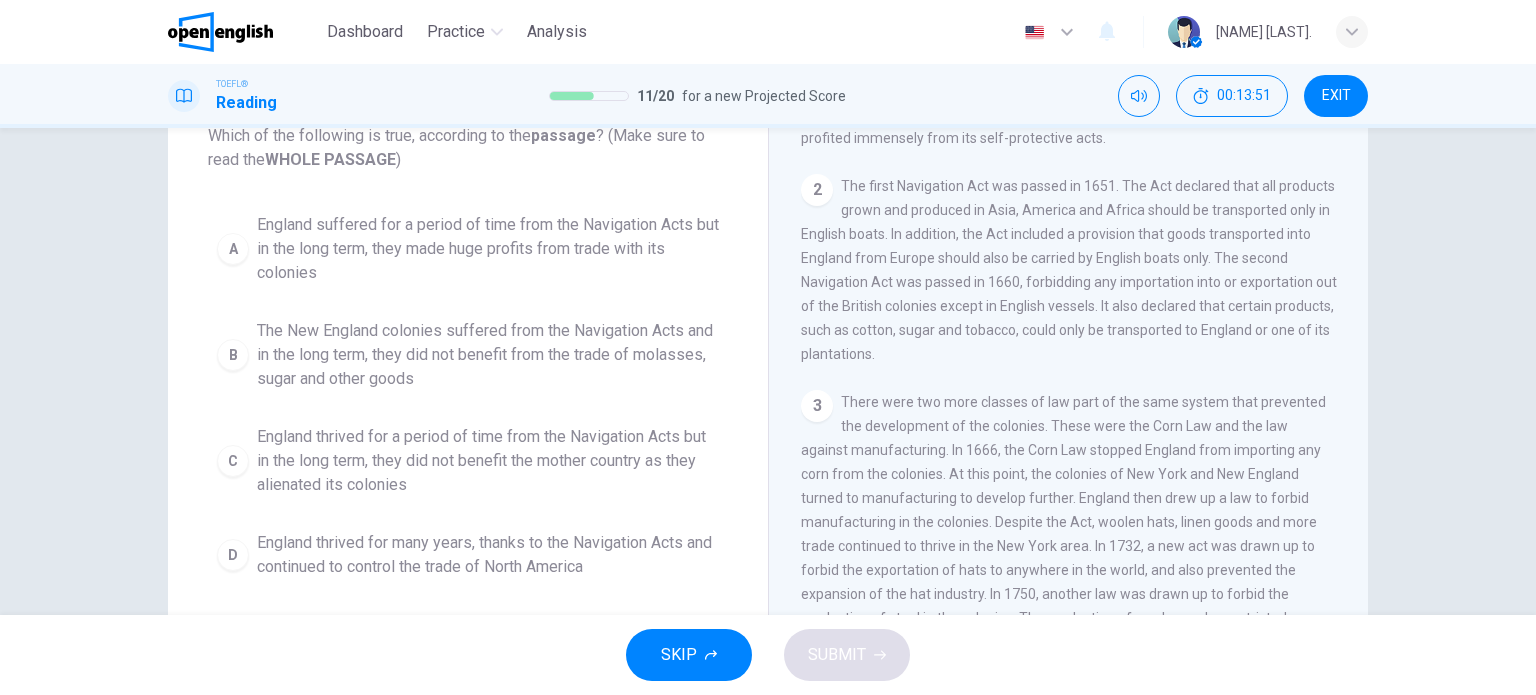 scroll, scrollTop: 0, scrollLeft: 0, axis: both 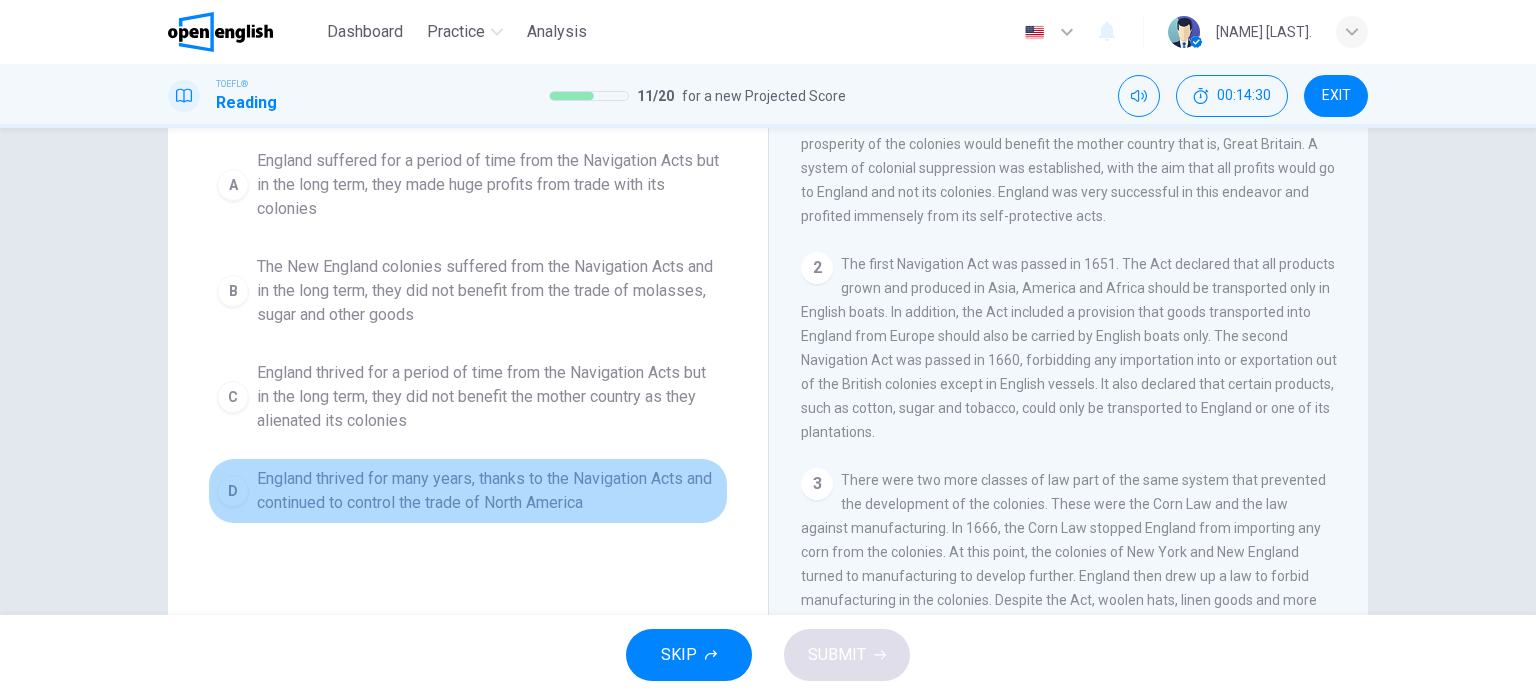 click on "England thrived for many years, thanks to the Navigation Acts and continued to control the trade of North America" at bounding box center (488, 491) 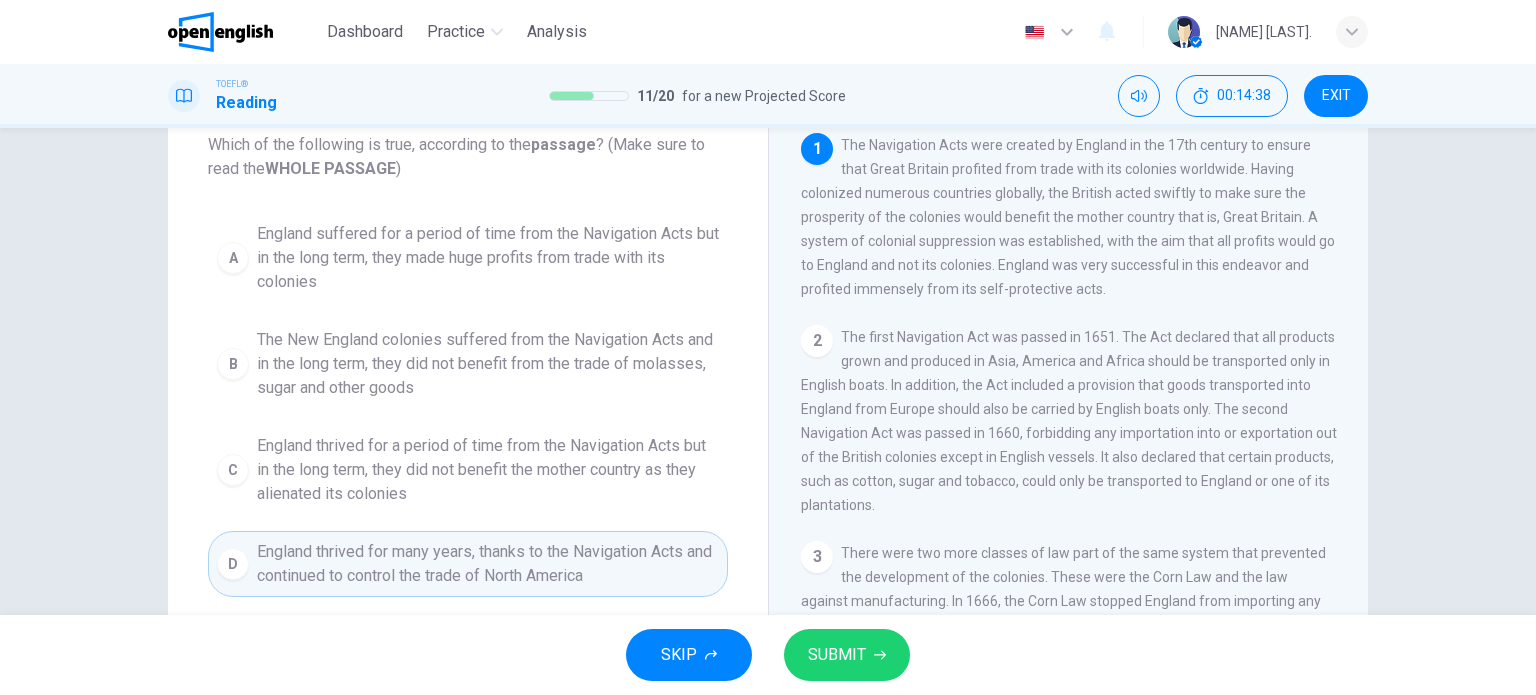 scroll, scrollTop: 122, scrollLeft: 0, axis: vertical 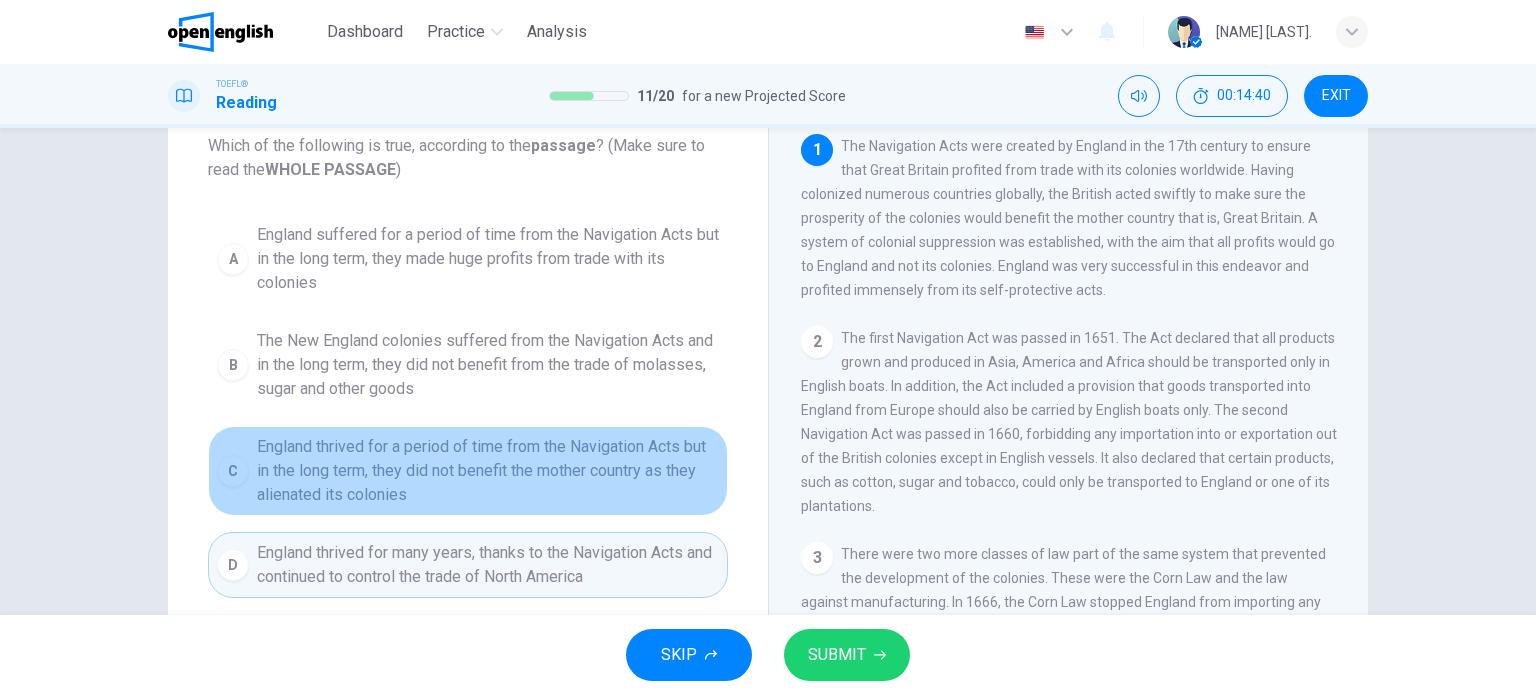 click on "England thrived for a period of time from the Navigation Acts but in the long term, they did not benefit the mother country as they alienated its colonies" at bounding box center [488, 471] 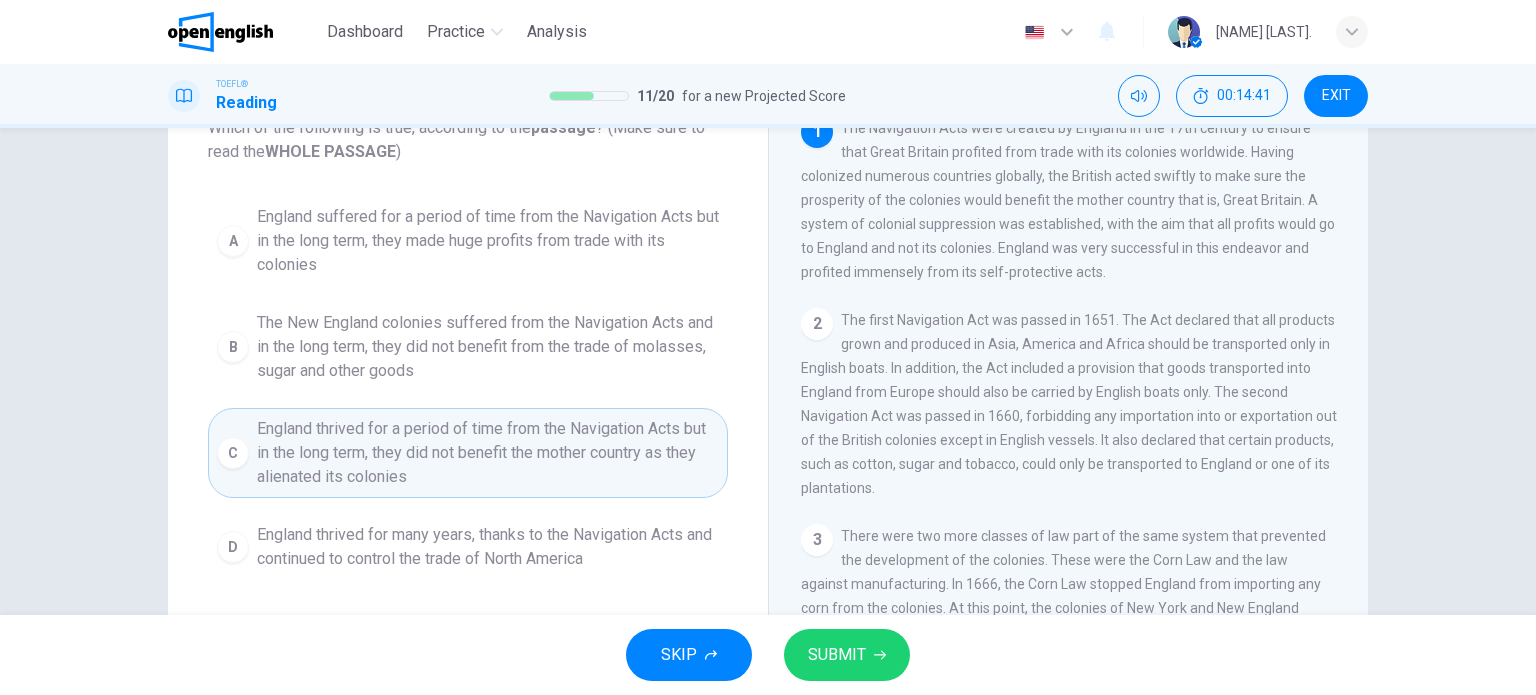 scroll, scrollTop: 142, scrollLeft: 0, axis: vertical 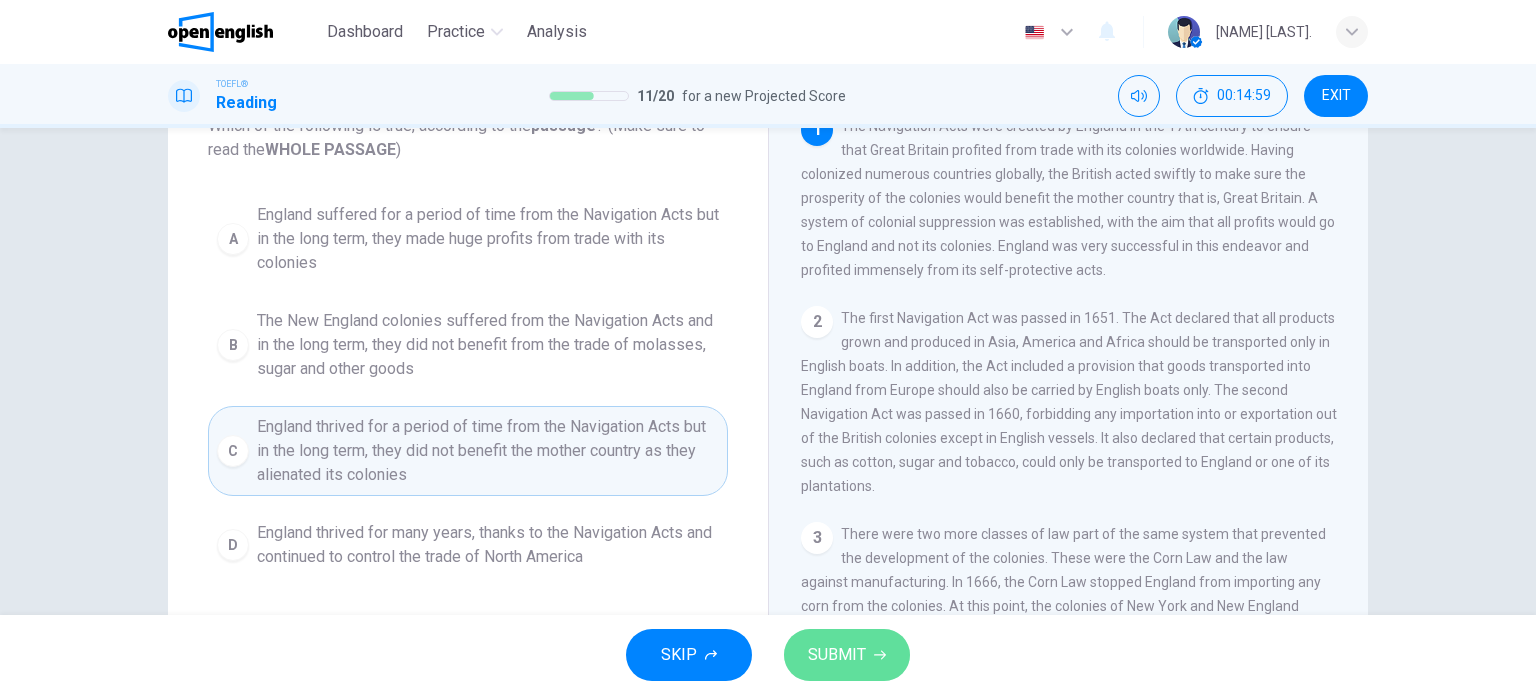 click on "SUBMIT" at bounding box center (847, 655) 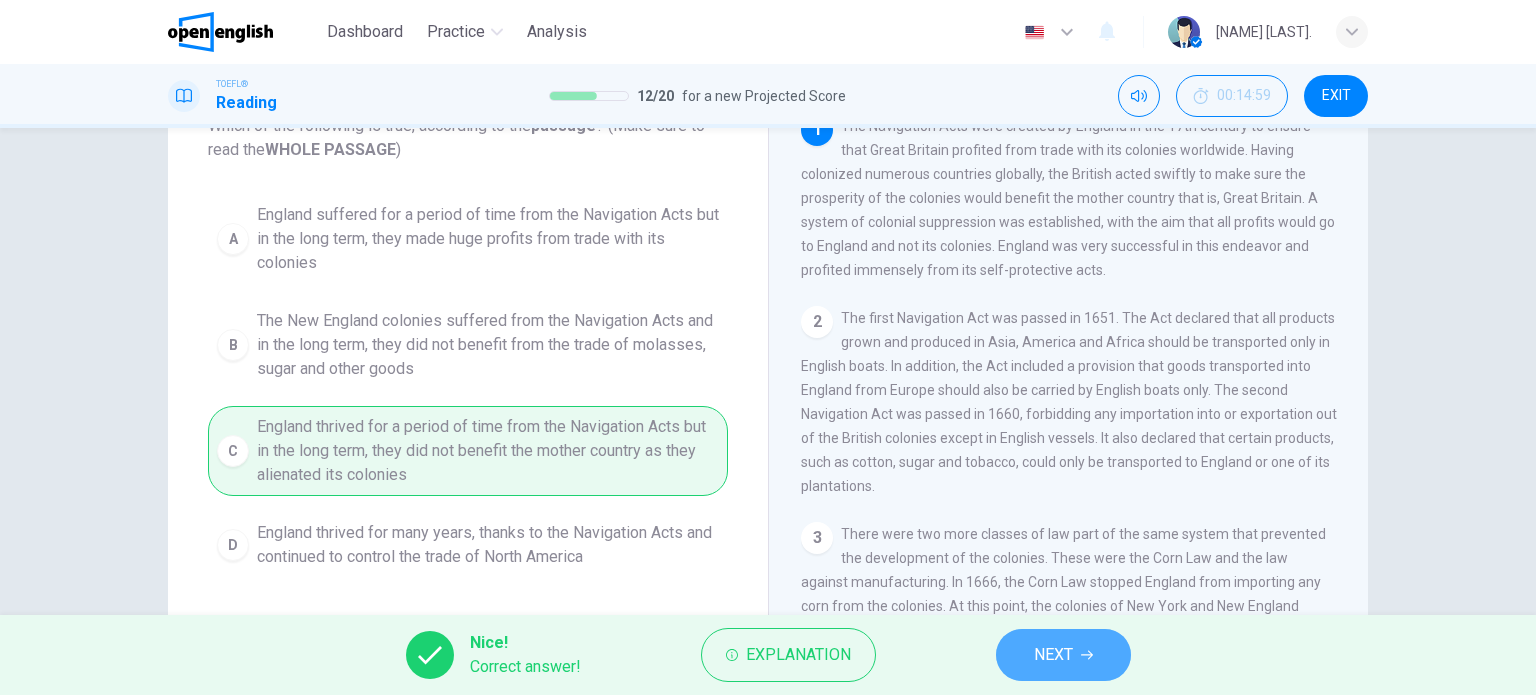 click on "NEXT" at bounding box center (1063, 655) 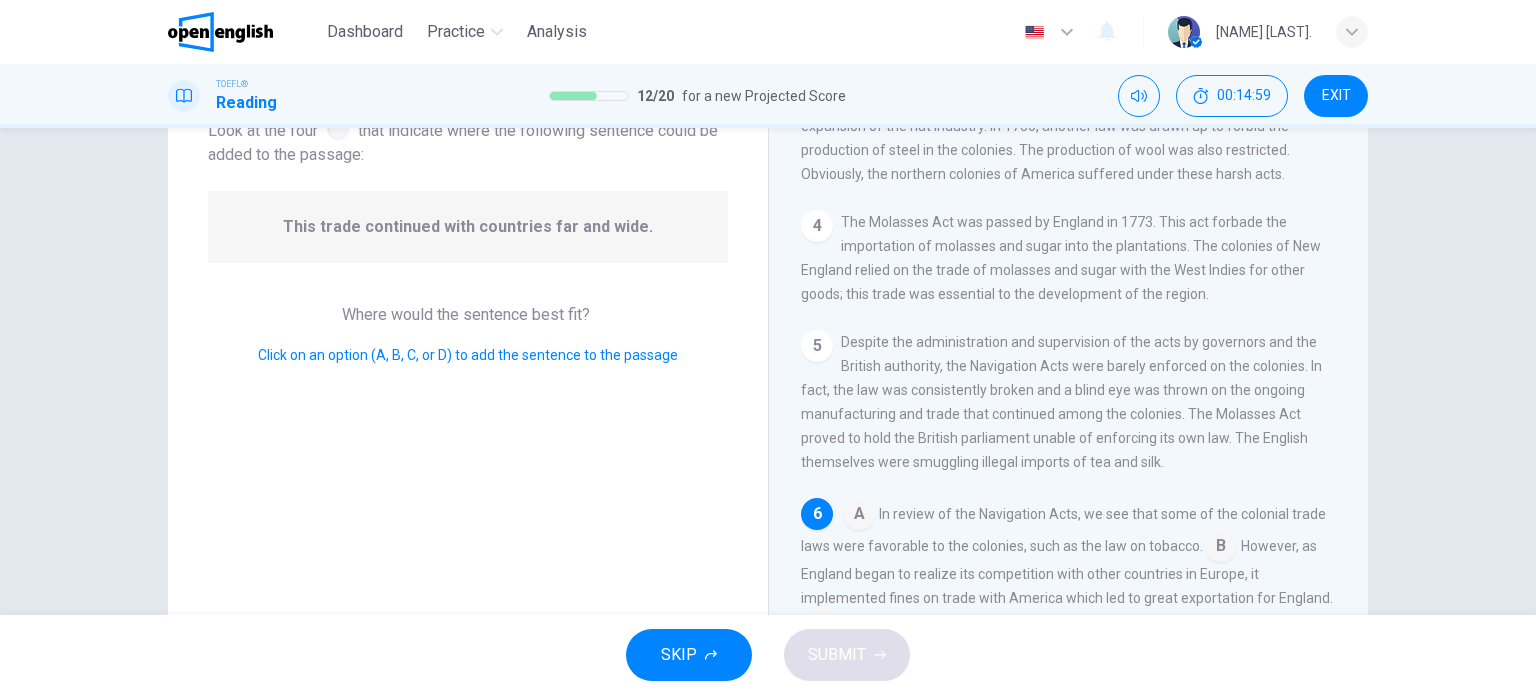 scroll, scrollTop: 709, scrollLeft: 0, axis: vertical 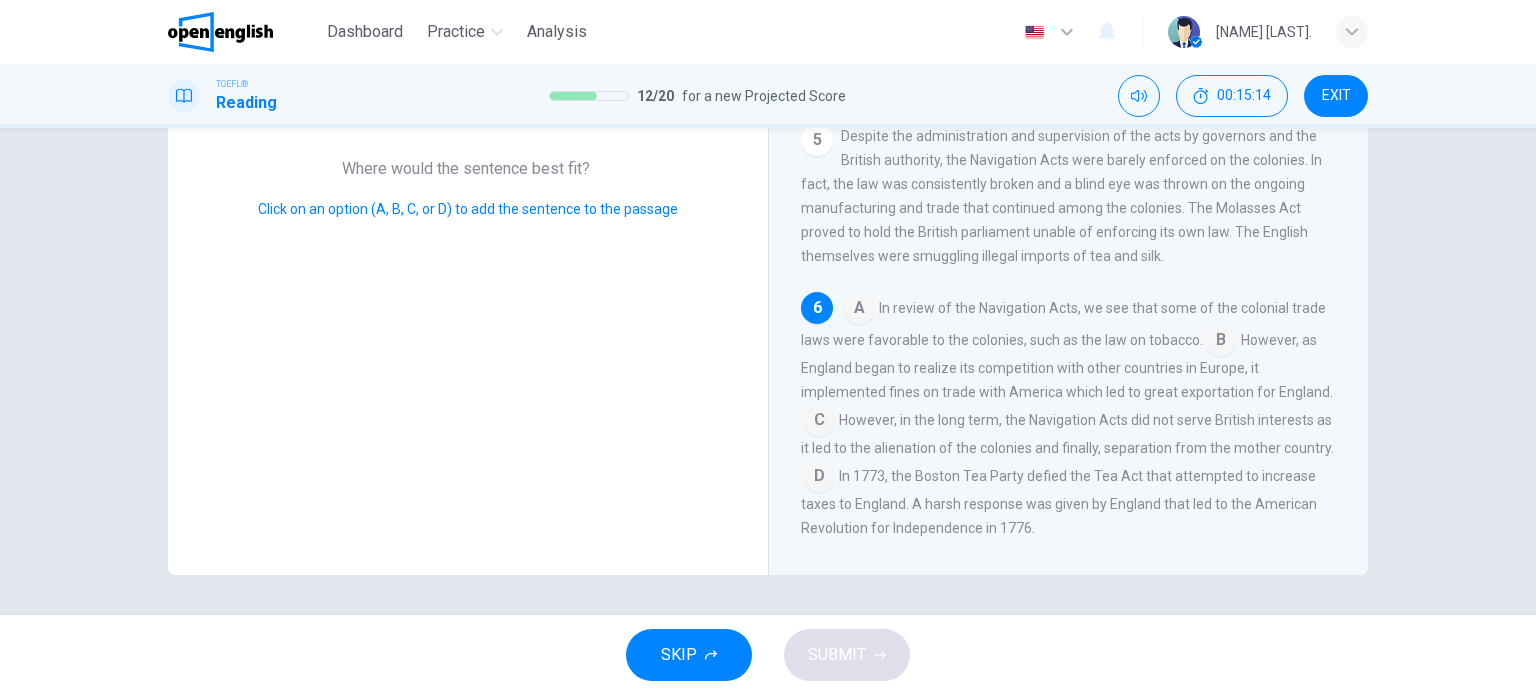 click at bounding box center (1221, 342) 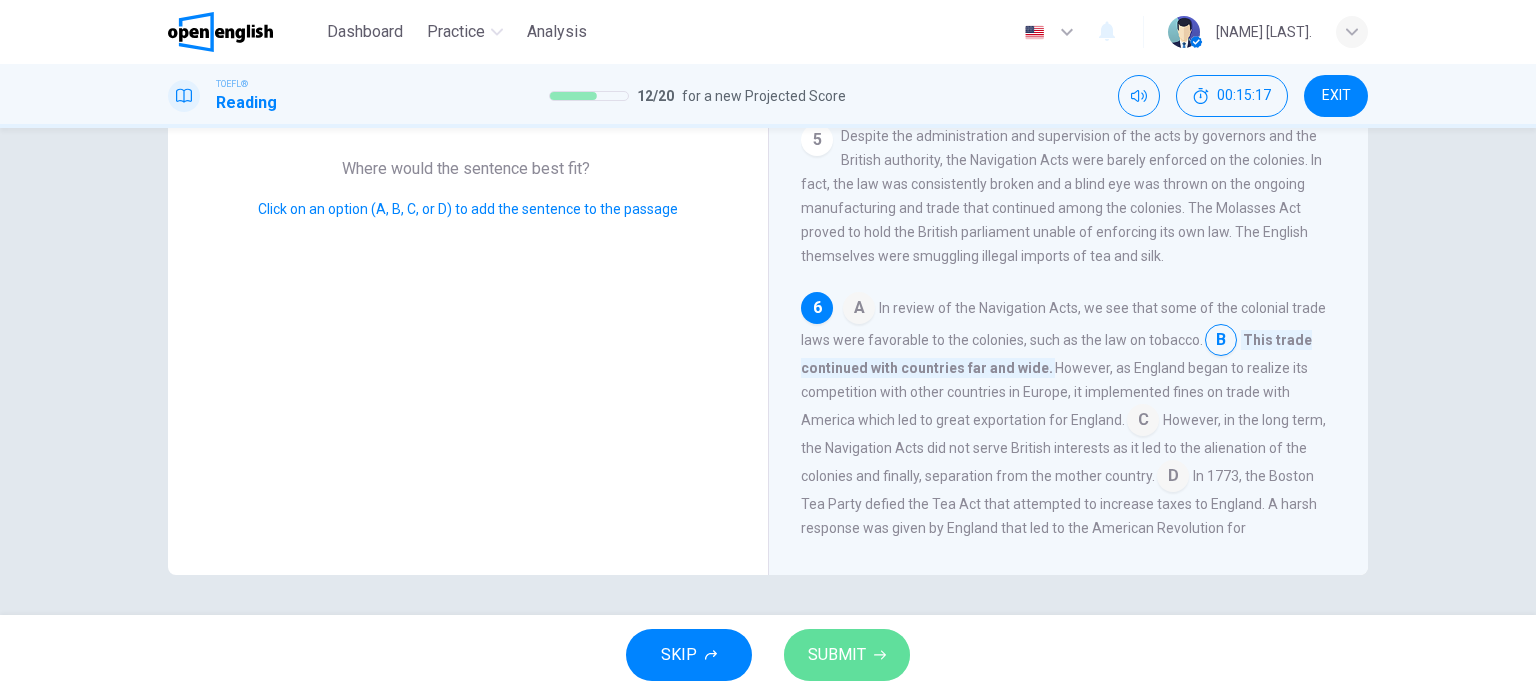 click on "SUBMIT" at bounding box center (847, 655) 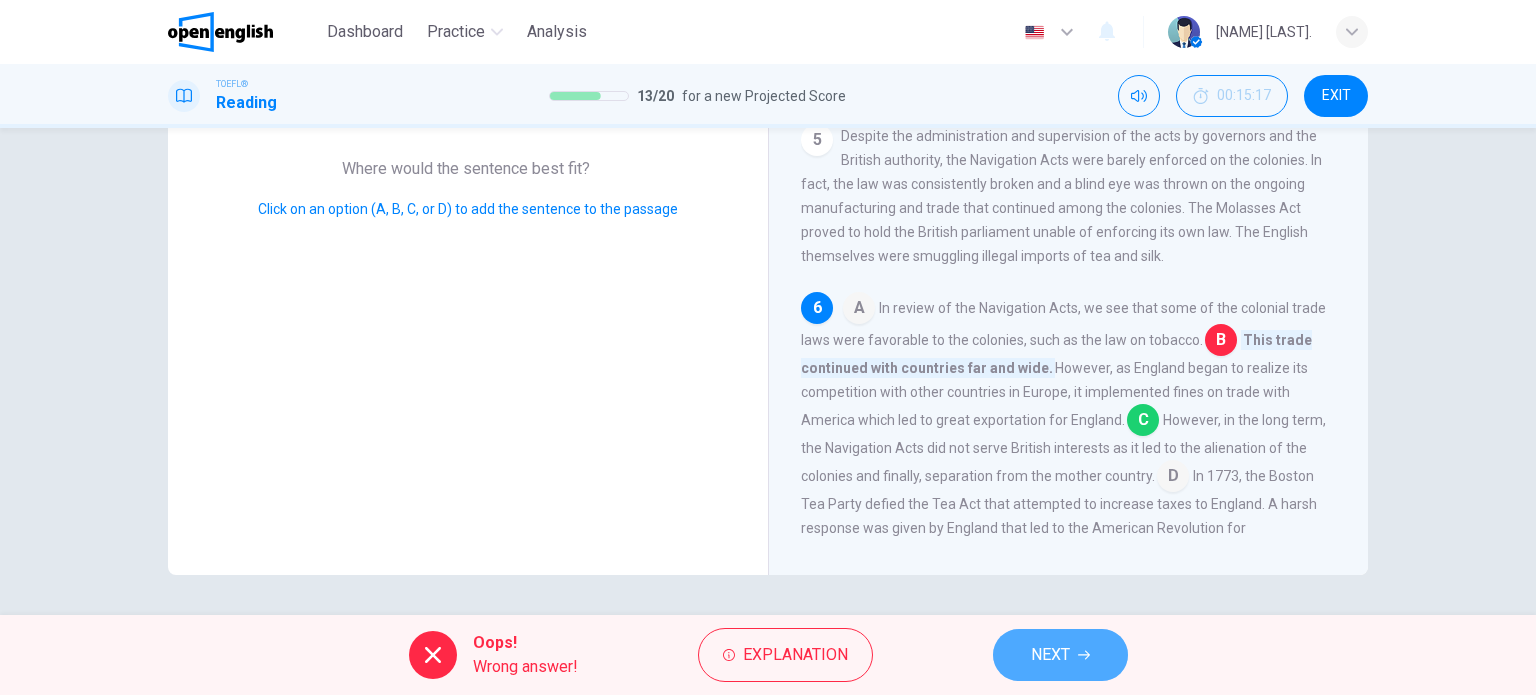 click on "NEXT" at bounding box center (1060, 655) 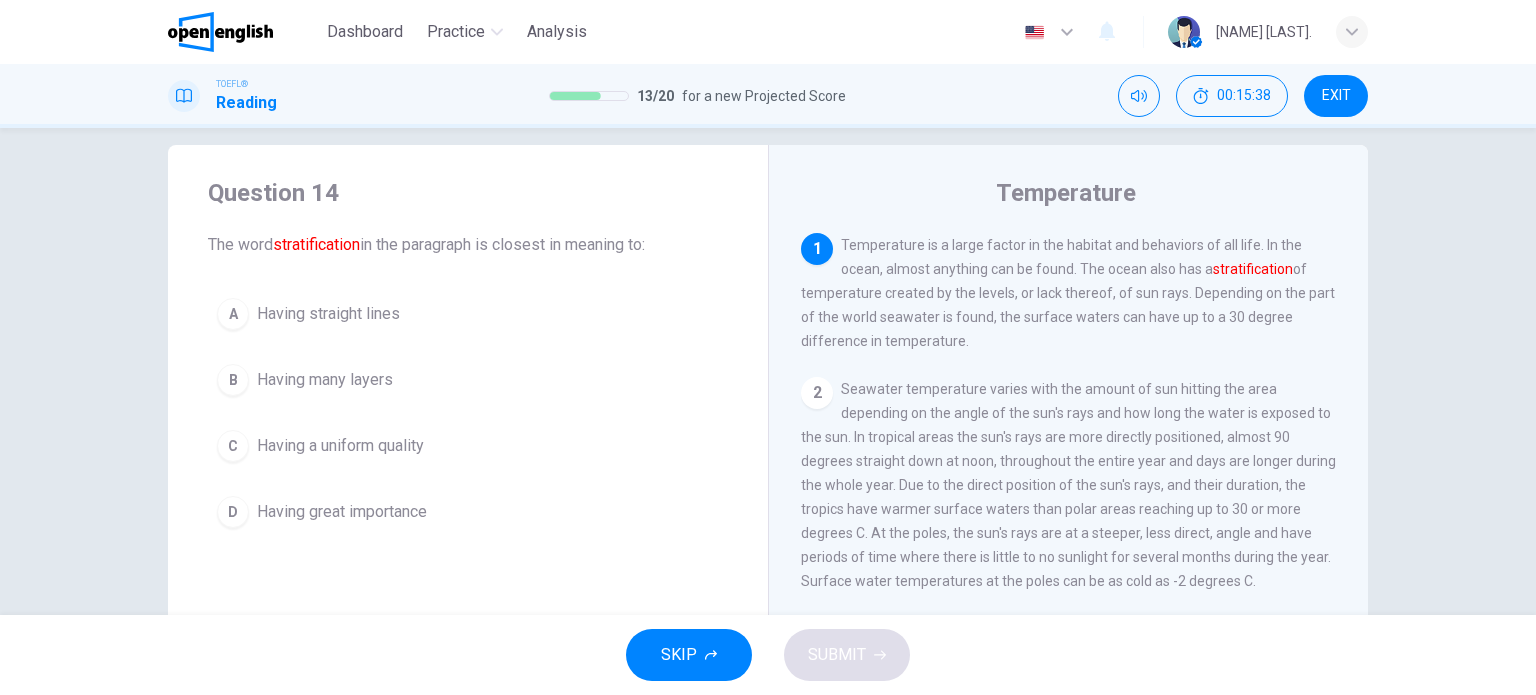 scroll, scrollTop: 24, scrollLeft: 0, axis: vertical 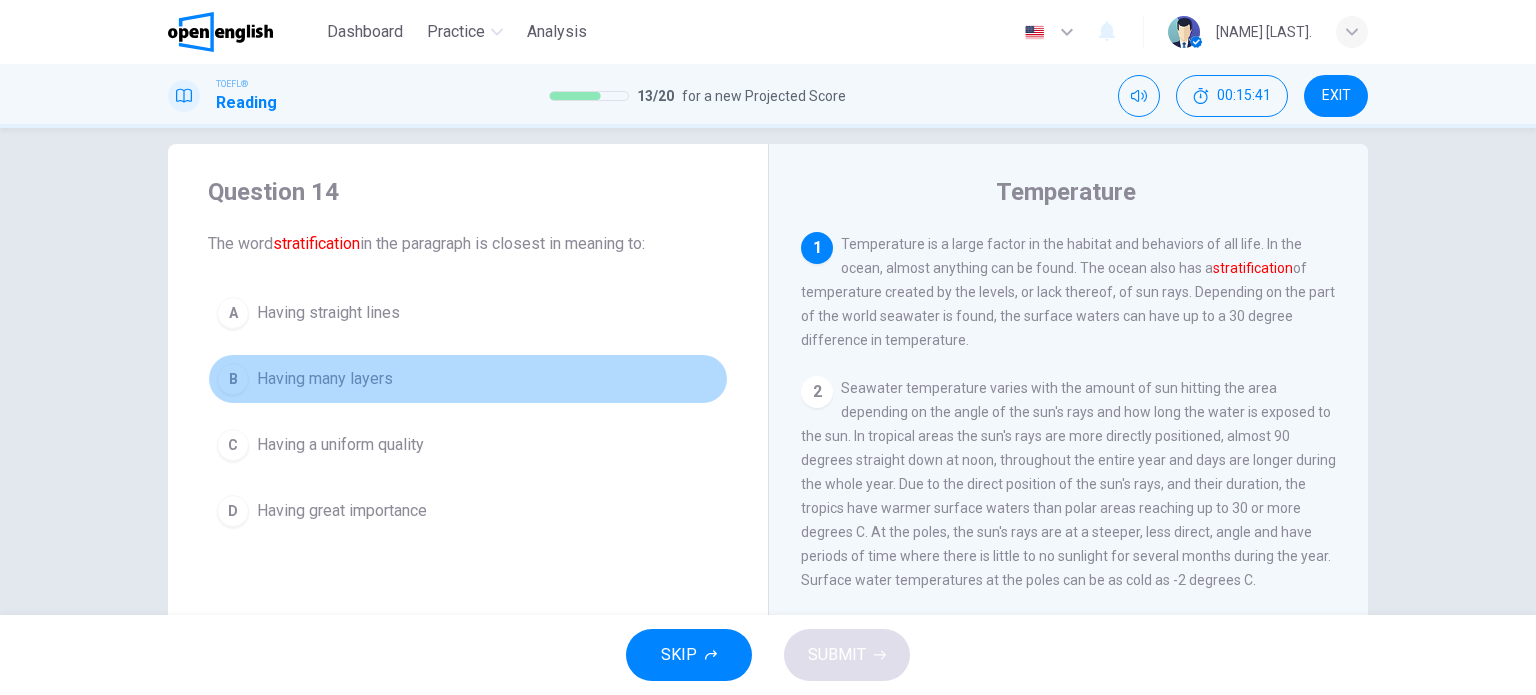 click on "B Having many layers" at bounding box center [468, 379] 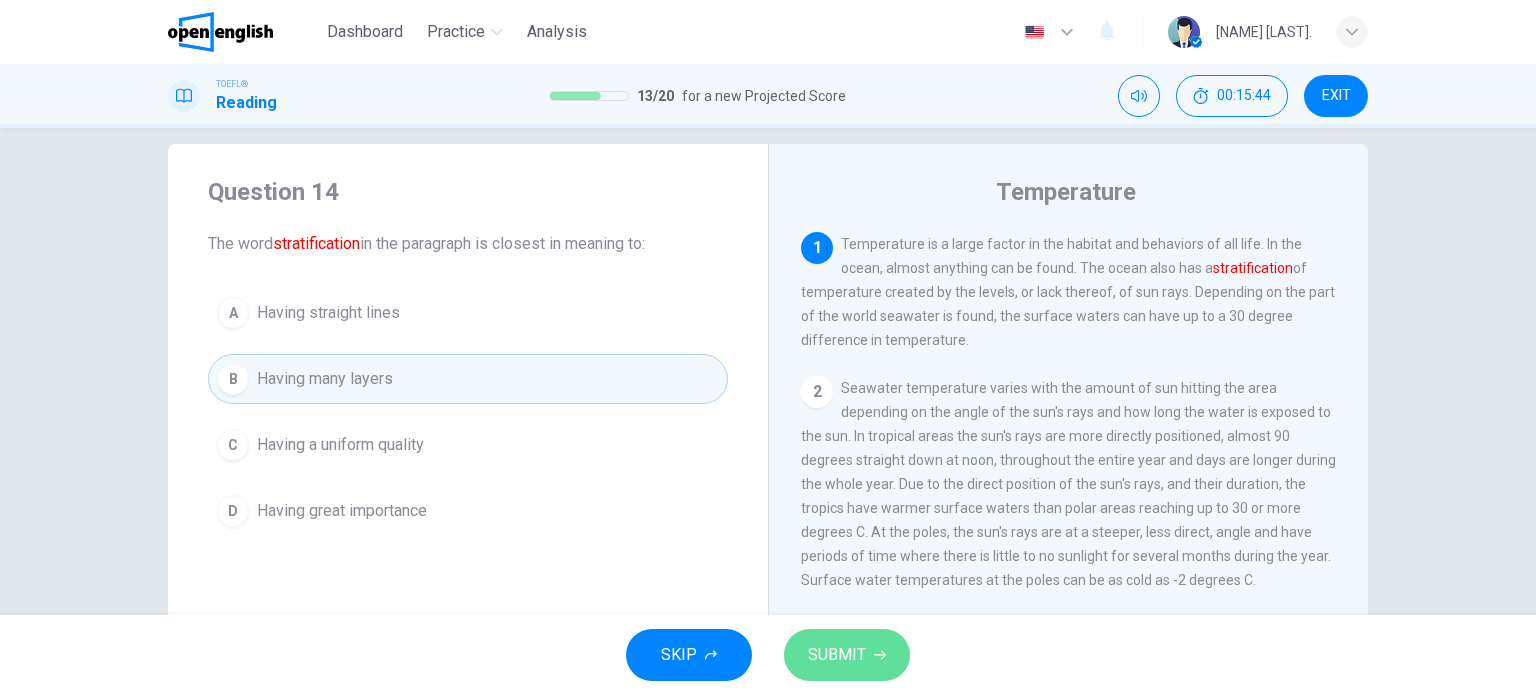 click on "SUBMIT" at bounding box center (837, 655) 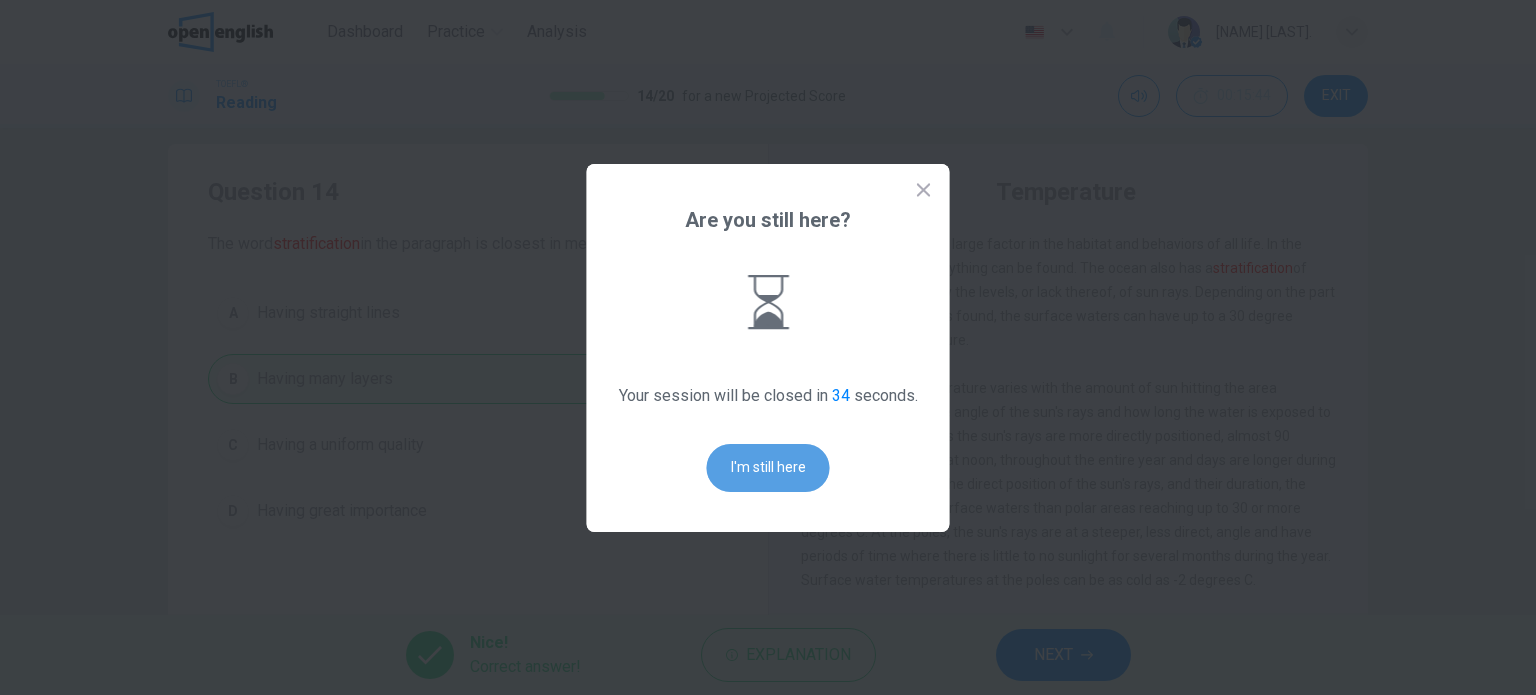 click on "I'm still here" at bounding box center [768, 468] 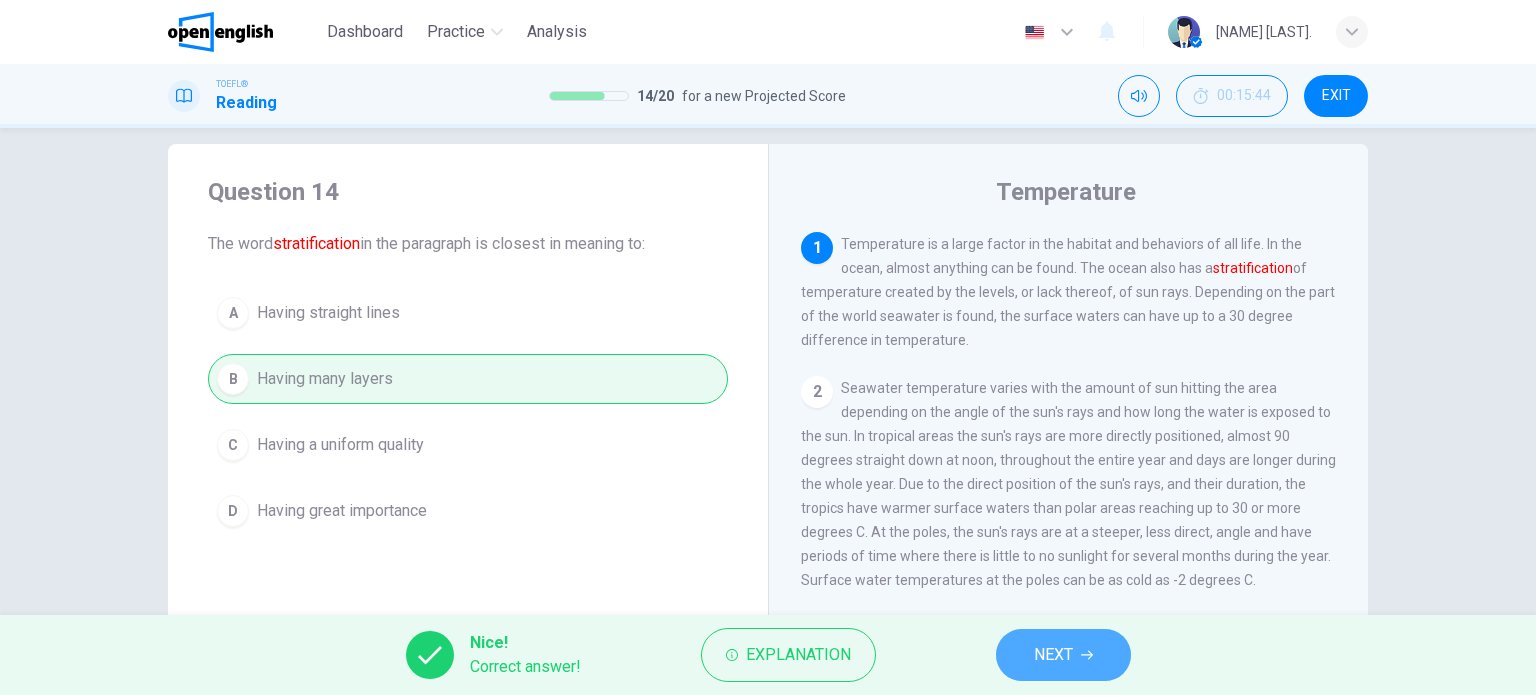 click on "NEXT" at bounding box center (1063, 655) 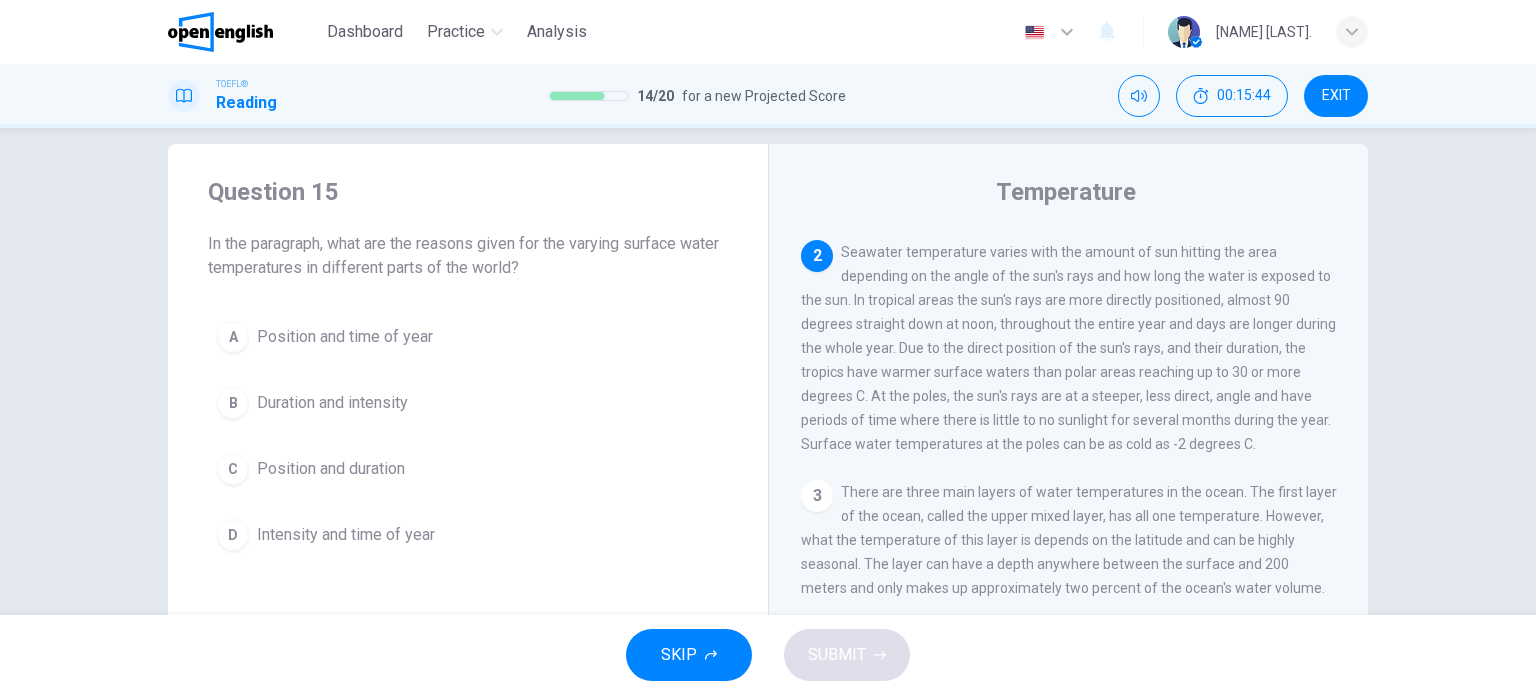 scroll, scrollTop: 148, scrollLeft: 0, axis: vertical 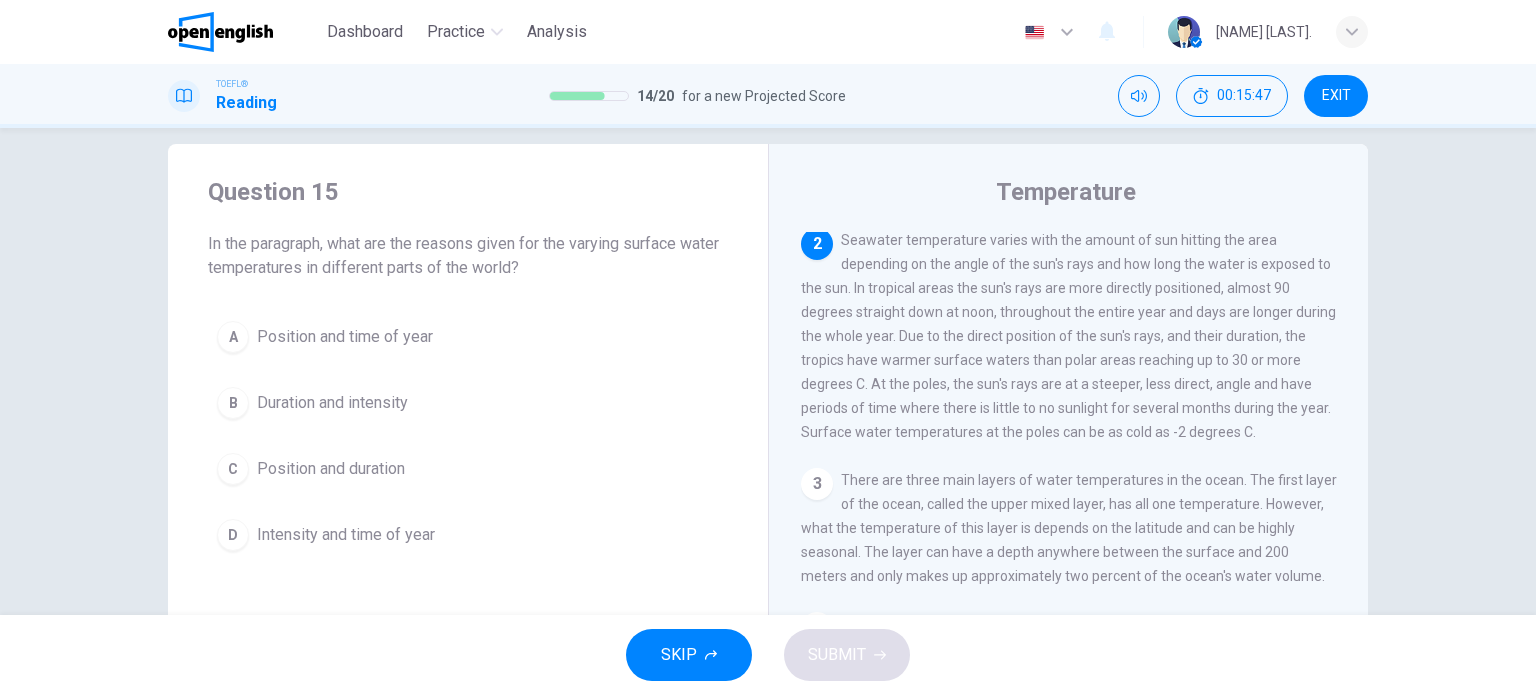 drag, startPoint x: 667, startPoint y: 456, endPoint x: 660, endPoint y: 303, distance: 153.16005 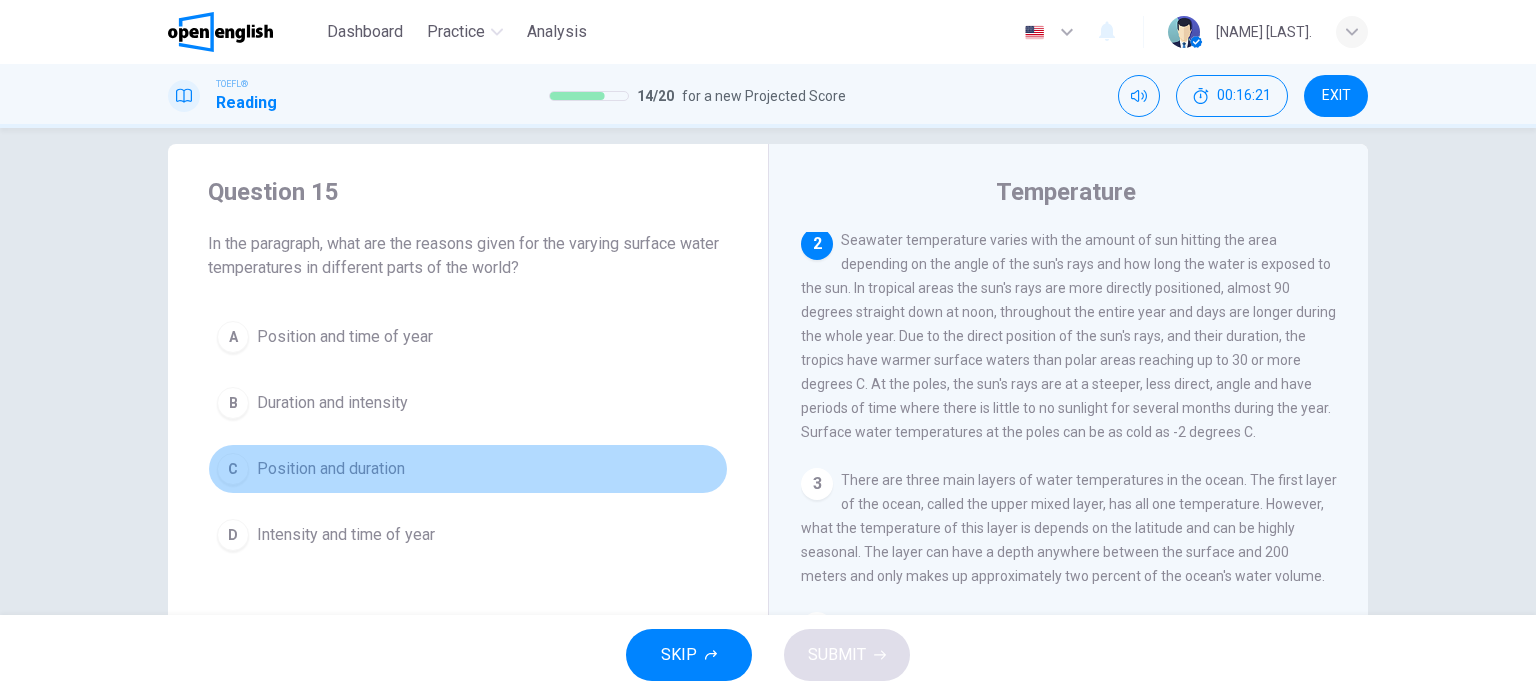 click on "C Position and duration" at bounding box center (468, 469) 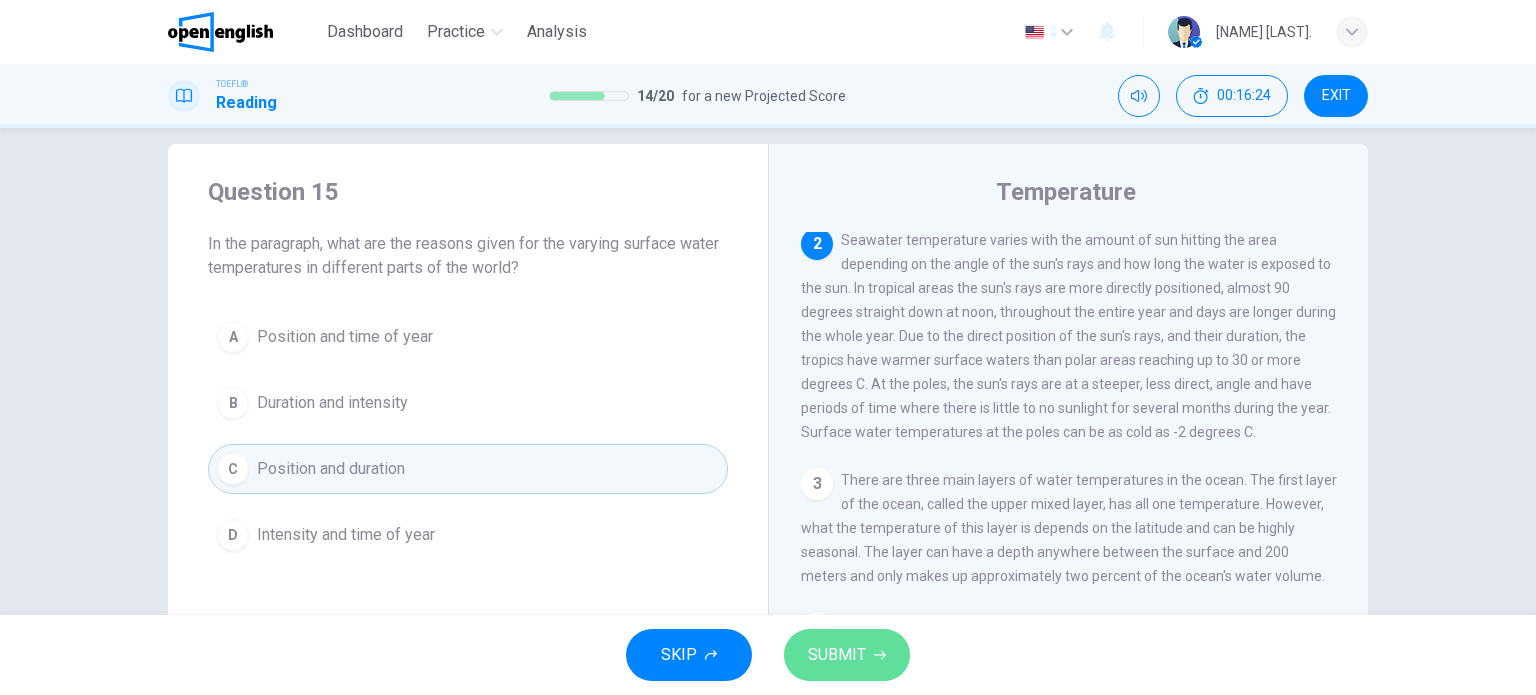 click on "SUBMIT" at bounding box center [847, 655] 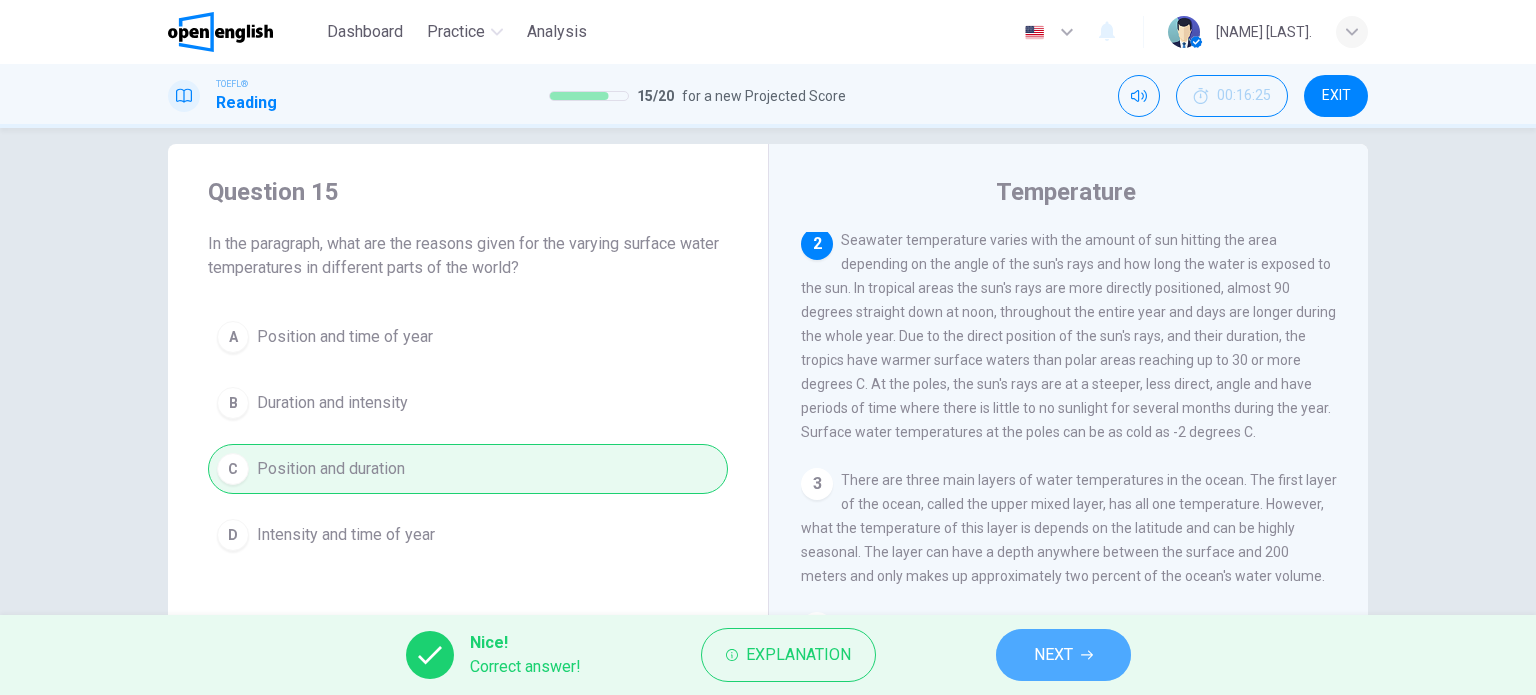 click on "NEXT" at bounding box center (1063, 655) 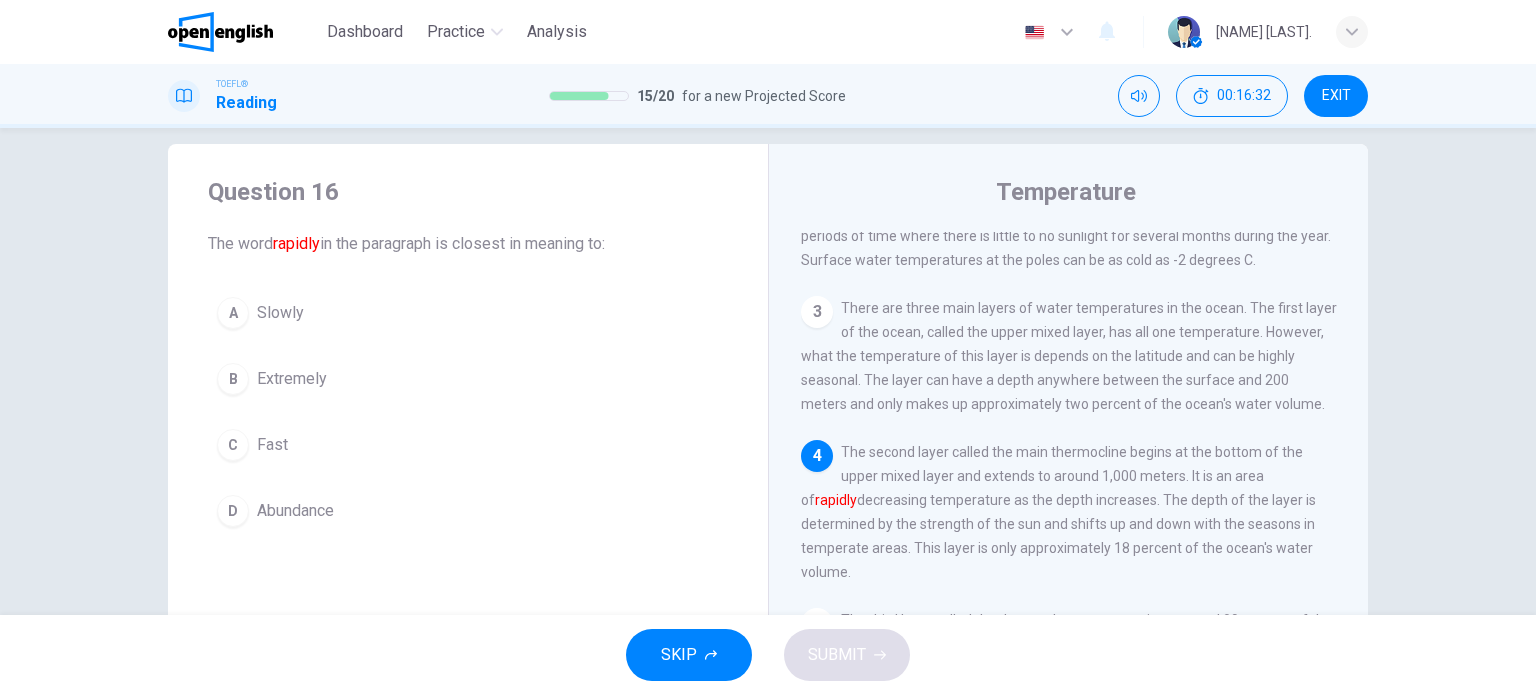 scroll, scrollTop: 321, scrollLeft: 0, axis: vertical 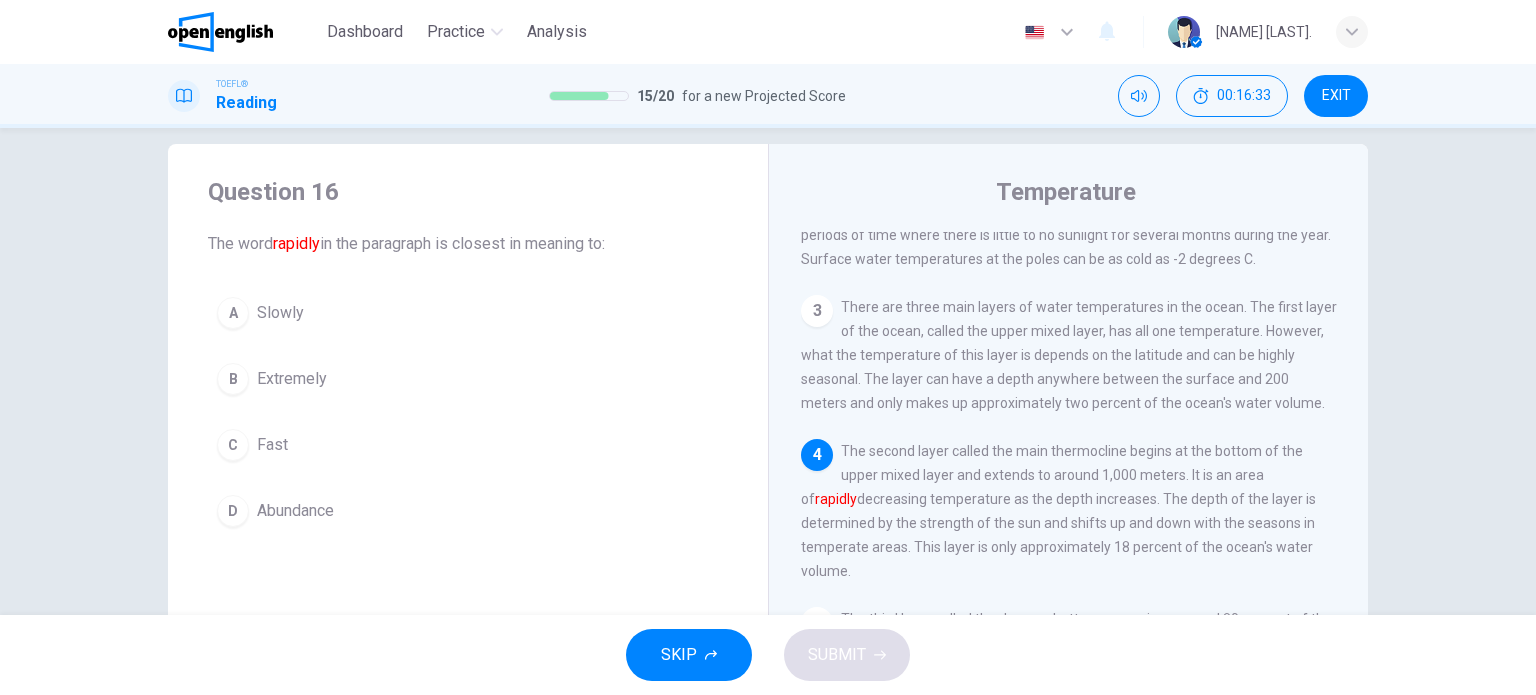 click on "A Slowly B Extremely C Fast D Abundance" at bounding box center [468, 412] 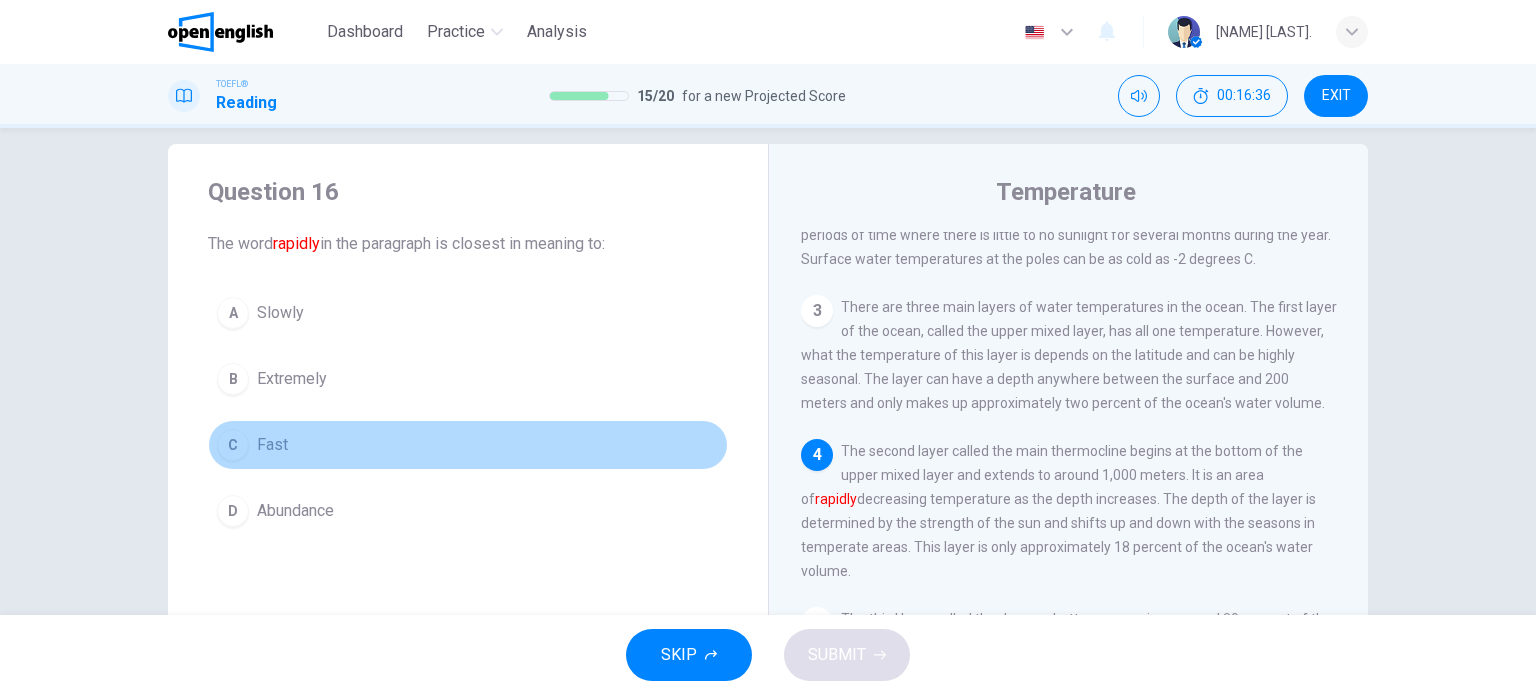 click on "C Fast" at bounding box center (468, 445) 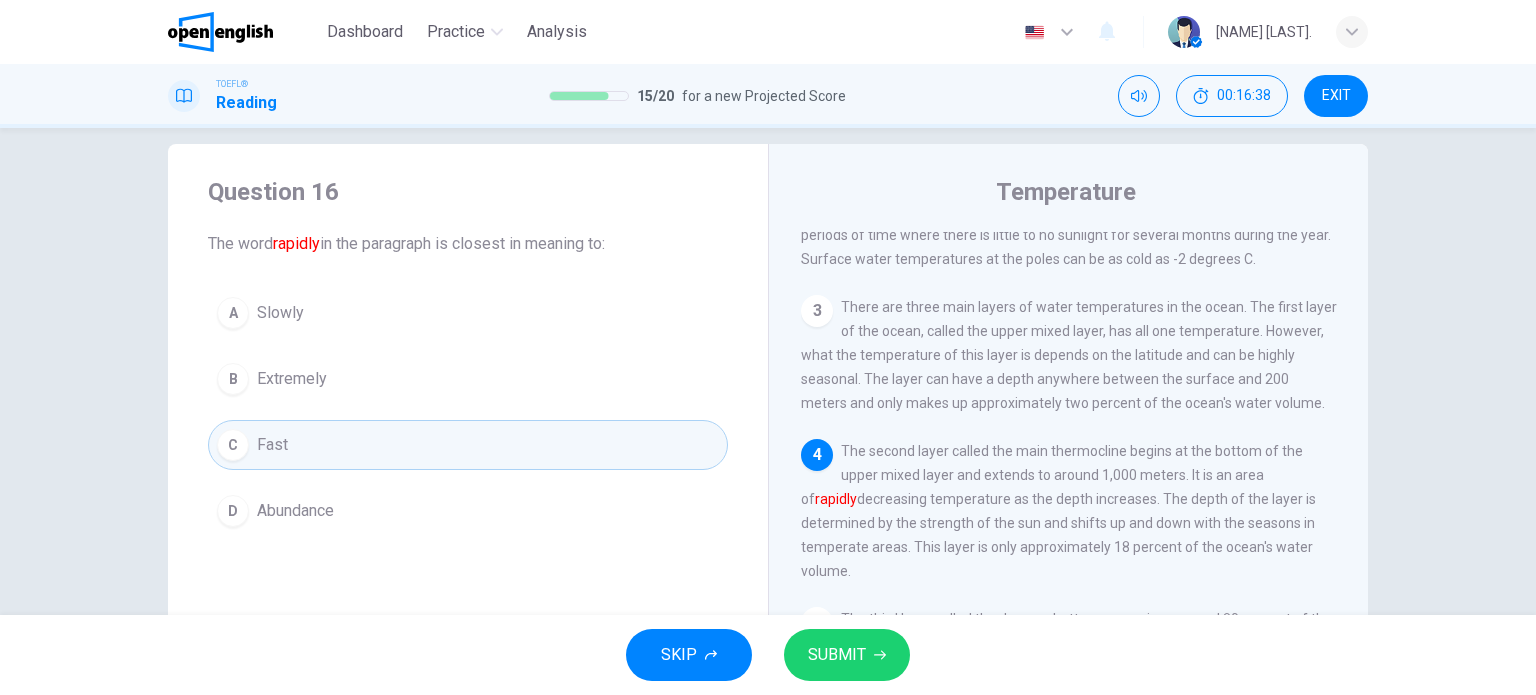 click on "SUBMIT" at bounding box center (837, 655) 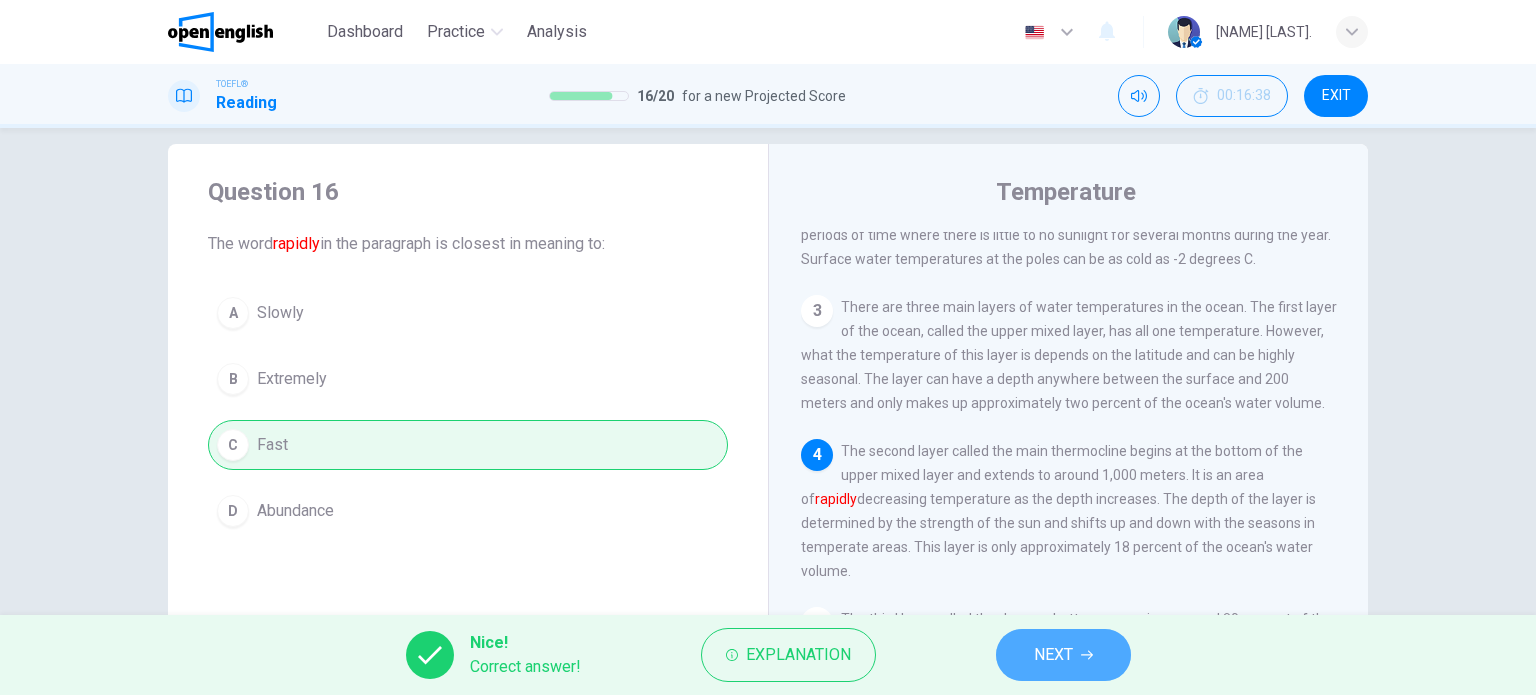 click on "NEXT" at bounding box center (1063, 655) 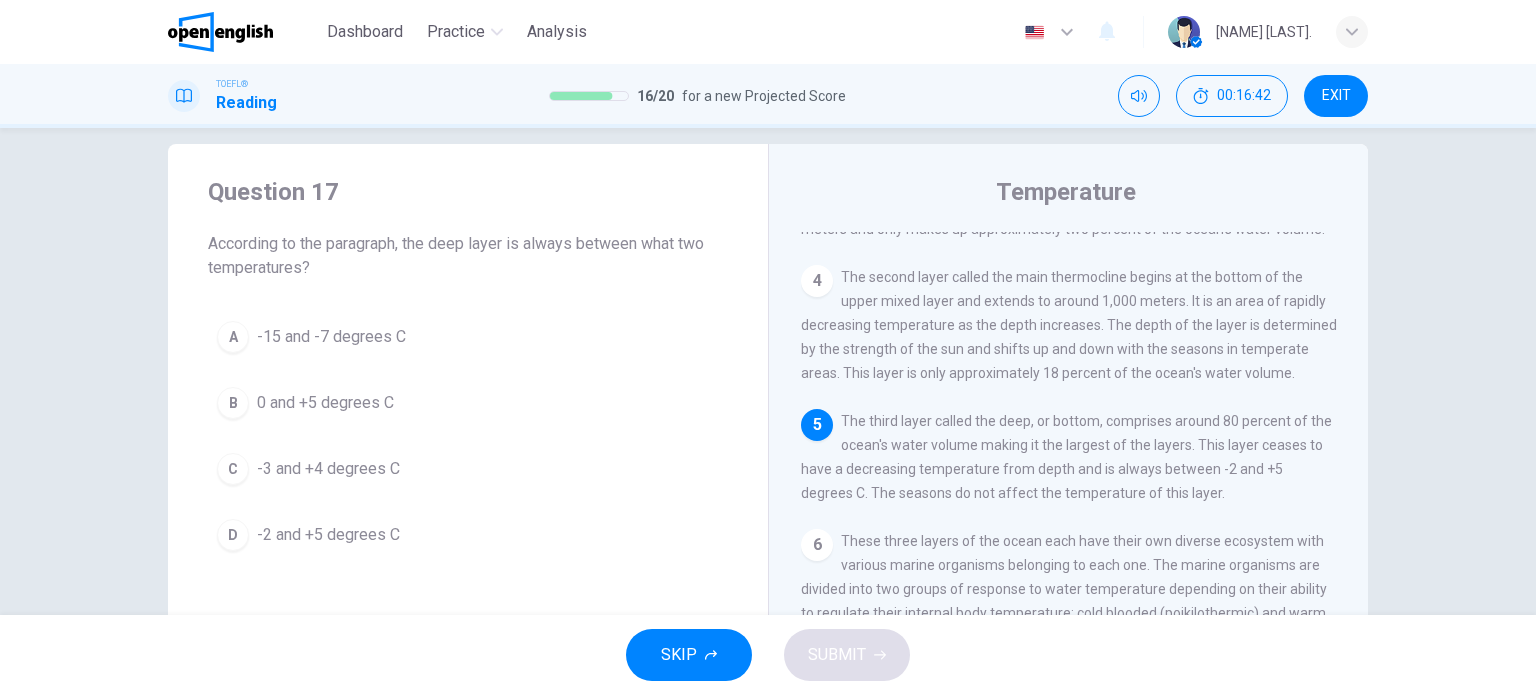 scroll, scrollTop: 538, scrollLeft: 0, axis: vertical 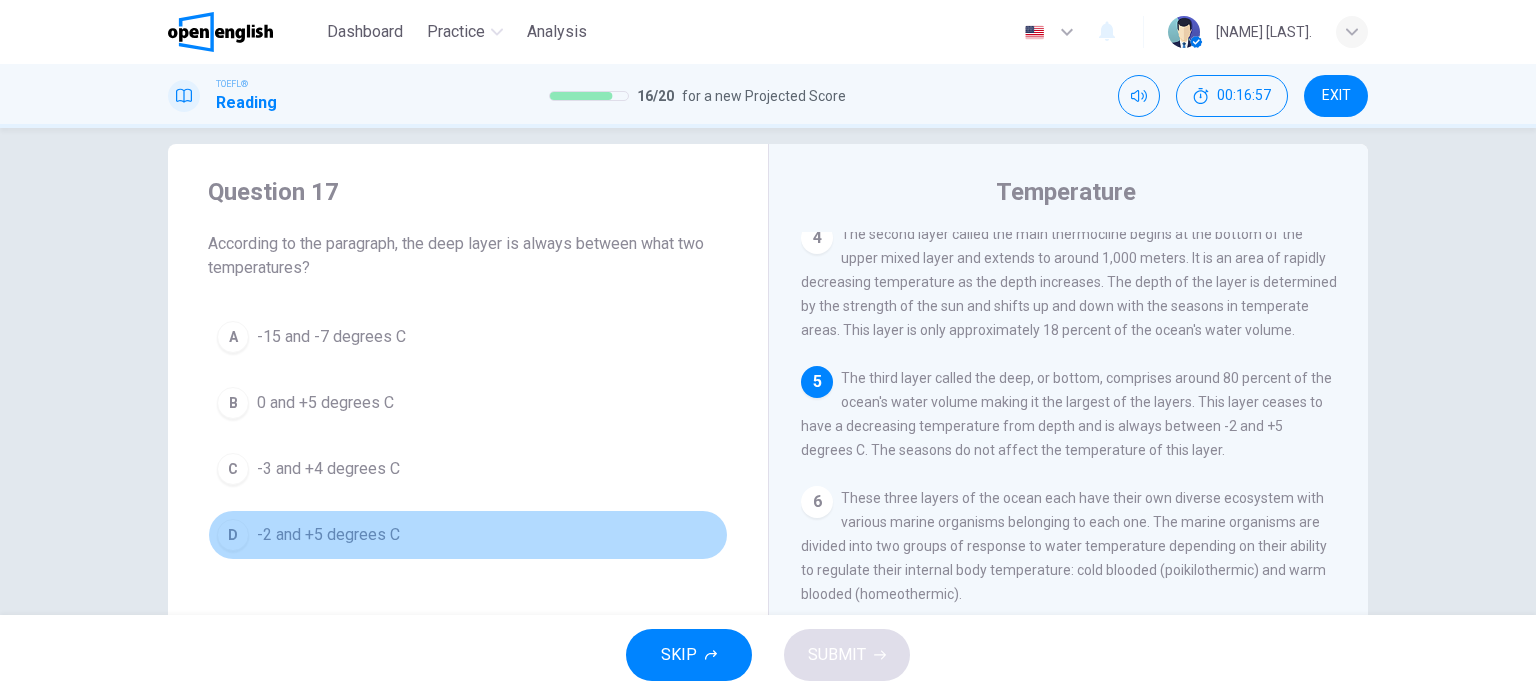 click on "D -2 and +5 degrees C" at bounding box center (468, 535) 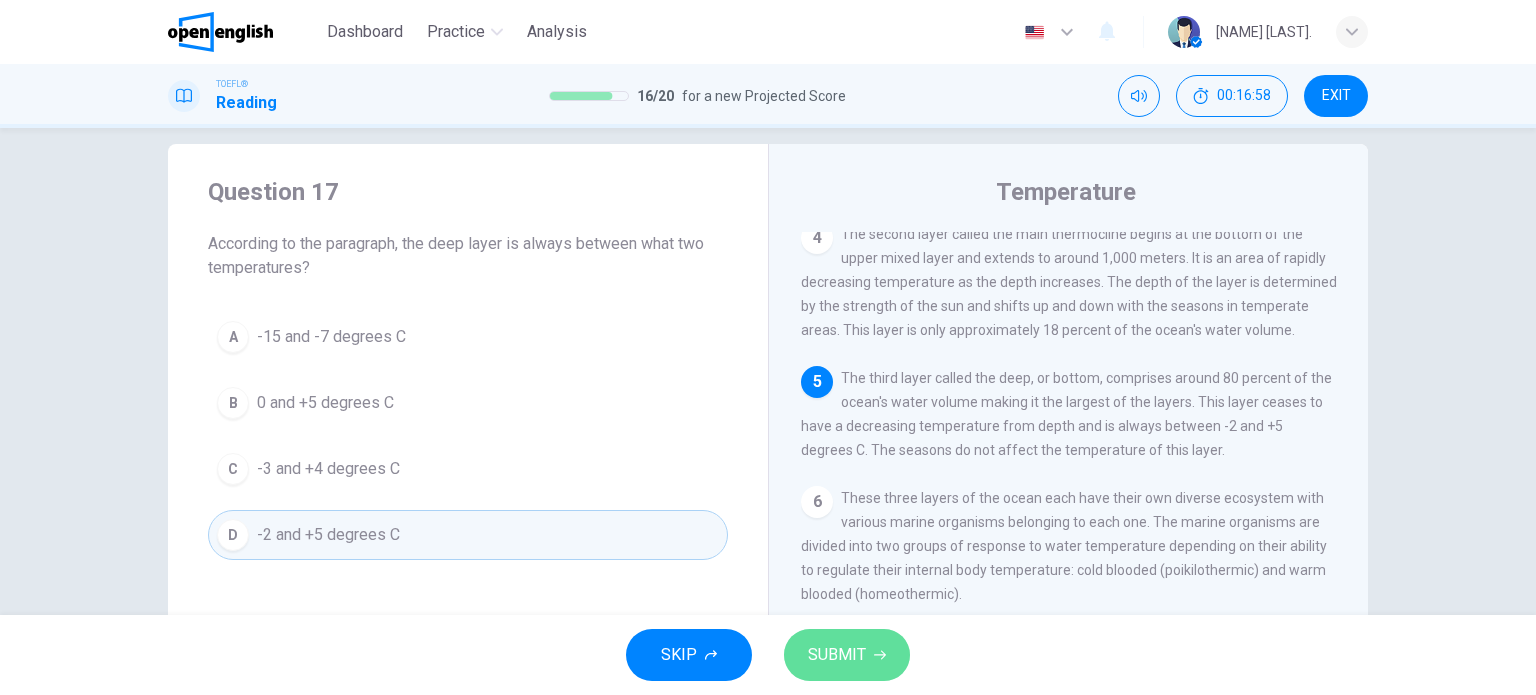 click on "SUBMIT" at bounding box center (837, 655) 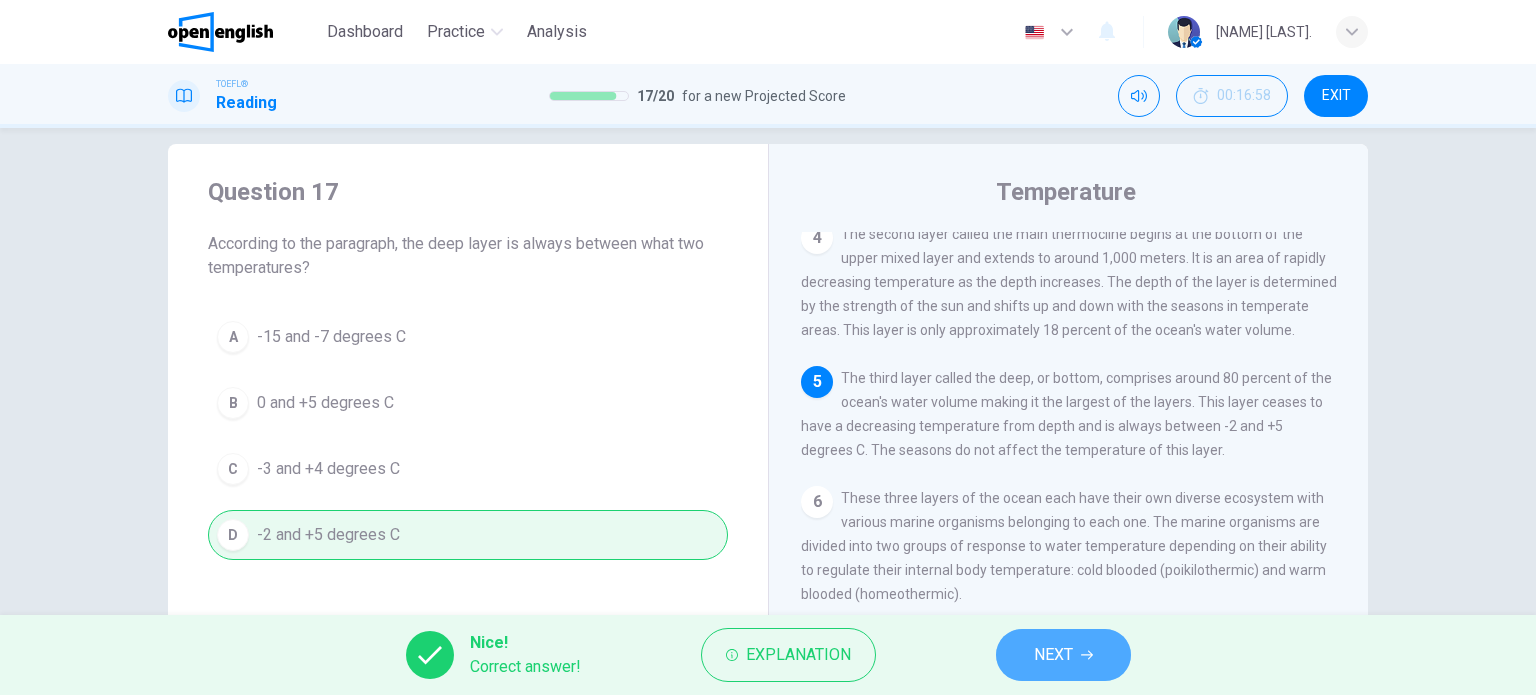 click on "NEXT" at bounding box center (1053, 655) 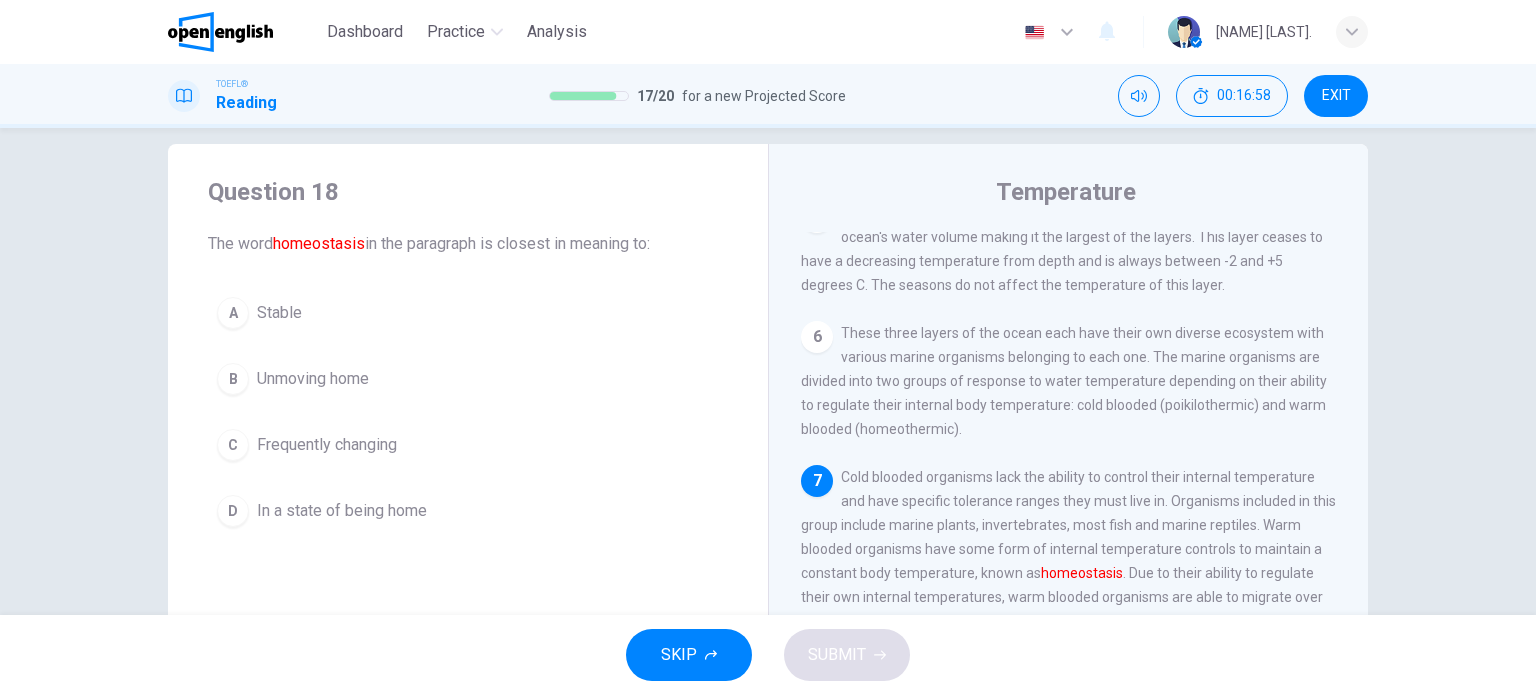 scroll, scrollTop: 758, scrollLeft: 0, axis: vertical 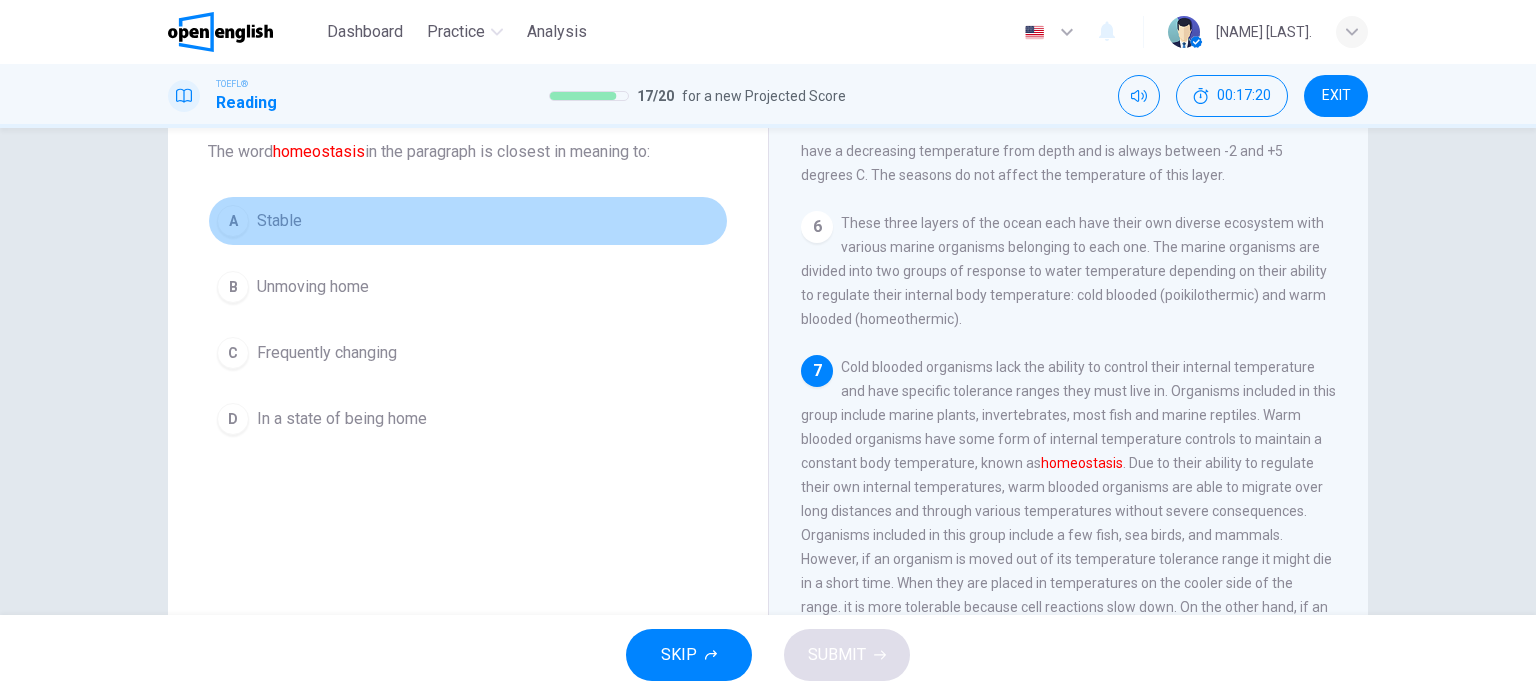 click on "A Stable" at bounding box center (468, 221) 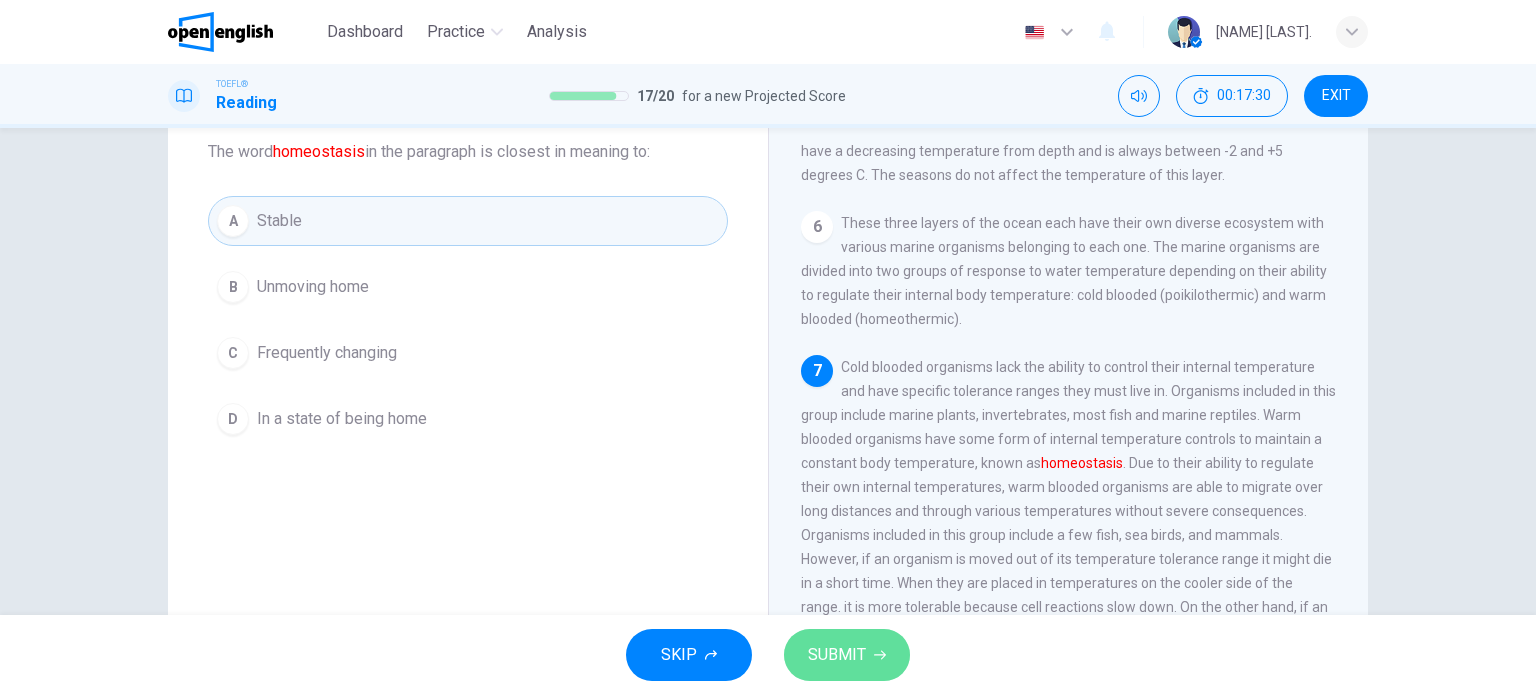 click on "SUBMIT" at bounding box center [847, 655] 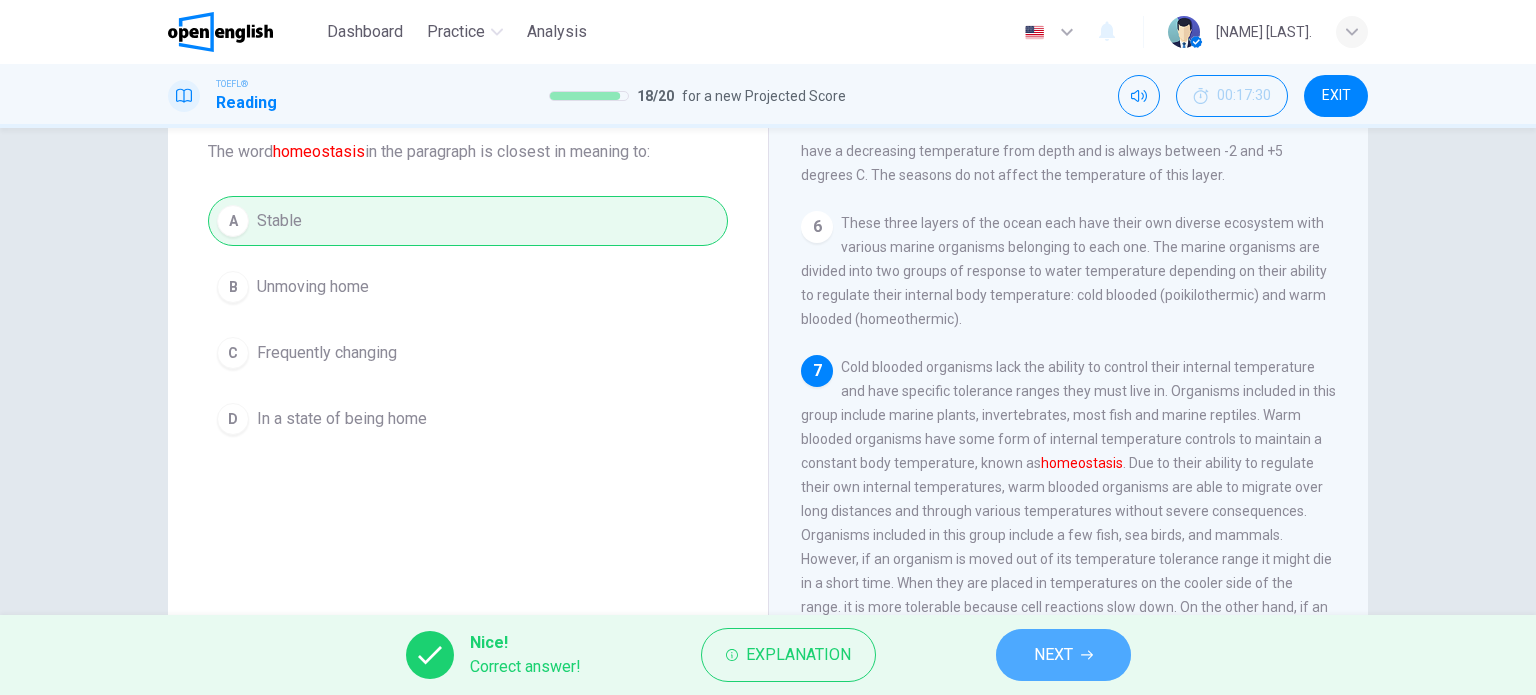 click on "NEXT" at bounding box center (1063, 655) 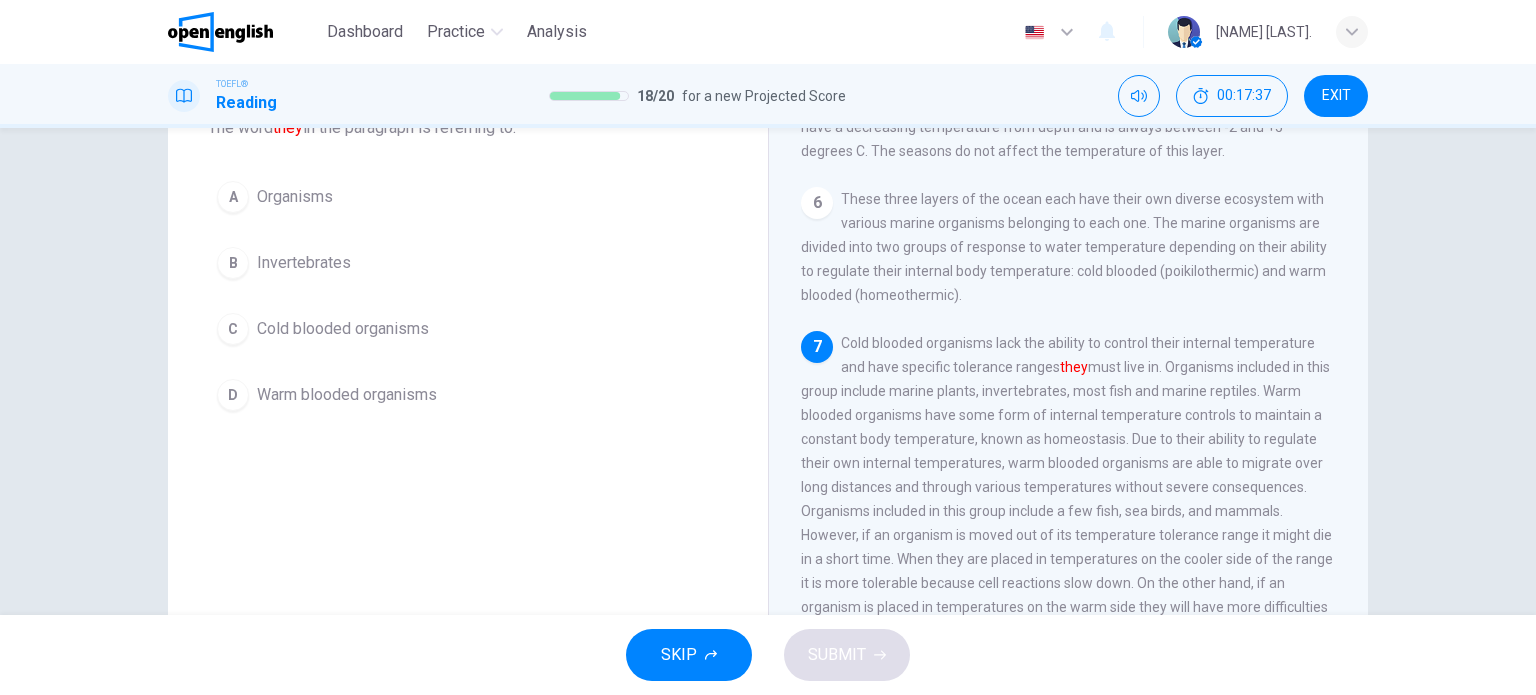 scroll, scrollTop: 126, scrollLeft: 0, axis: vertical 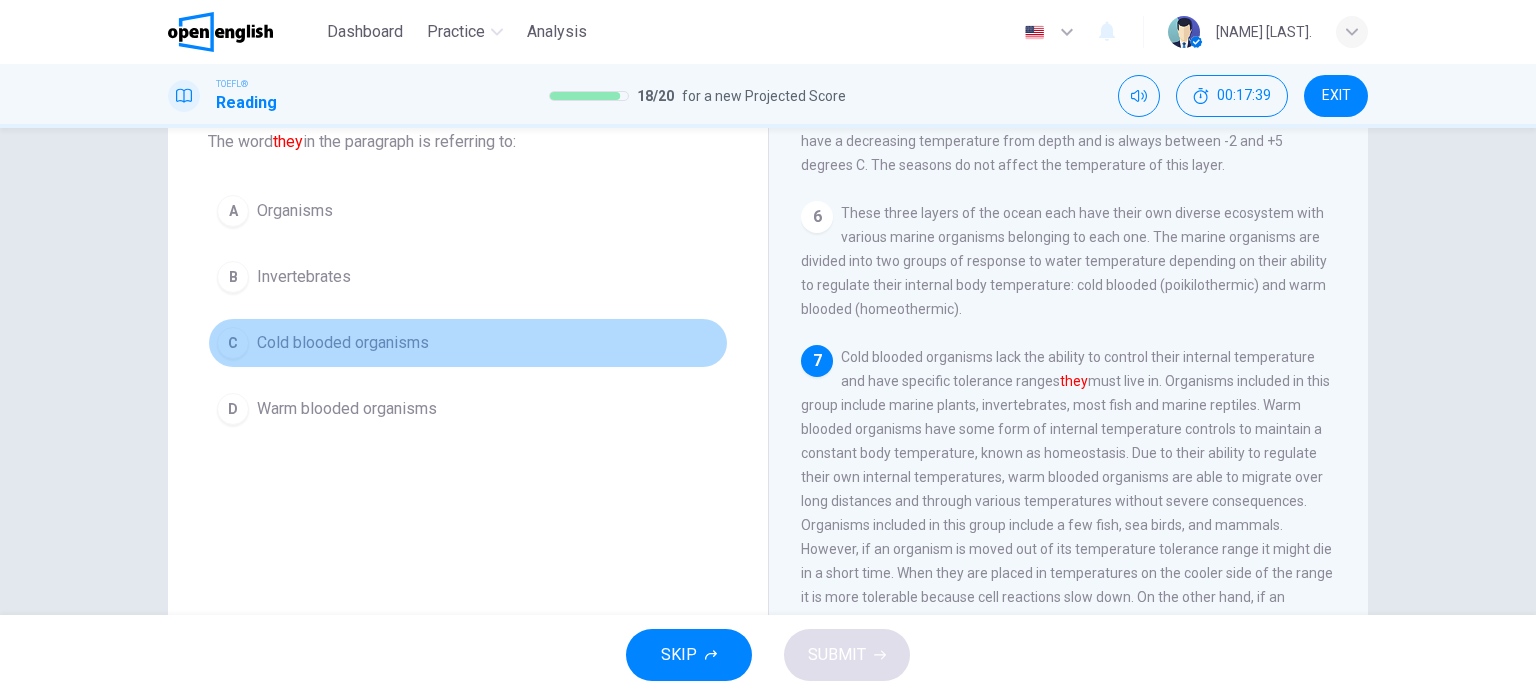 click on "C Cold blooded organisms" at bounding box center (468, 343) 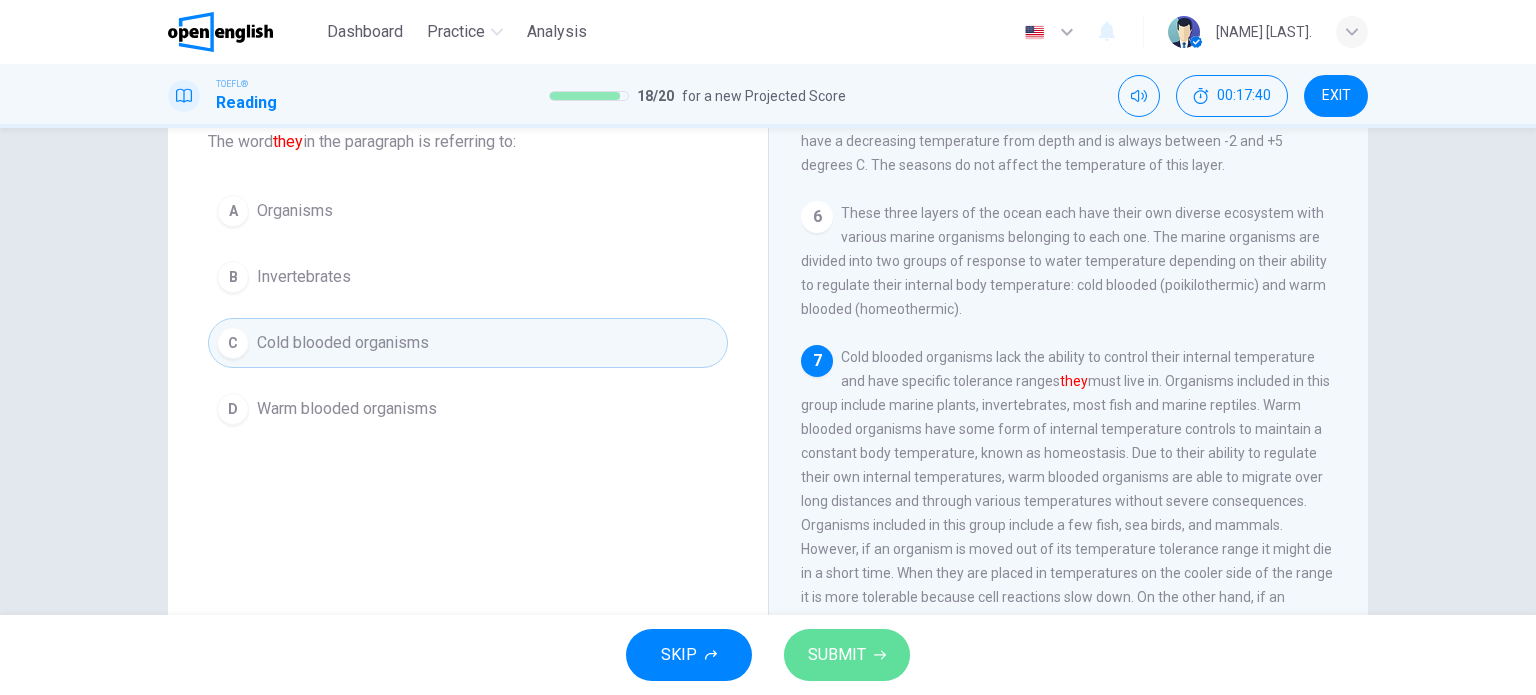 click on "SUBMIT" at bounding box center (837, 655) 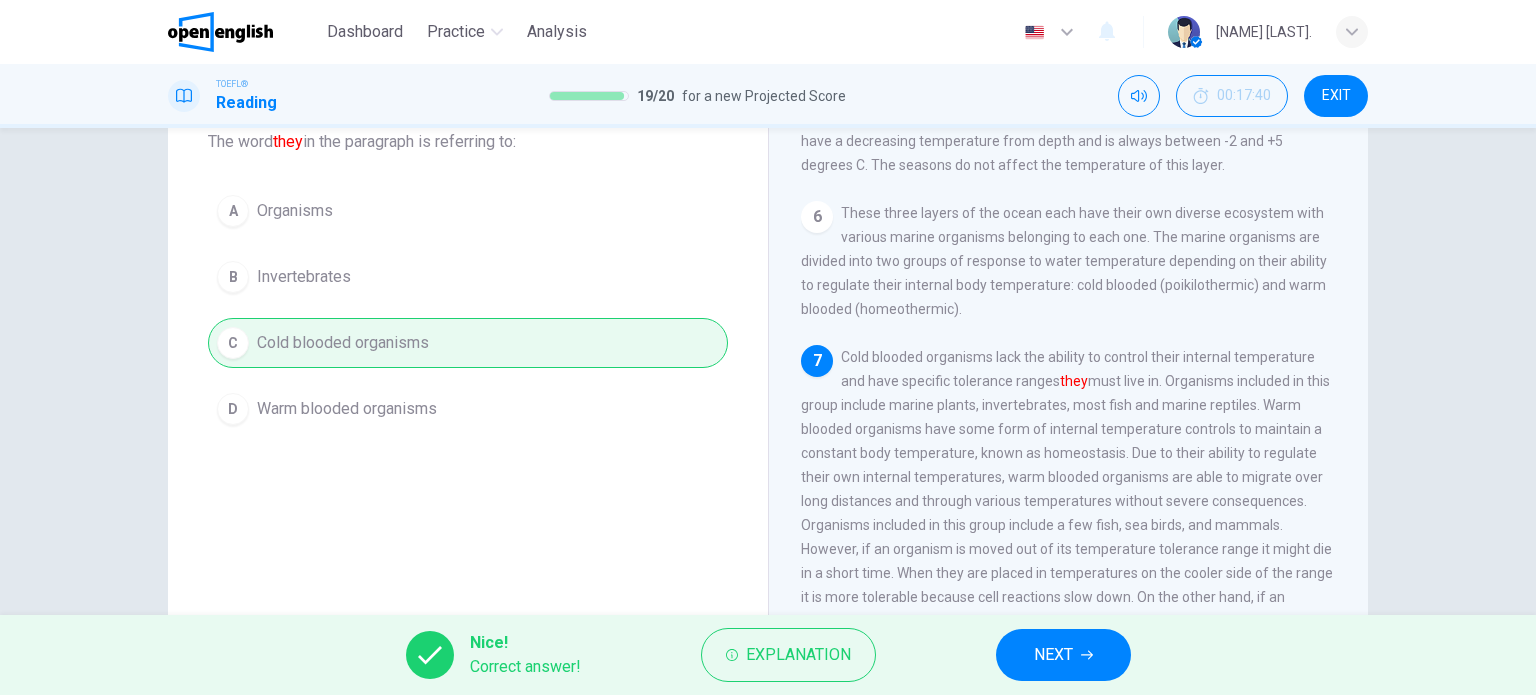 click on "NEXT" at bounding box center [1063, 655] 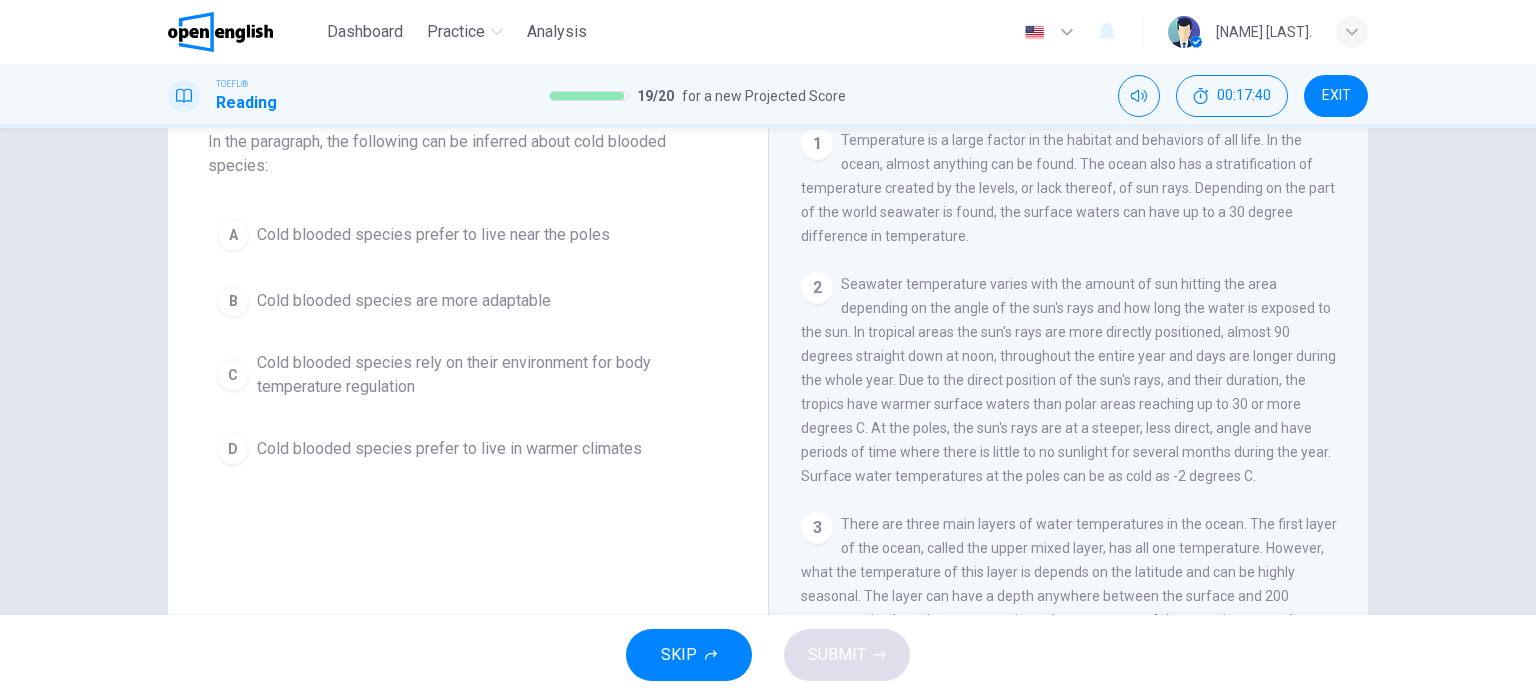 scroll, scrollTop: 0, scrollLeft: 0, axis: both 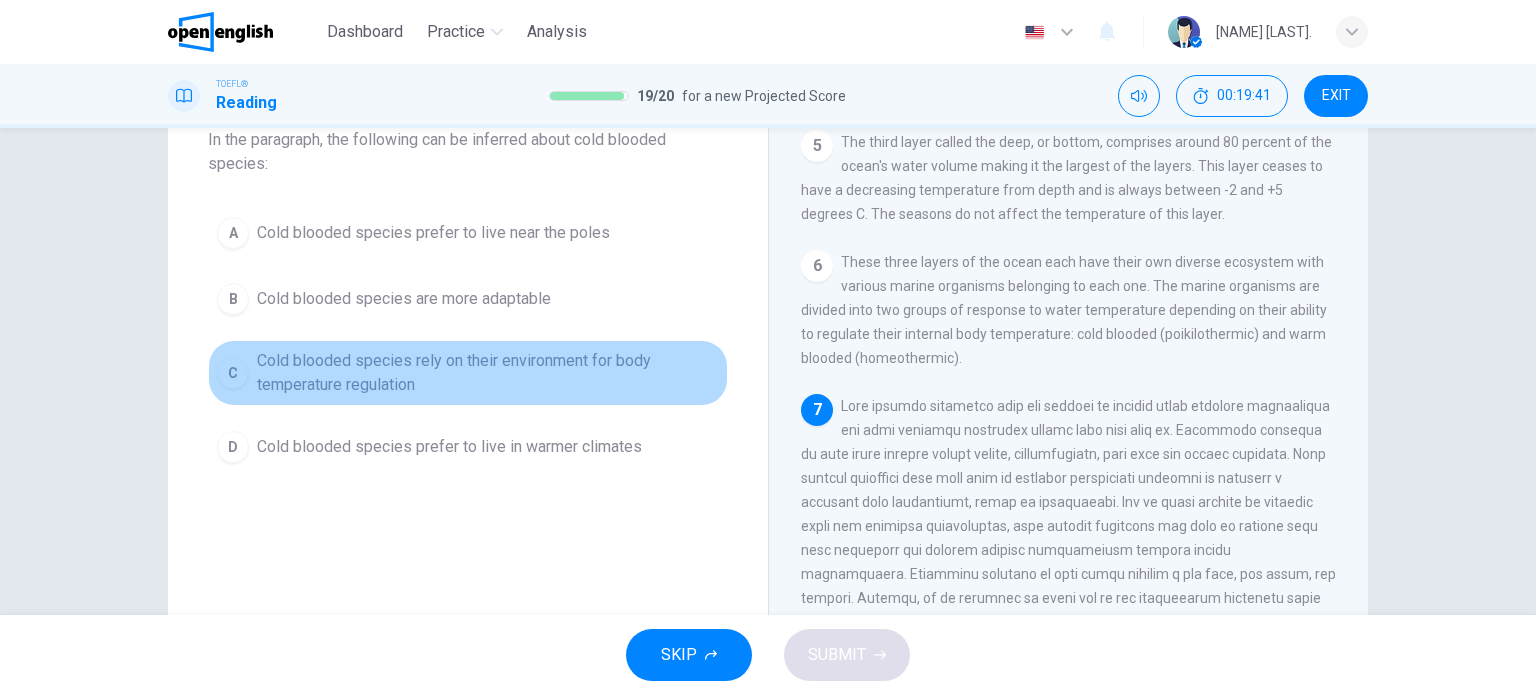 click on "Cold blooded species rely on their environment for body temperature regulation" at bounding box center [488, 373] 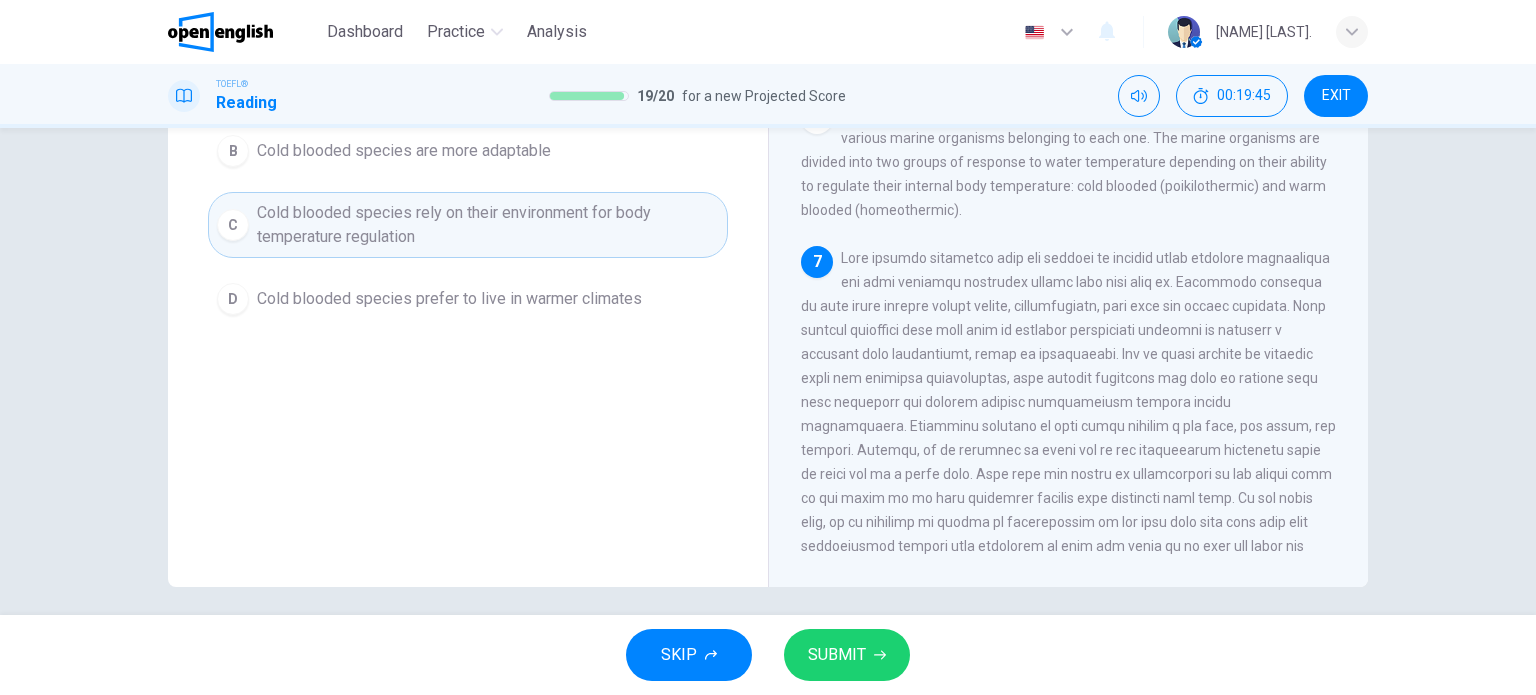 scroll, scrollTop: 276, scrollLeft: 0, axis: vertical 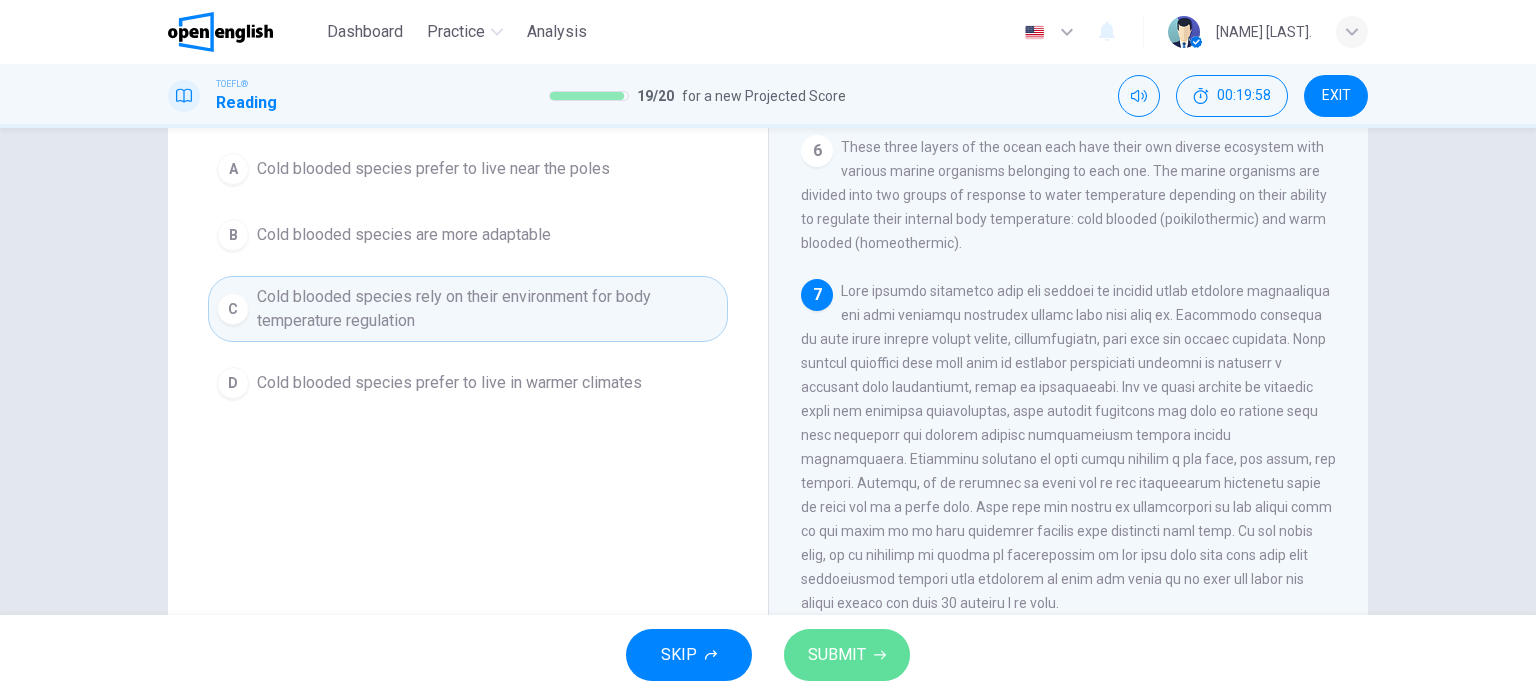 click on "SUBMIT" at bounding box center [837, 655] 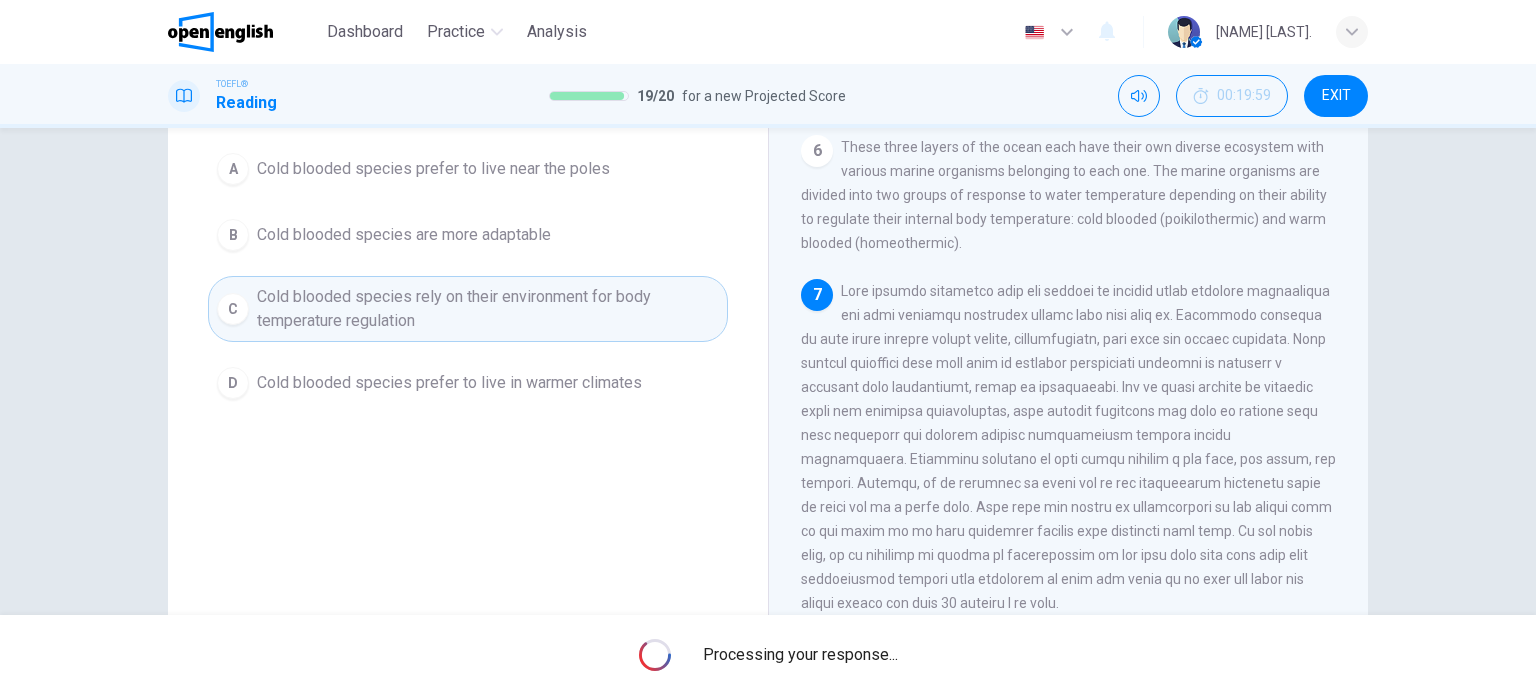 scroll, scrollTop: 0, scrollLeft: 0, axis: both 